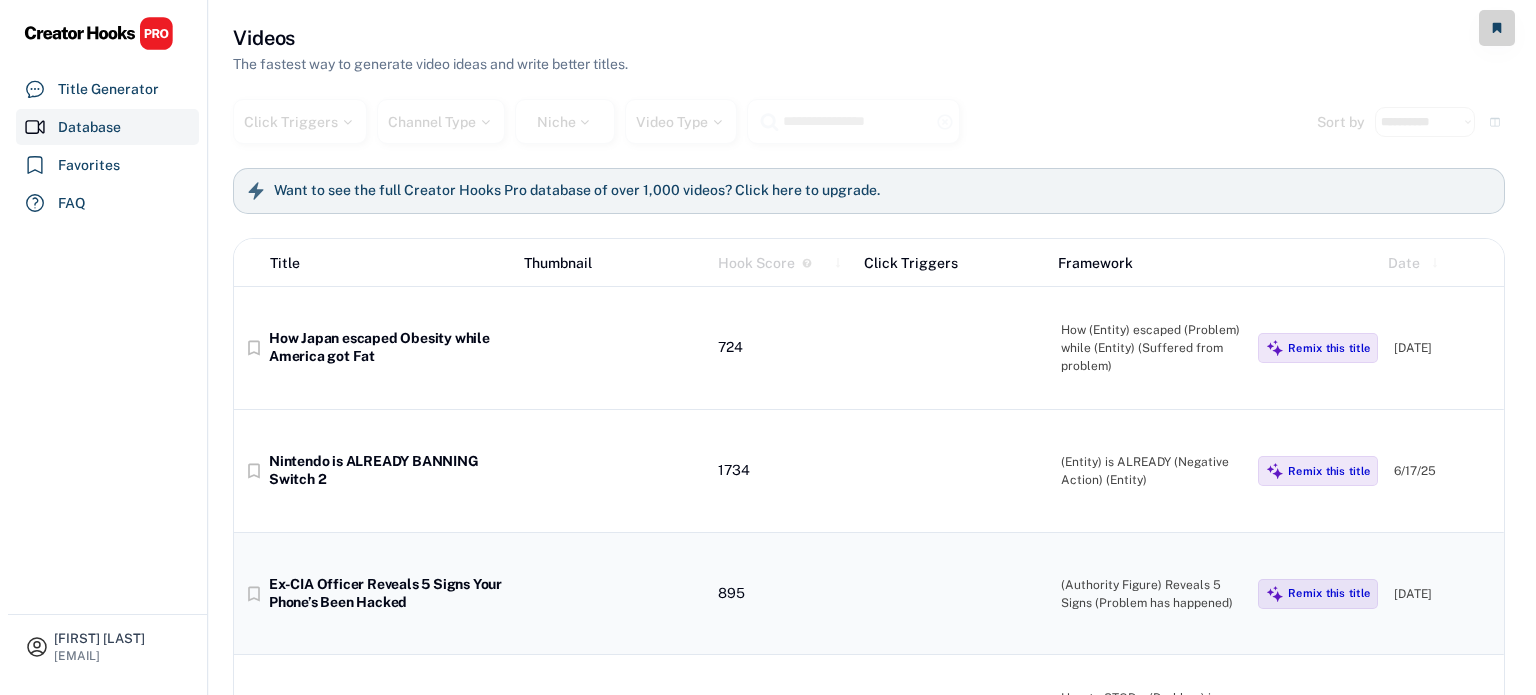 scroll, scrollTop: 0, scrollLeft: 0, axis: both 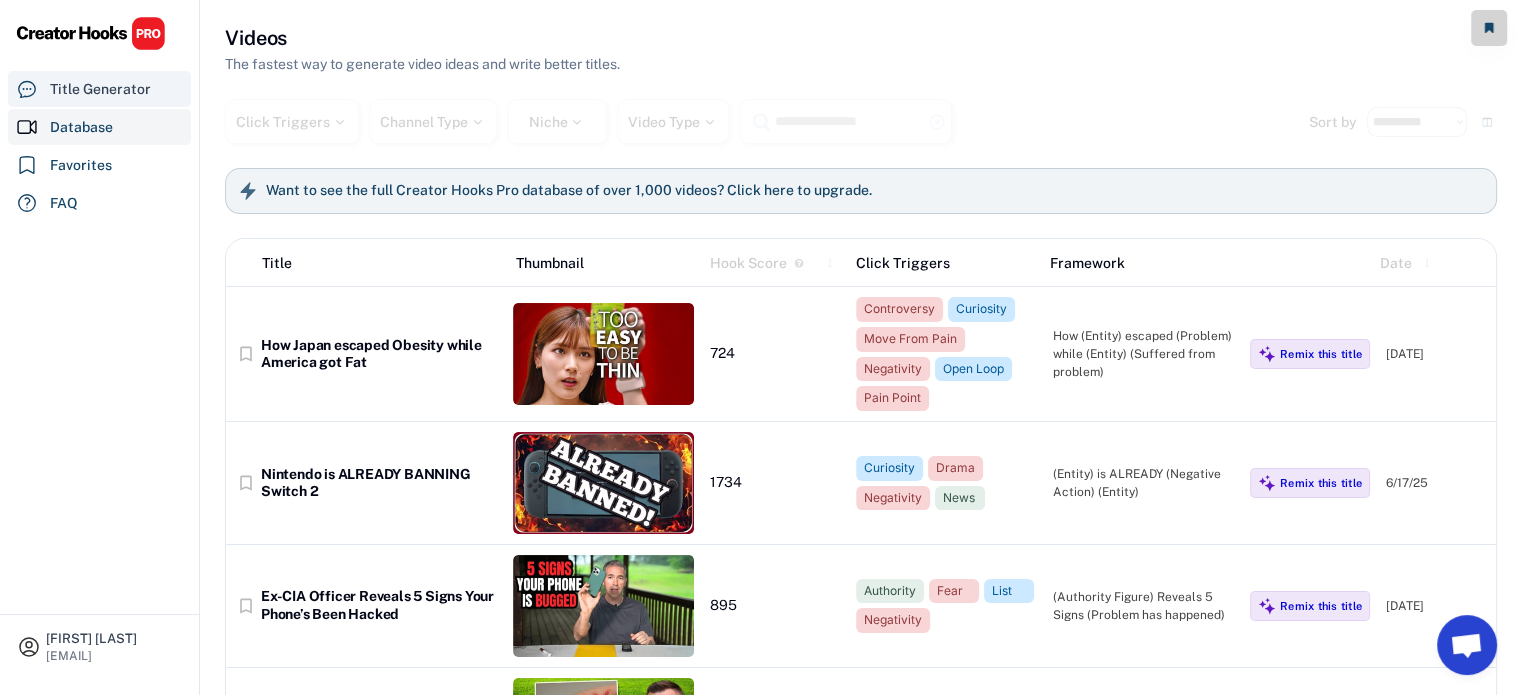 click on "Title Generator" at bounding box center [100, 89] 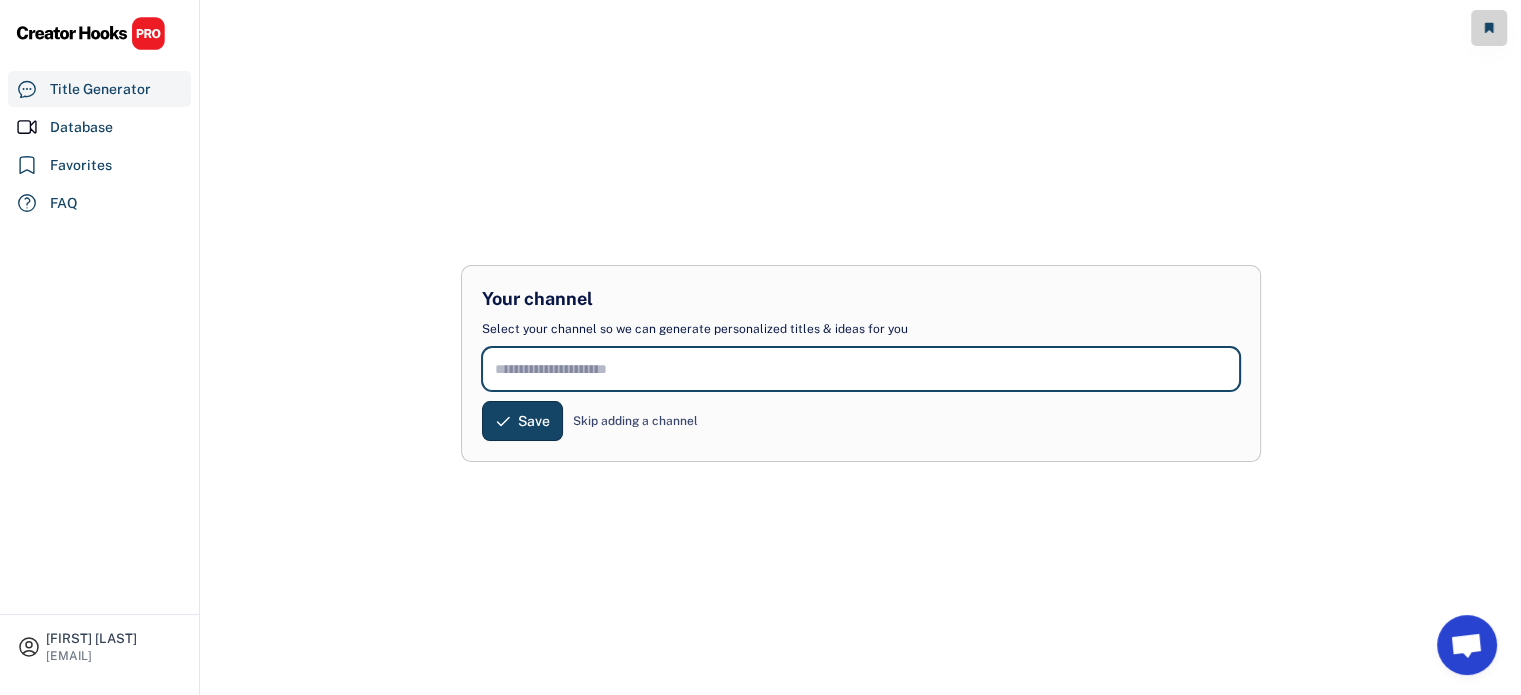 click at bounding box center [861, 369] 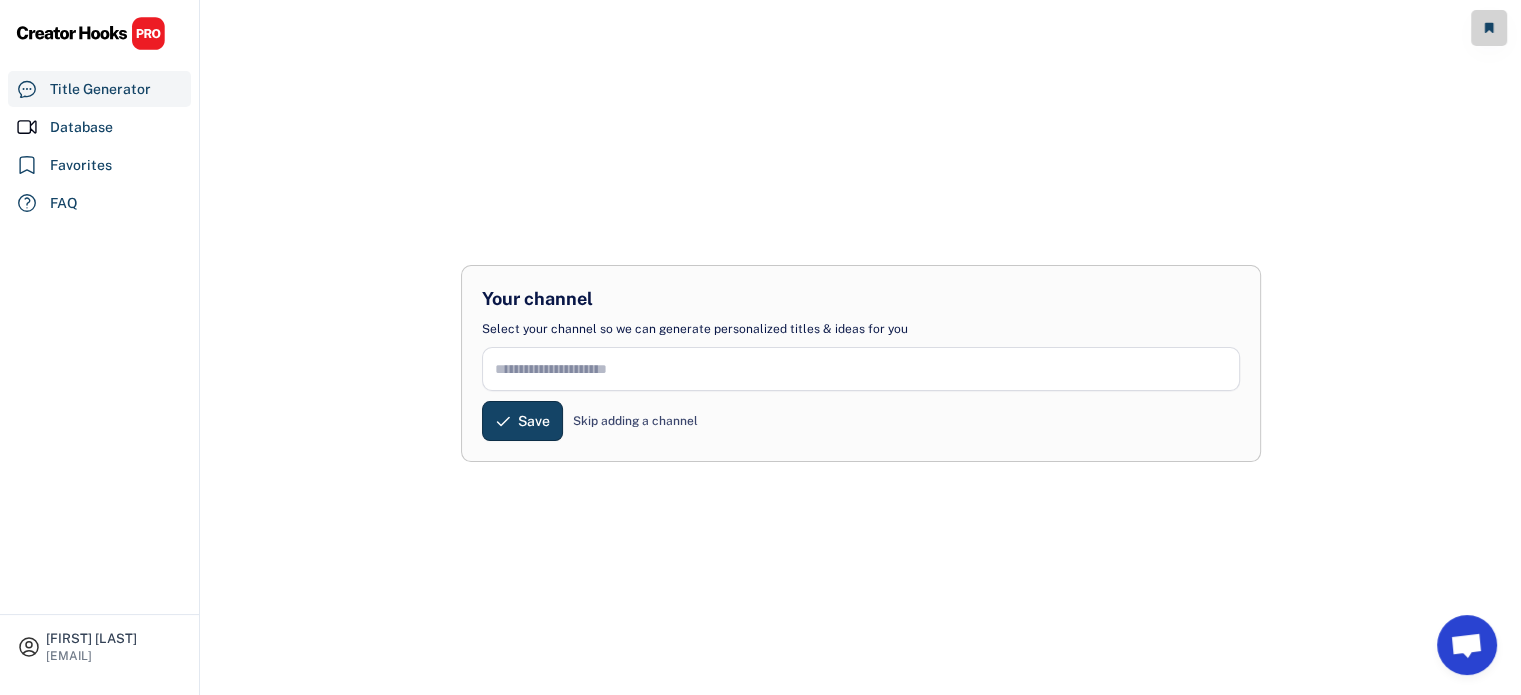 click on "Skip adding a channel" at bounding box center [635, 421] 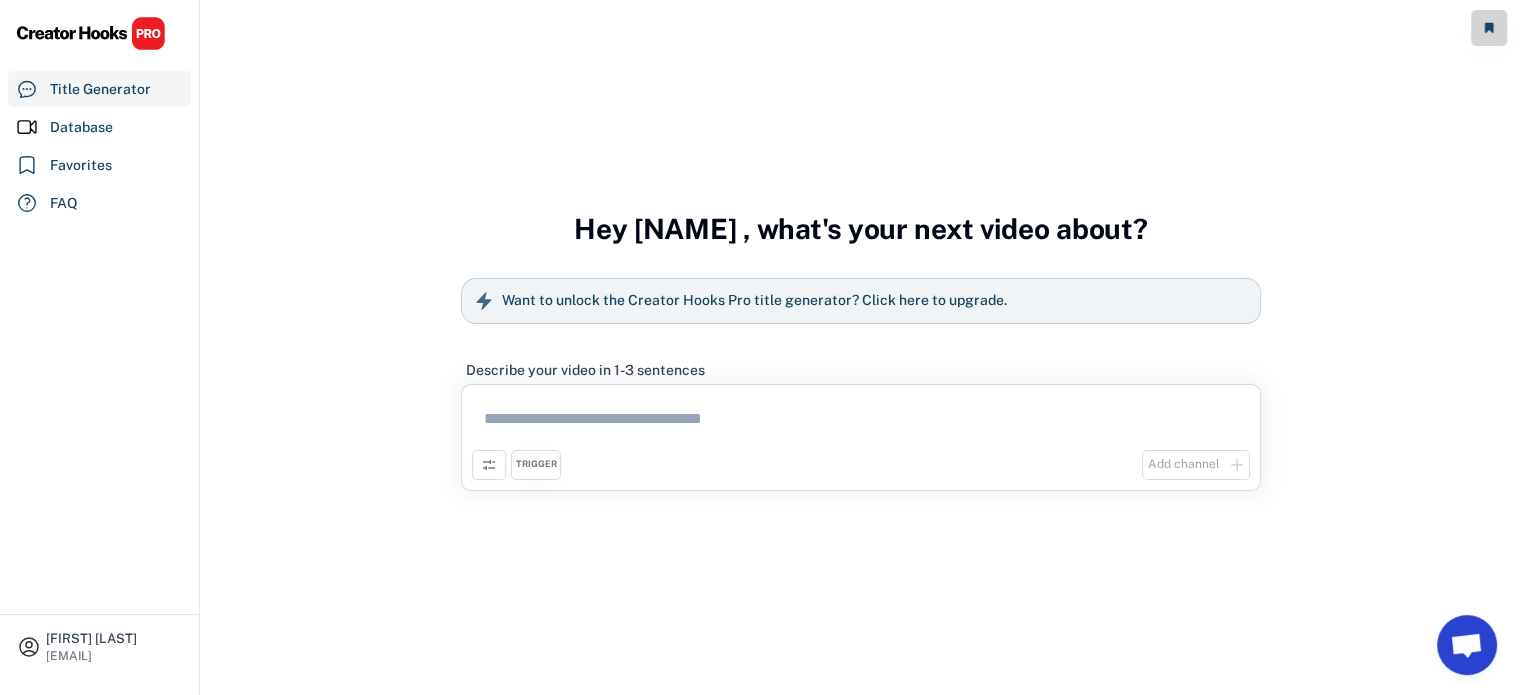 click at bounding box center [861, 422] 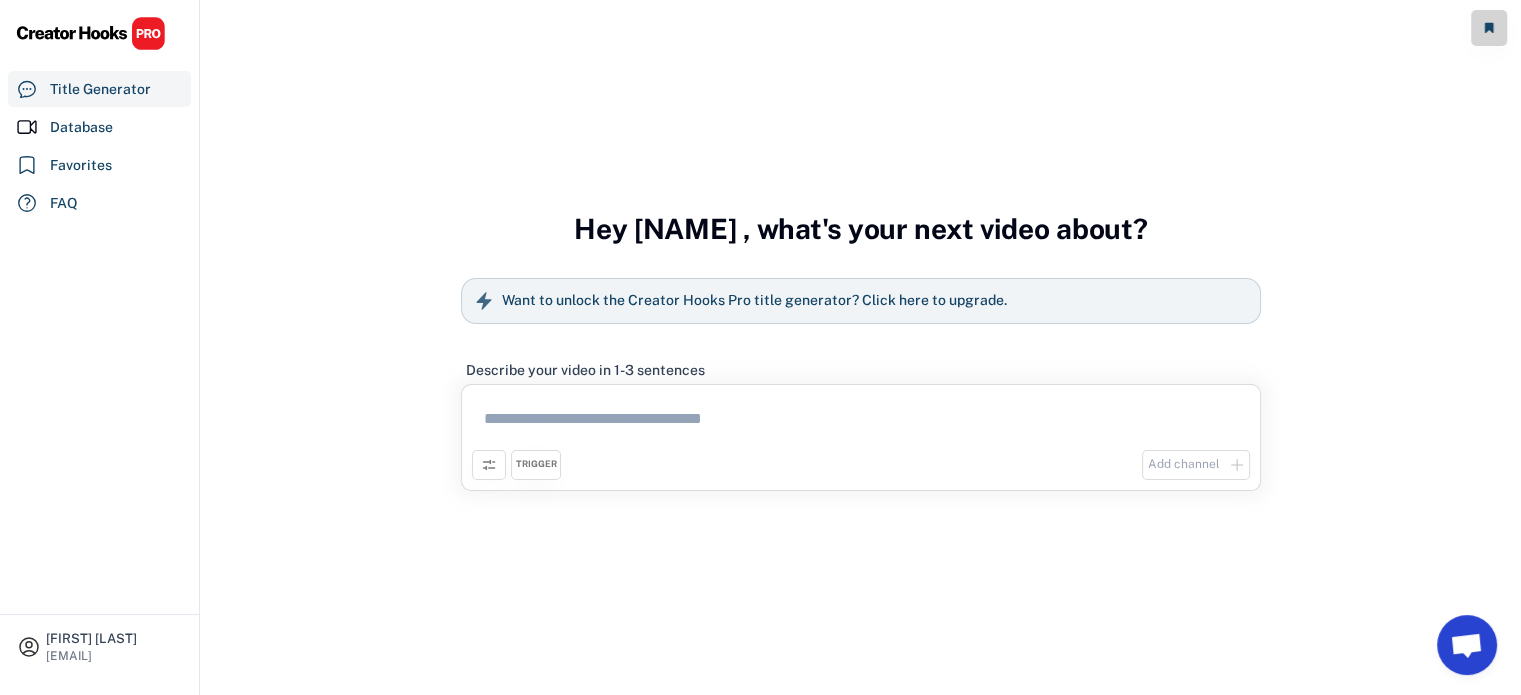 paste on "**********" 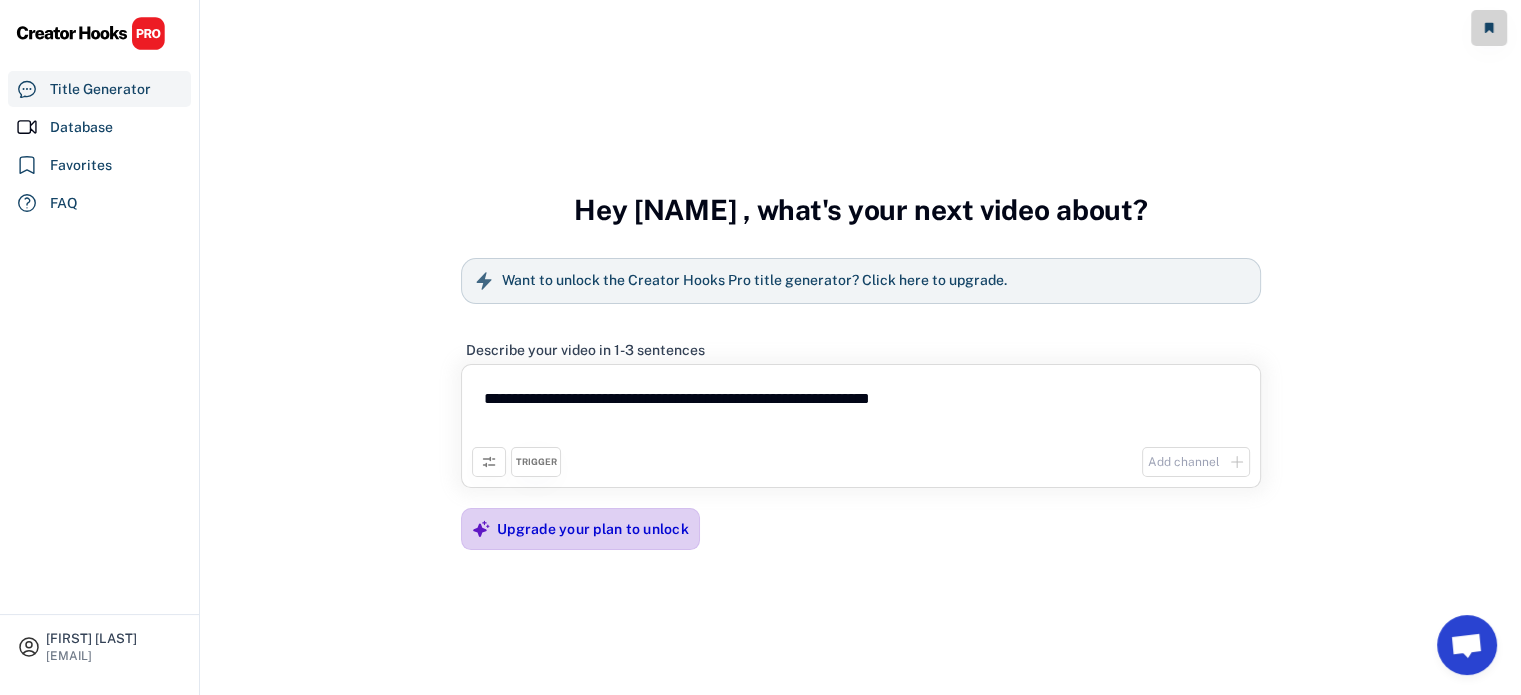 type on "**********" 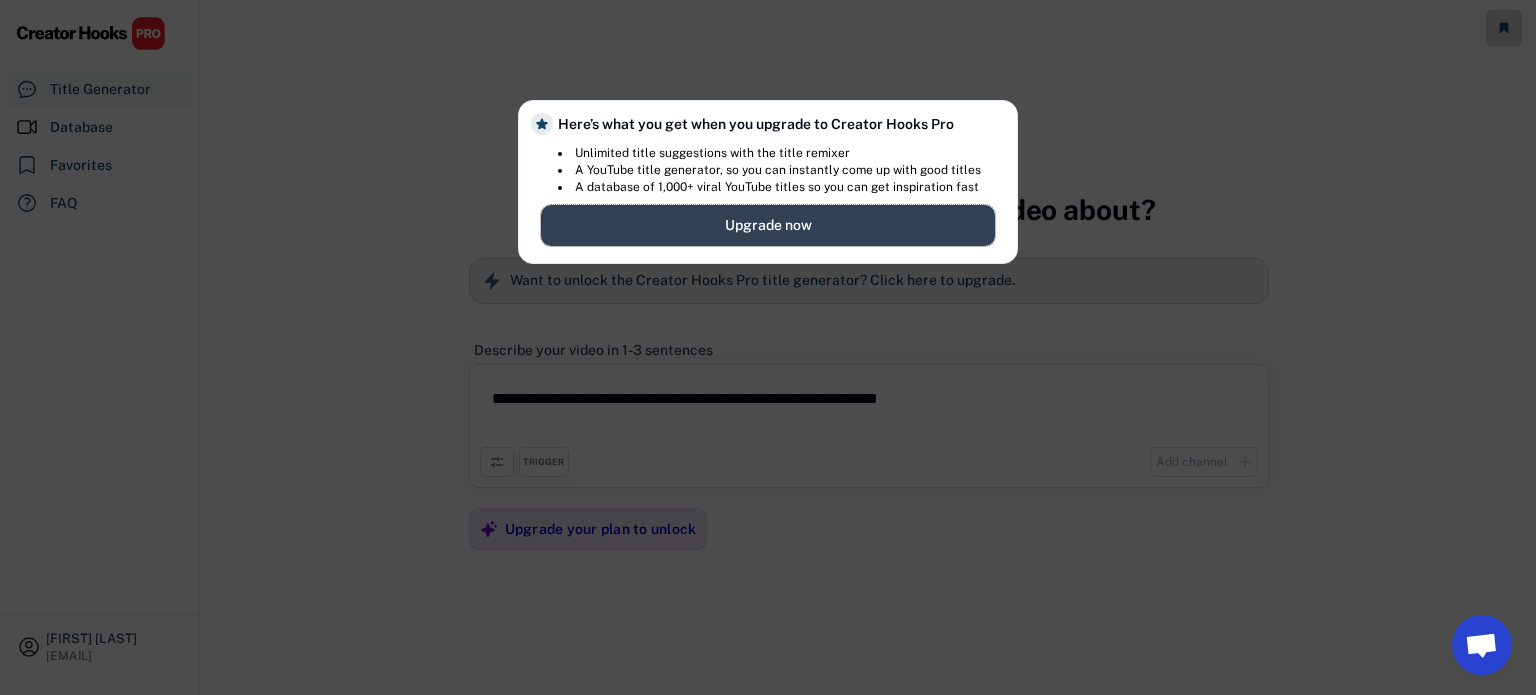 click on "Upgrade now" at bounding box center [768, 225] 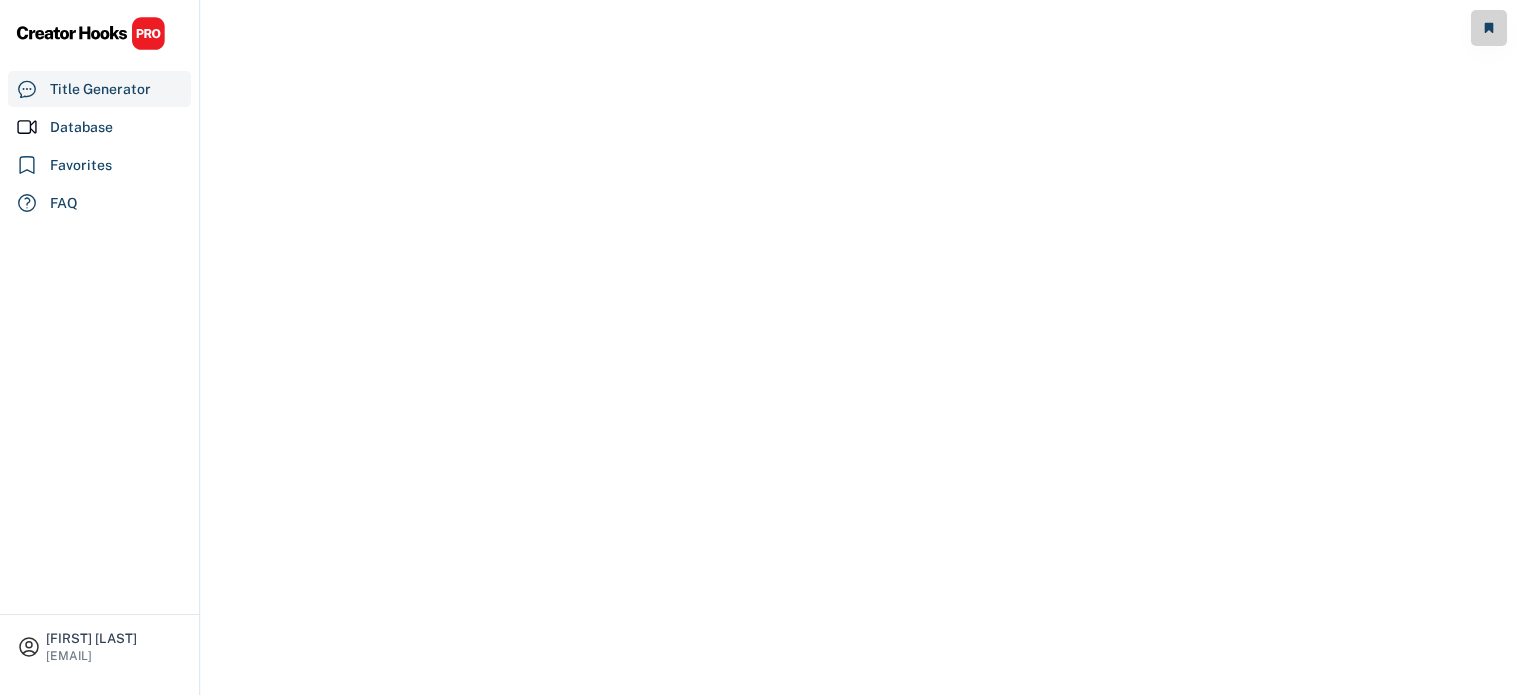scroll, scrollTop: 0, scrollLeft: 0, axis: both 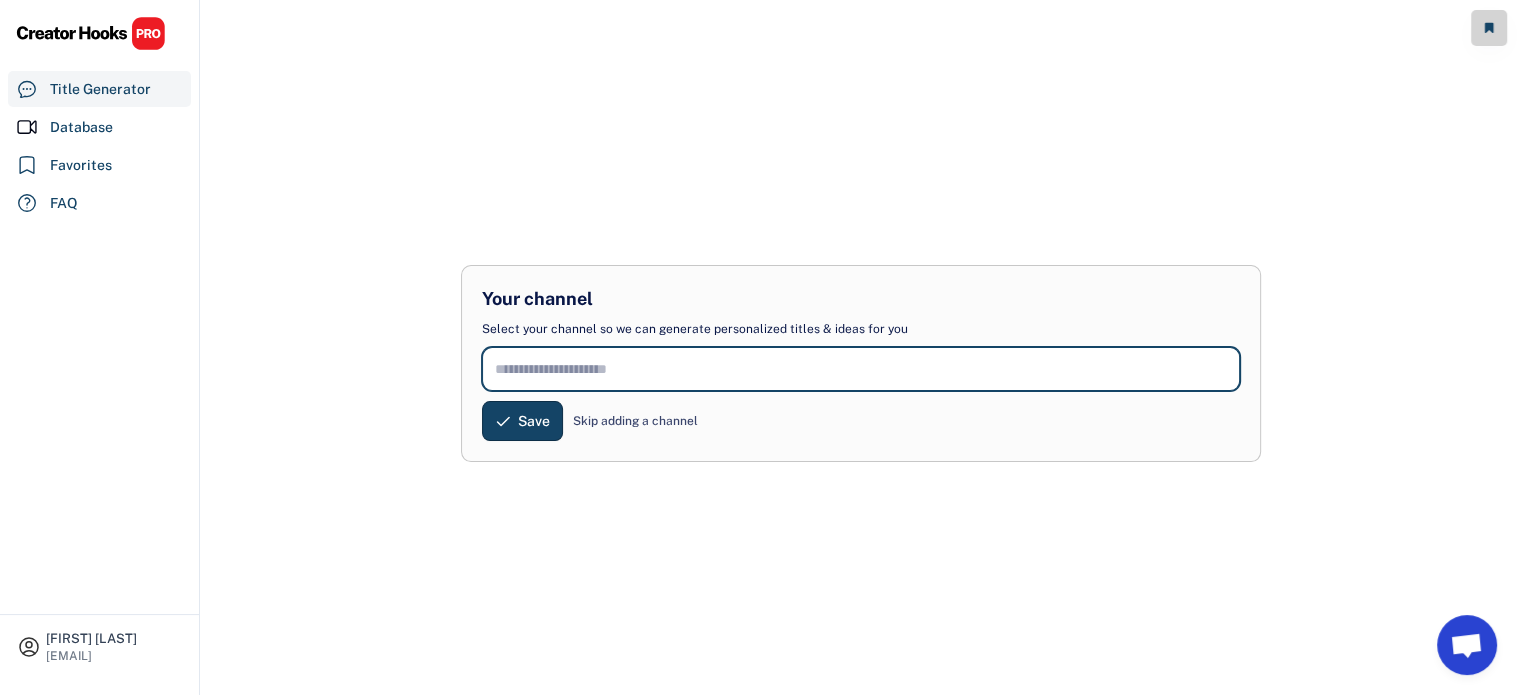 click at bounding box center [861, 369] 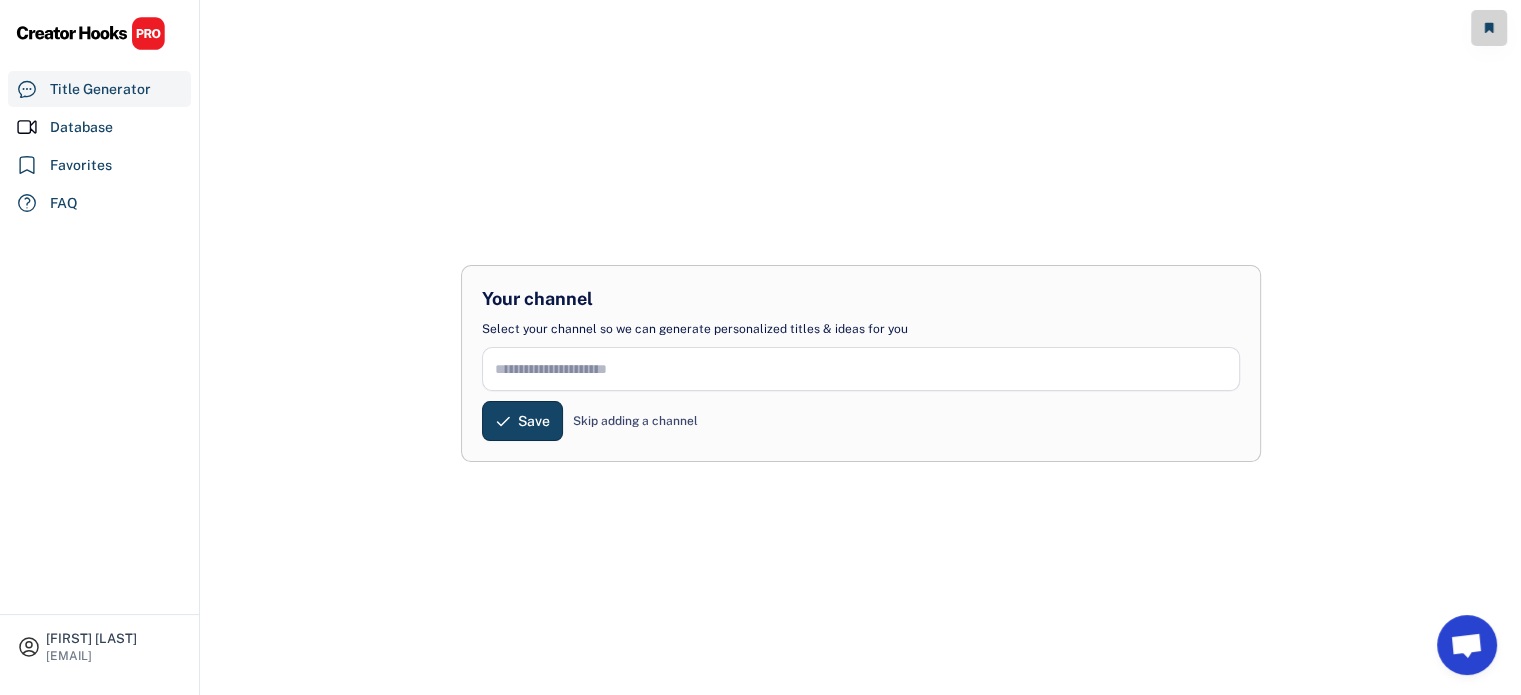 click on "Skip adding a channel" at bounding box center [635, 421] 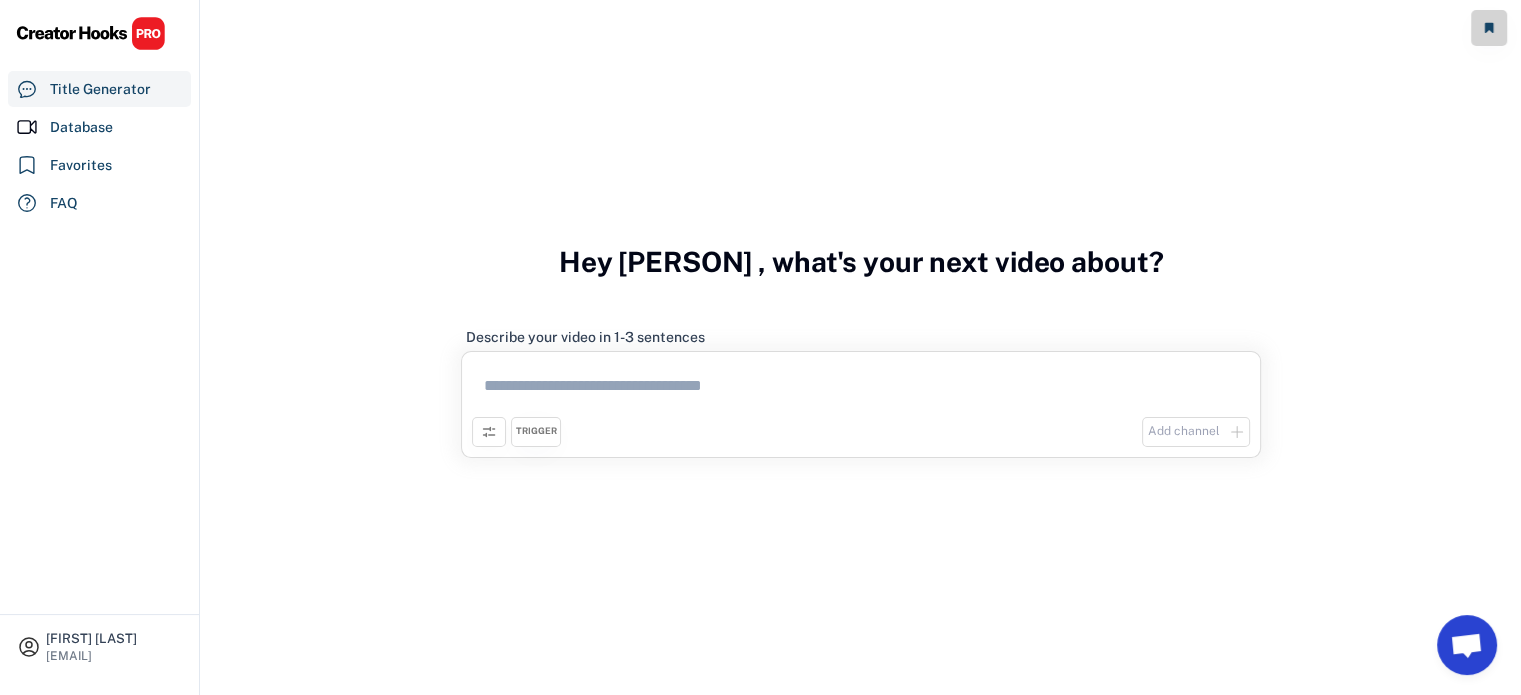 click at bounding box center (861, 389) 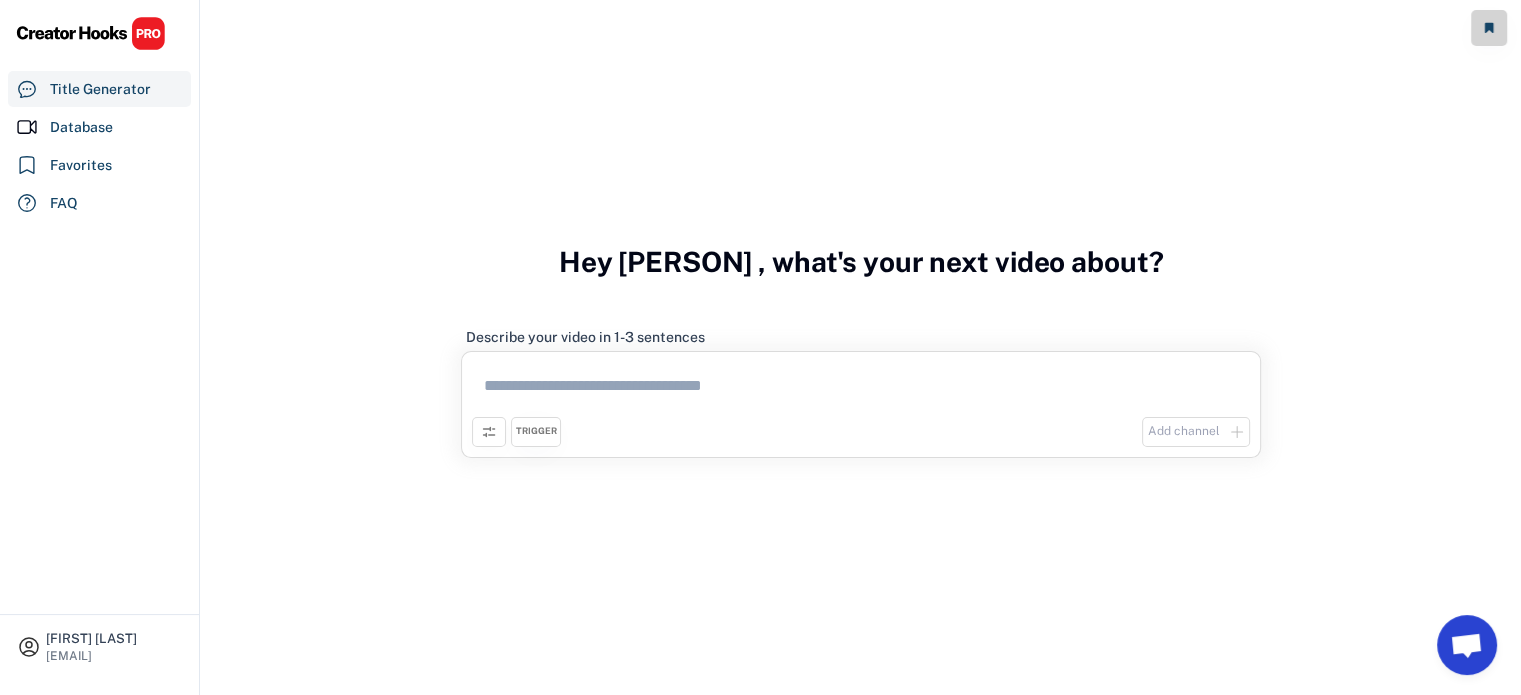 paste on "**********" 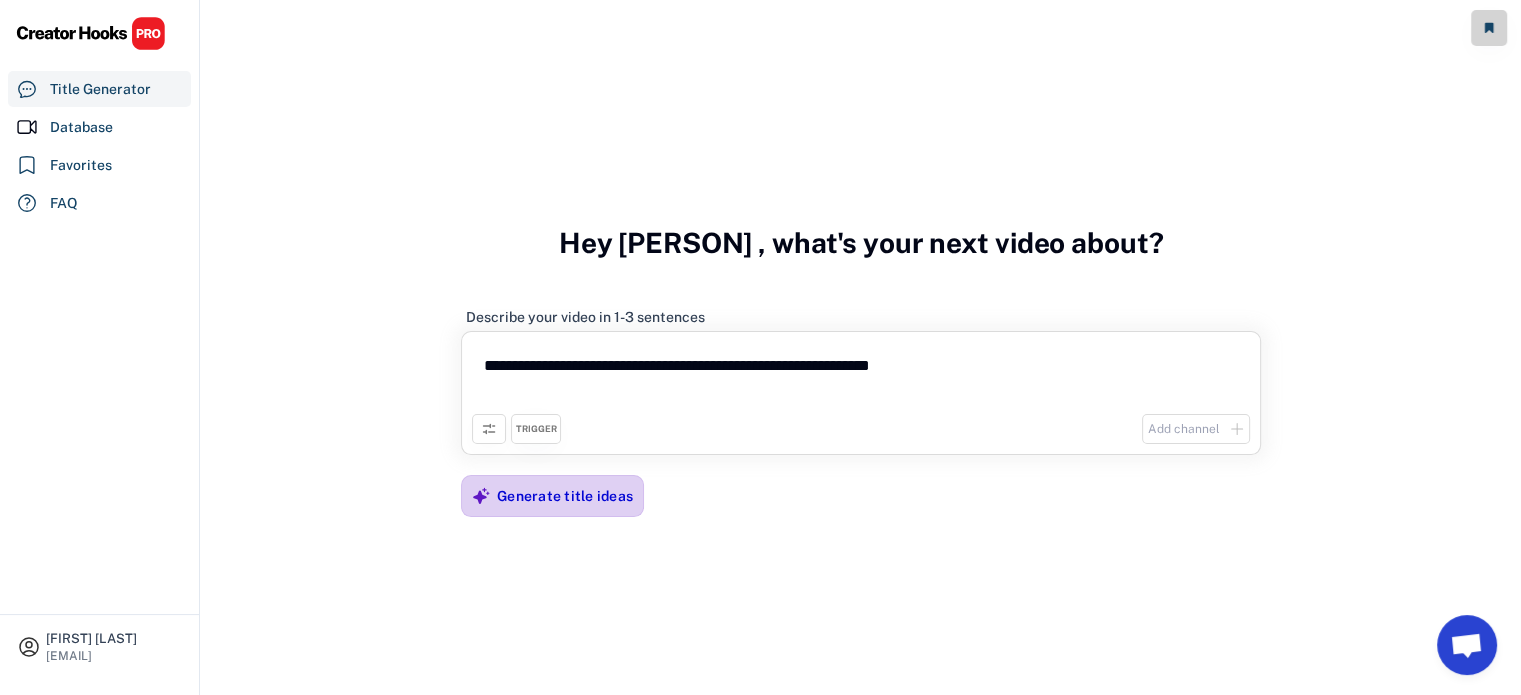 type on "**********" 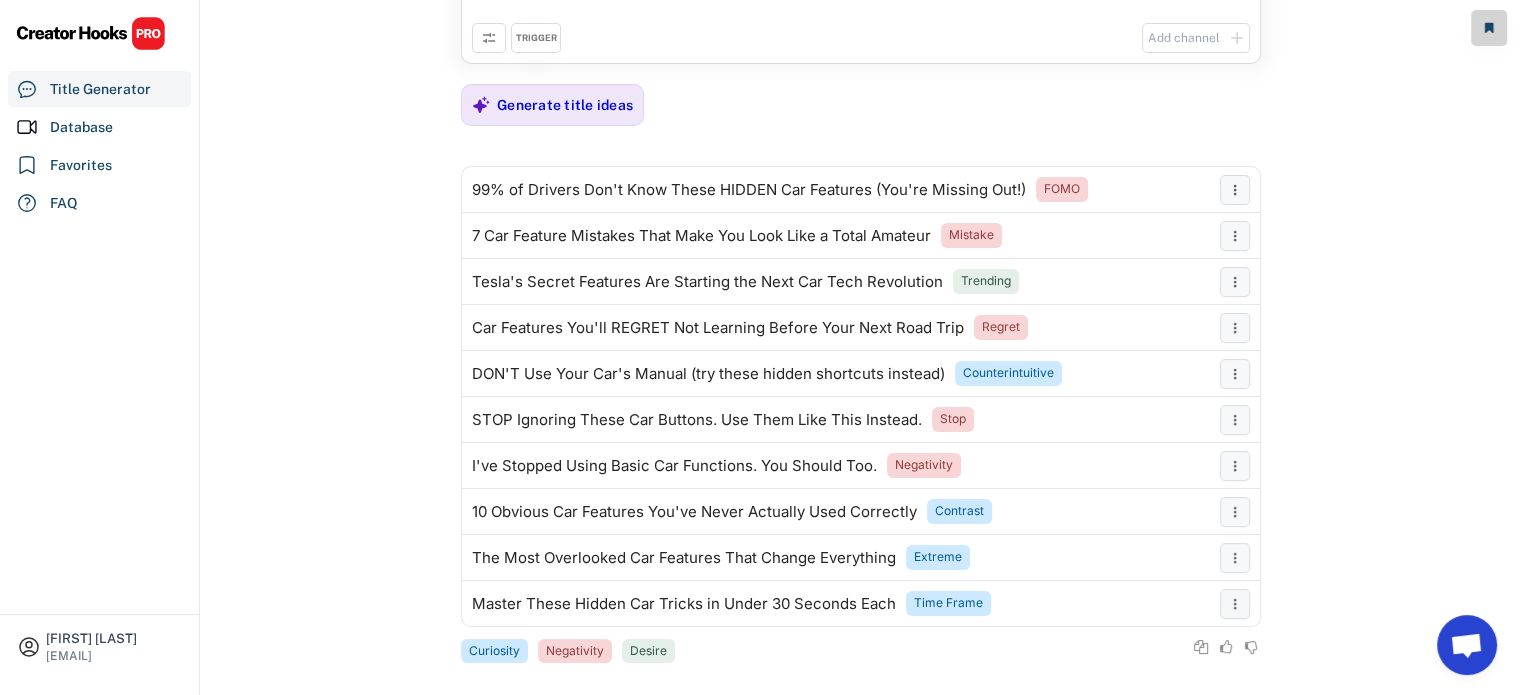 scroll, scrollTop: 164, scrollLeft: 0, axis: vertical 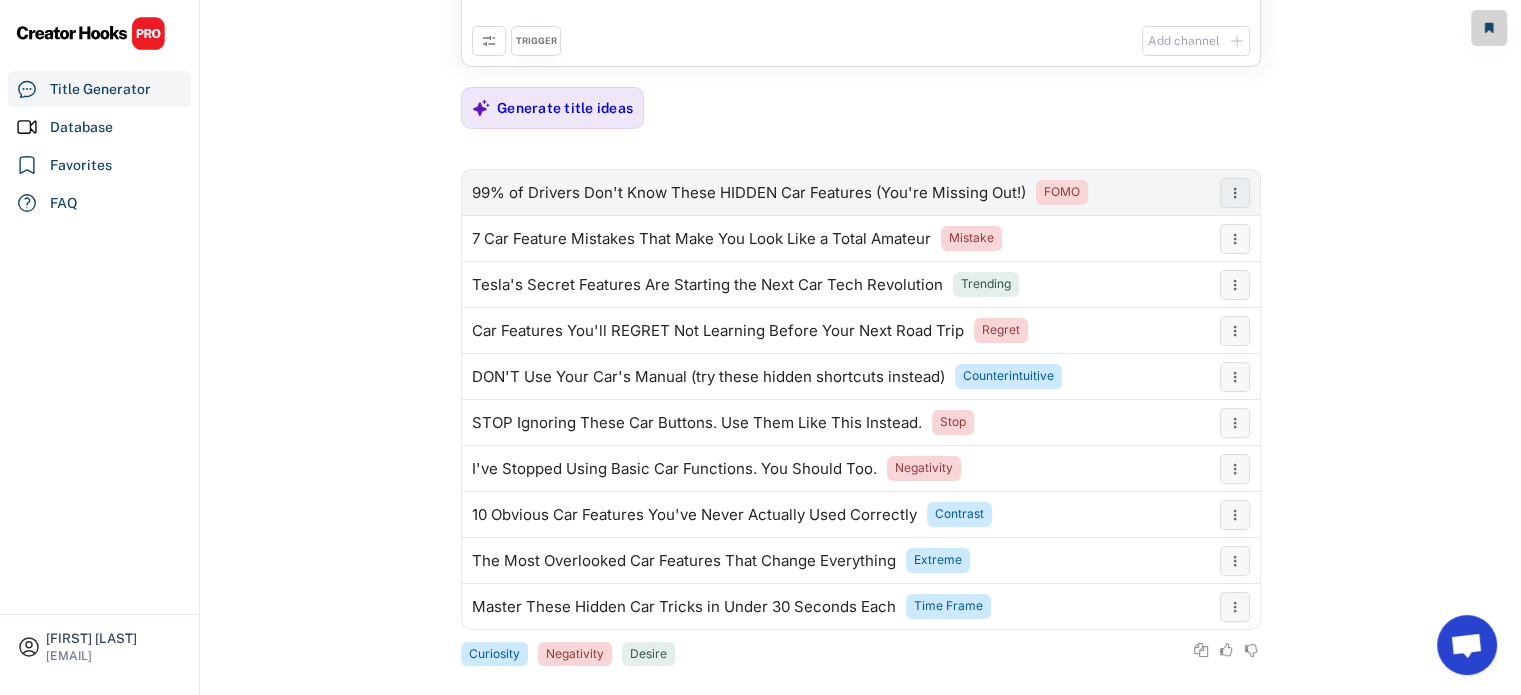 click on "99% of Drivers Don't Know These HIDDEN Car Features (You're Missing Out!)" at bounding box center (749, 193) 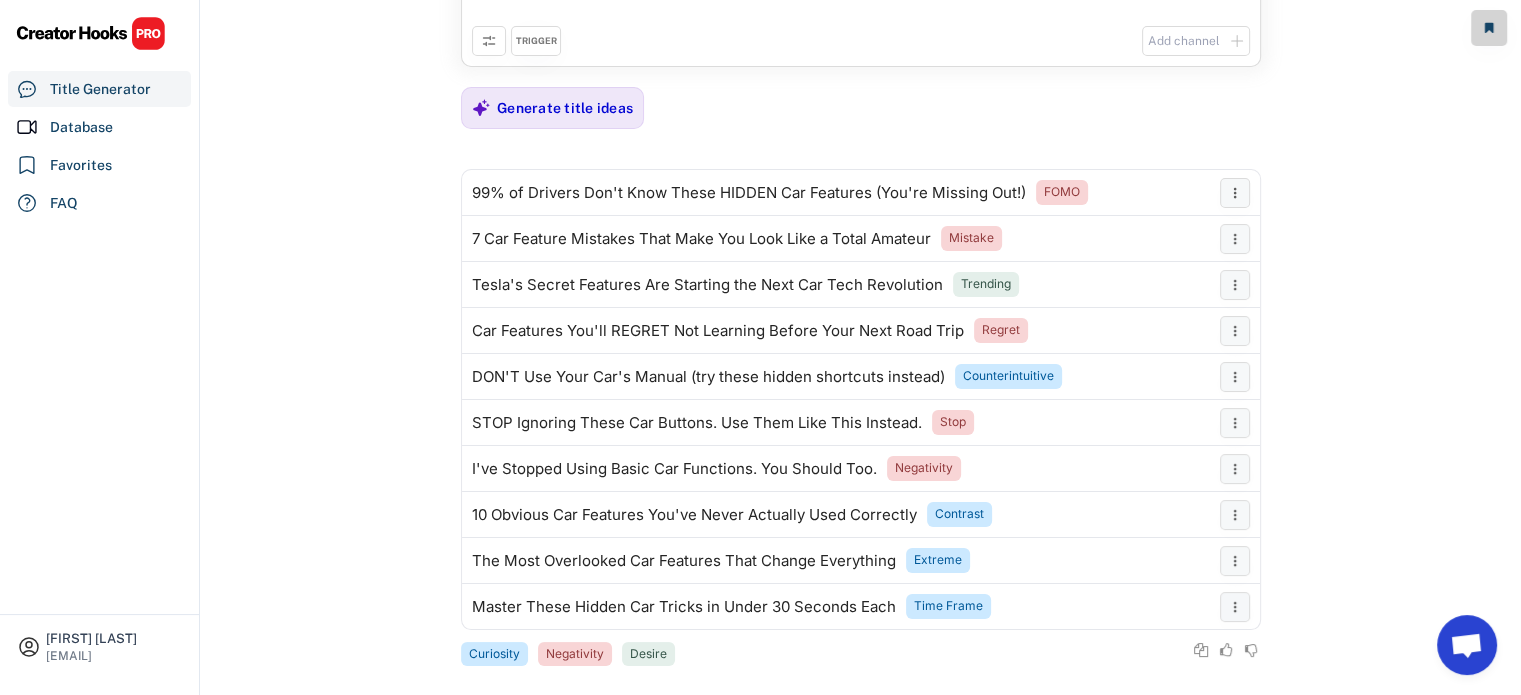scroll, scrollTop: 164, scrollLeft: 0, axis: vertical 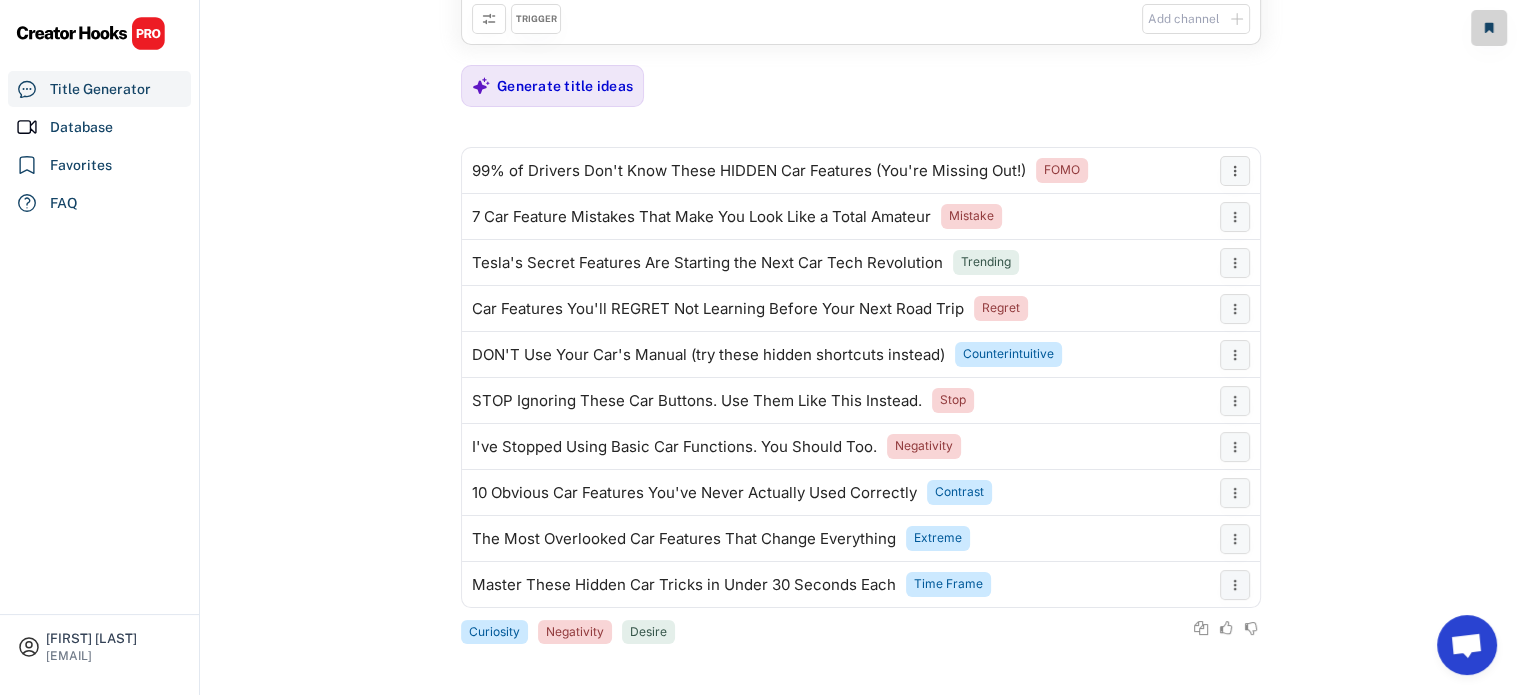 click on "**********" at bounding box center [861, 219] 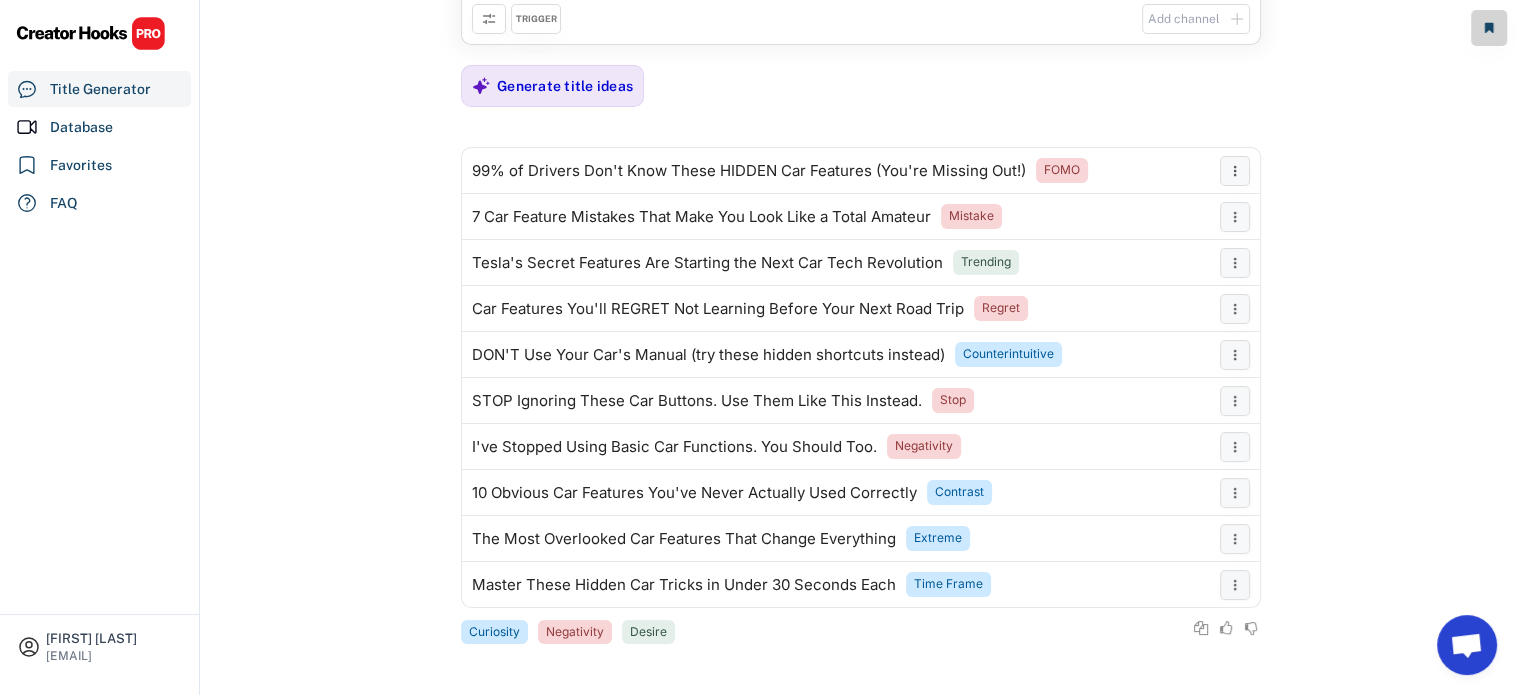 scroll, scrollTop: 0, scrollLeft: 0, axis: both 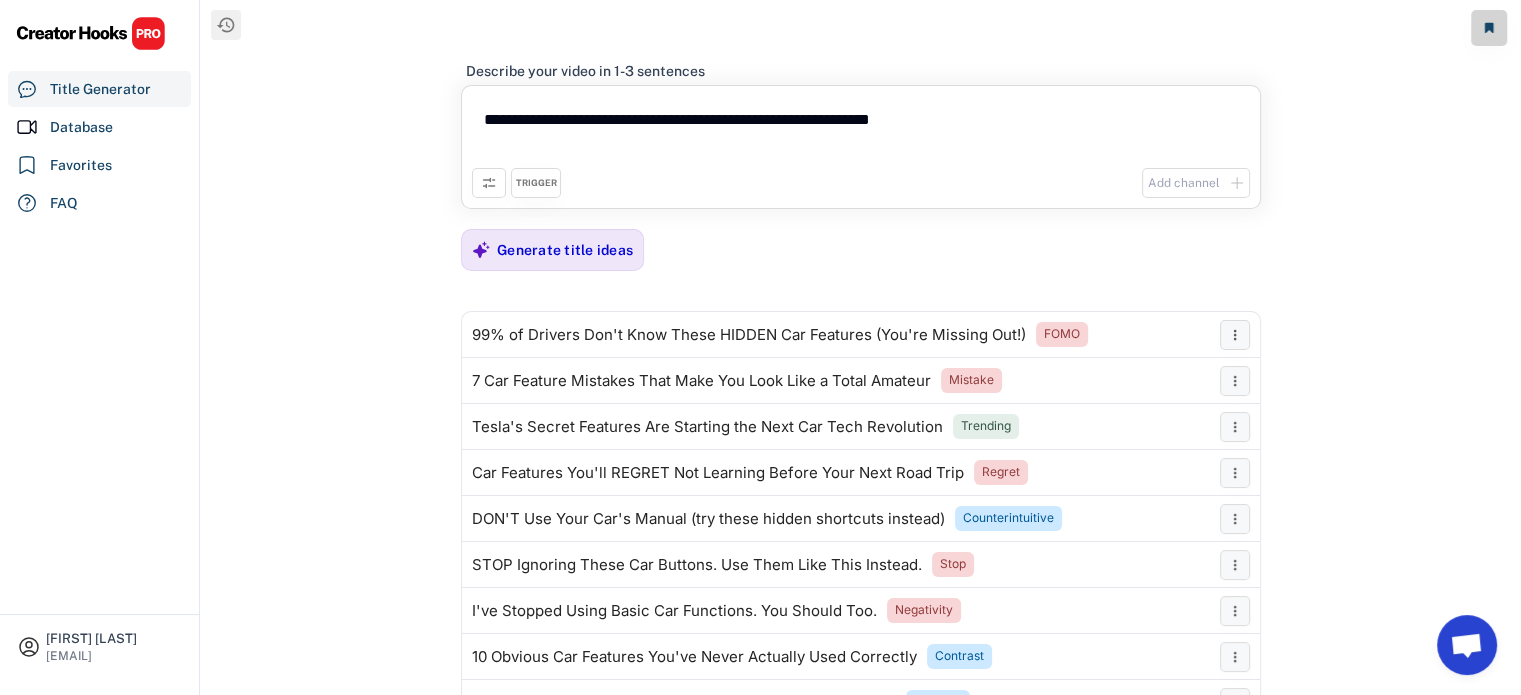 click on "TRIGGER" at bounding box center (536, 183) 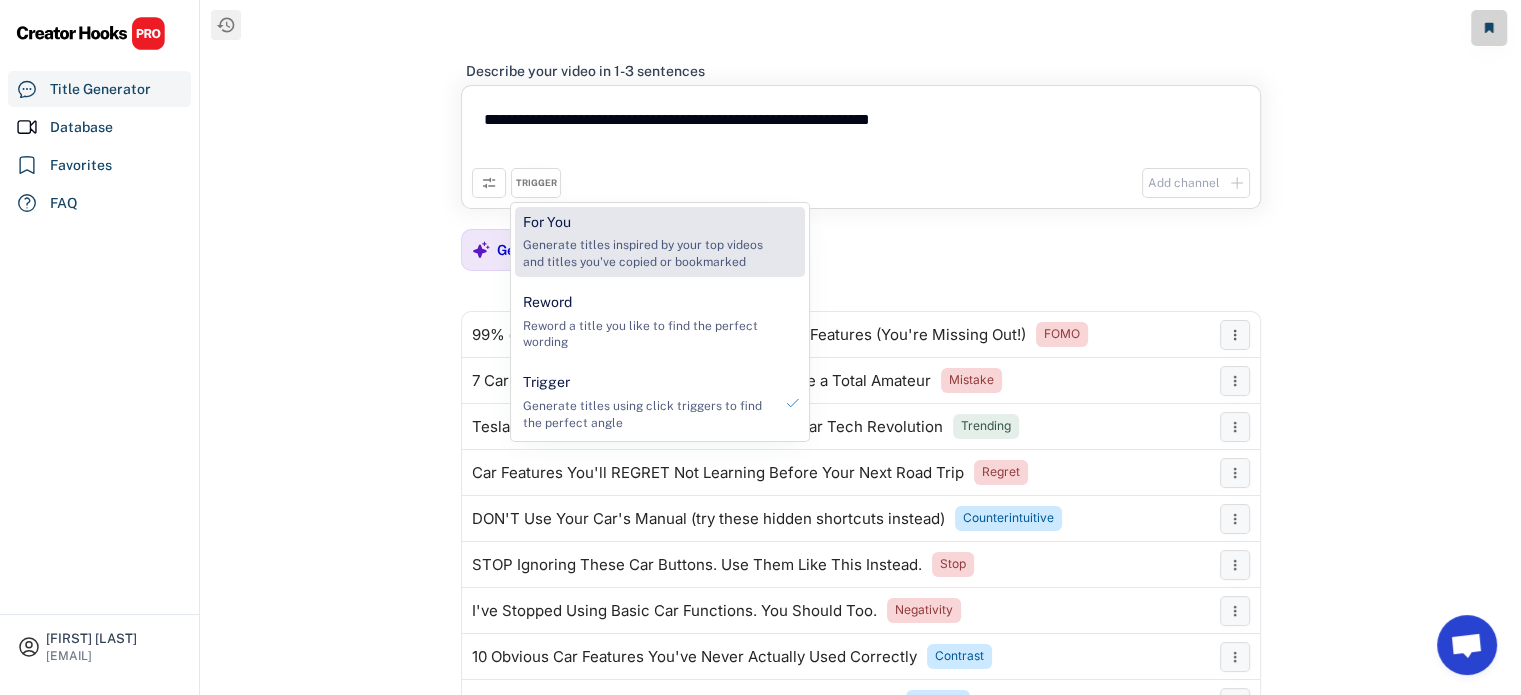 click on "Generate titles inspired by your top videos and titles you've copied or bookmarked" at bounding box center (647, 254) 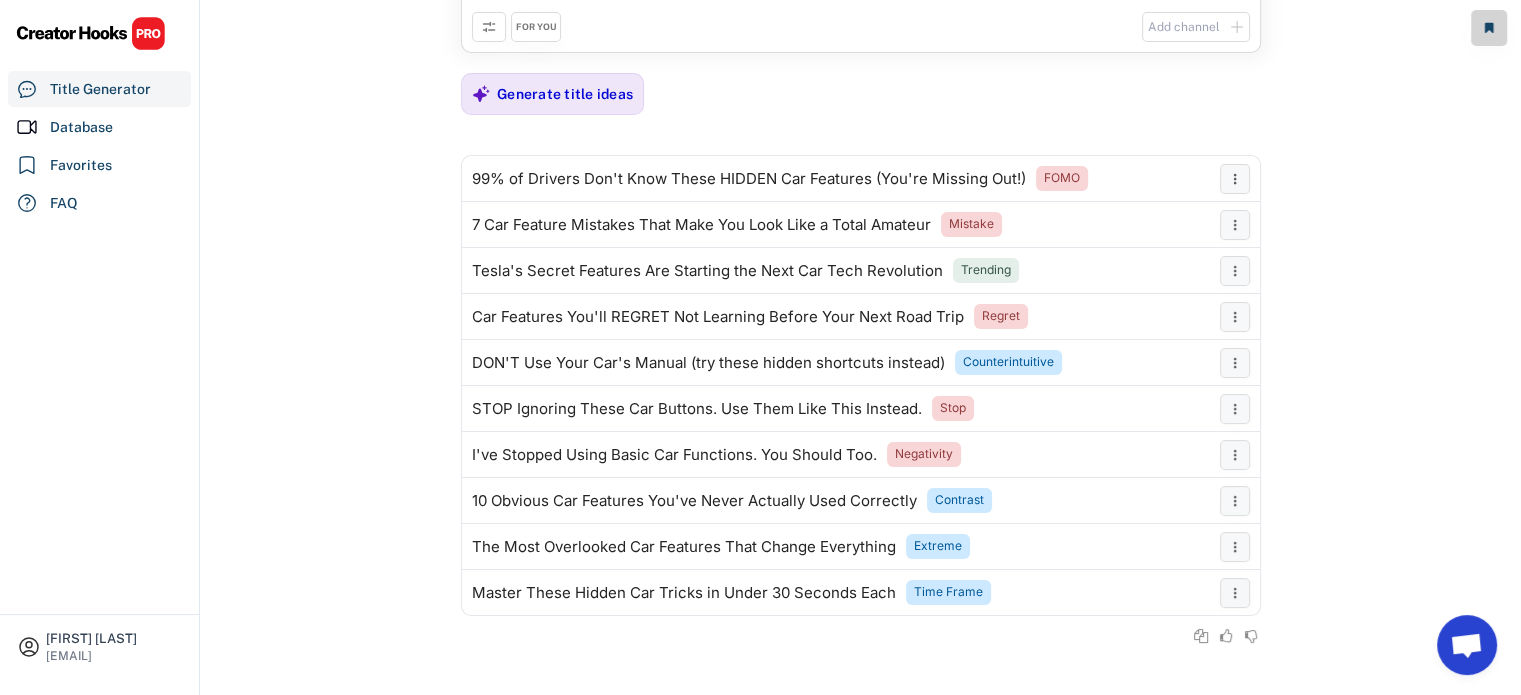scroll, scrollTop: 164, scrollLeft: 0, axis: vertical 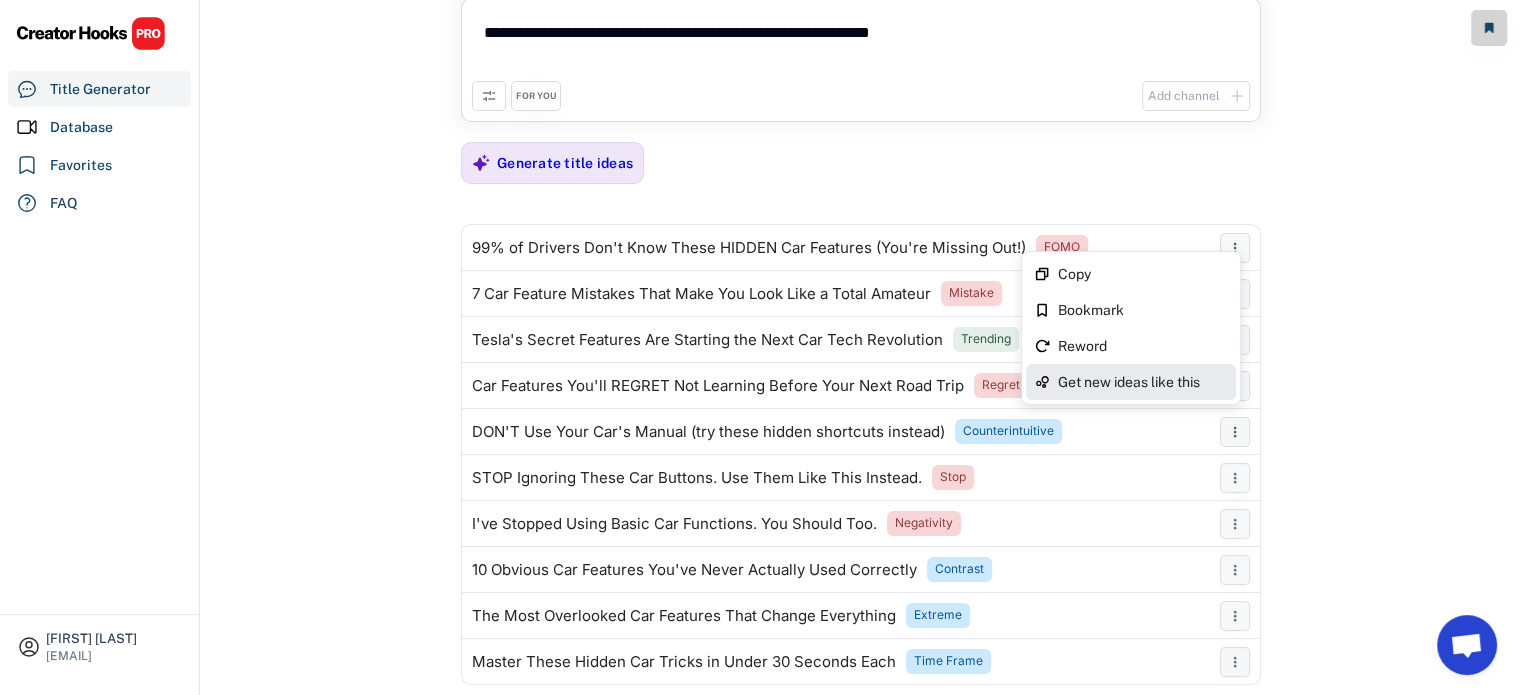click on "Get new ideas like this" at bounding box center [1143, 382] 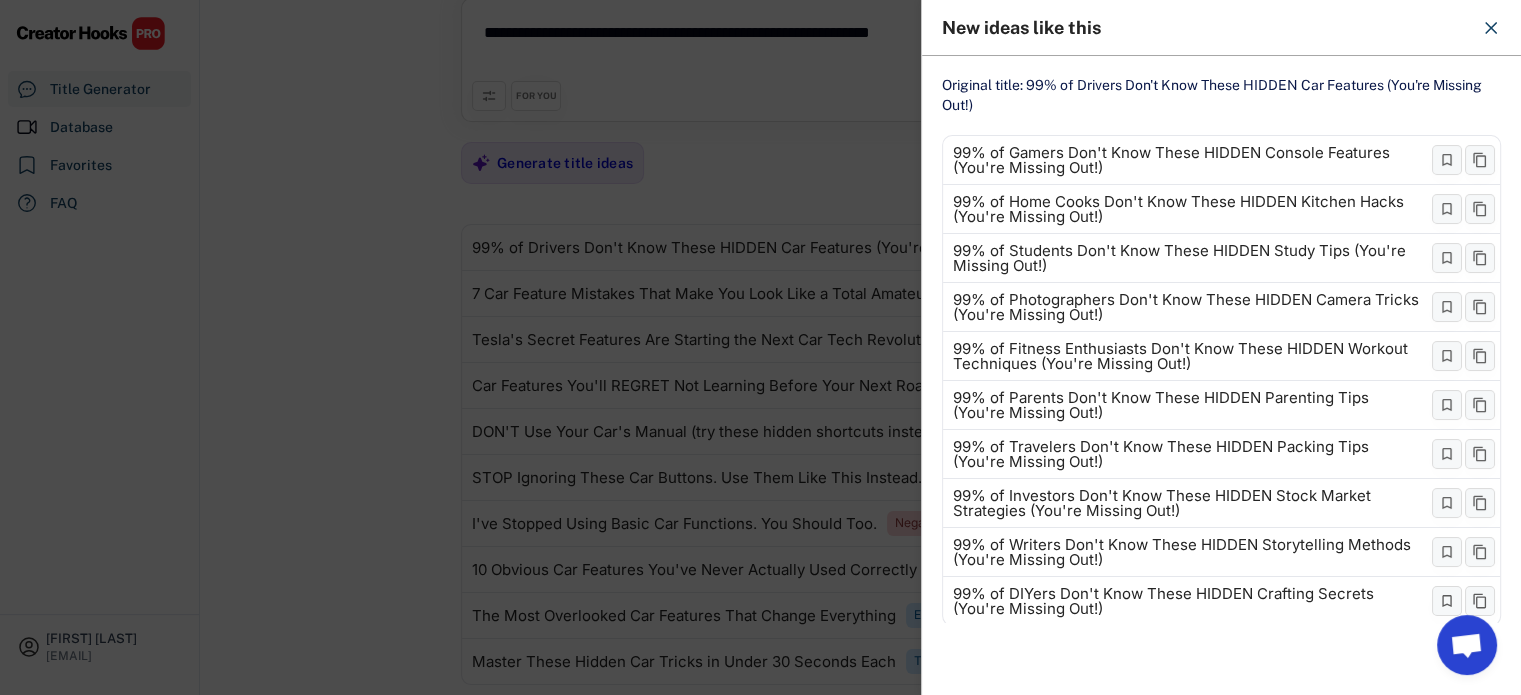 click at bounding box center [760, 347] 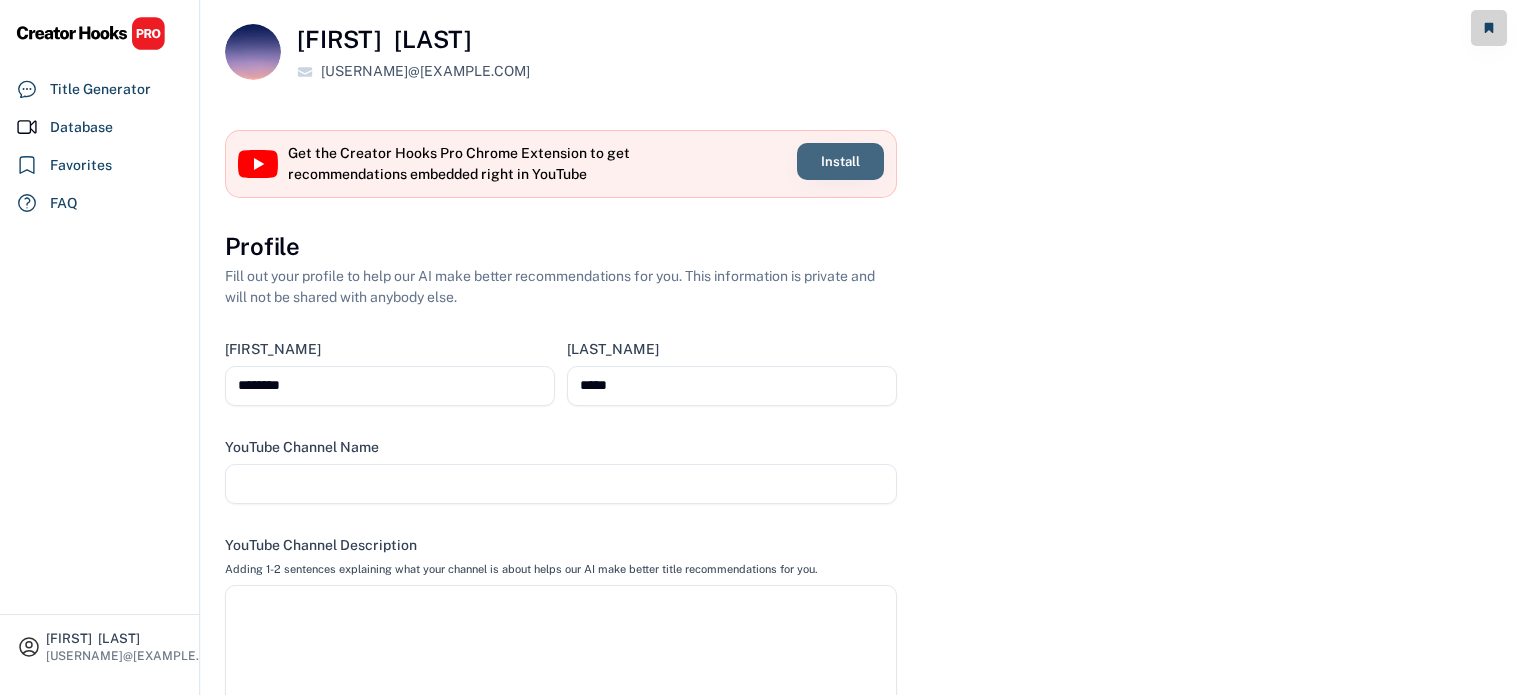select 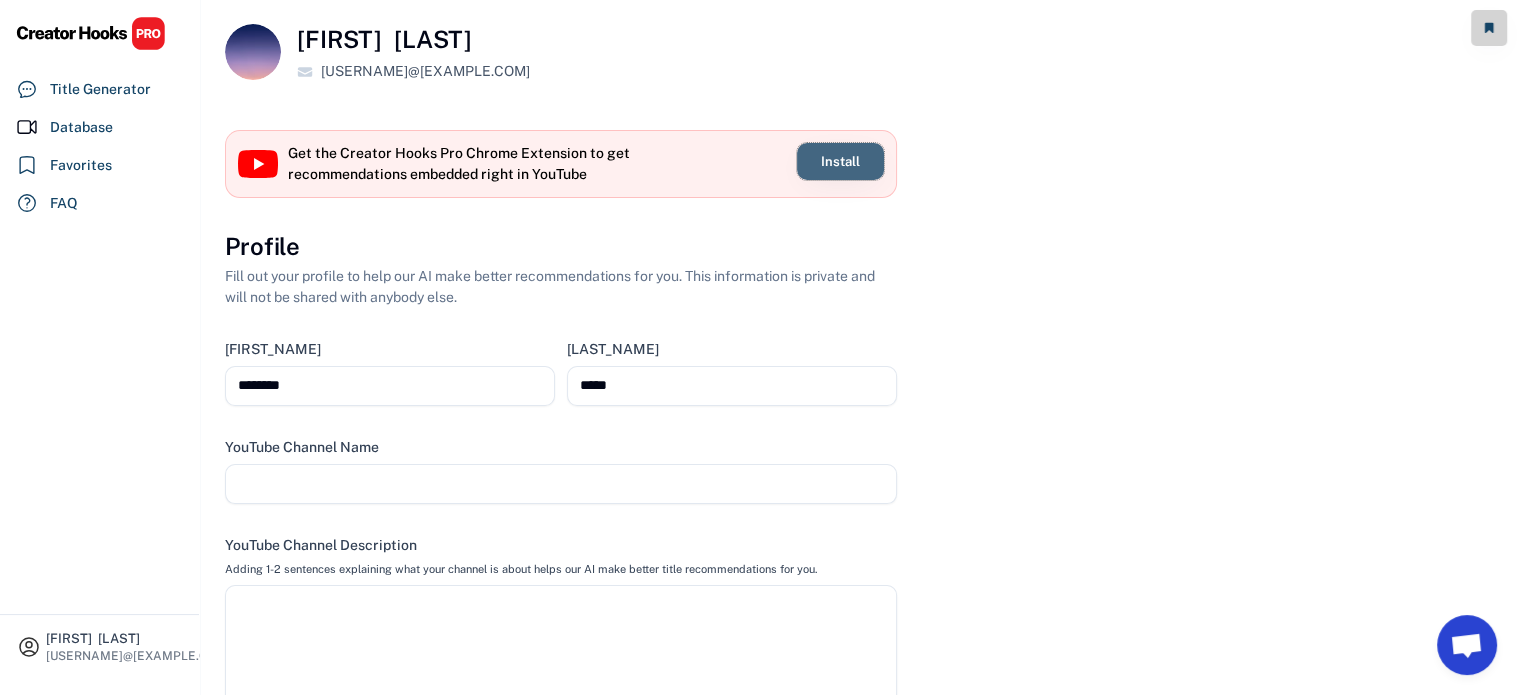 click on "Install" at bounding box center (840, 161) 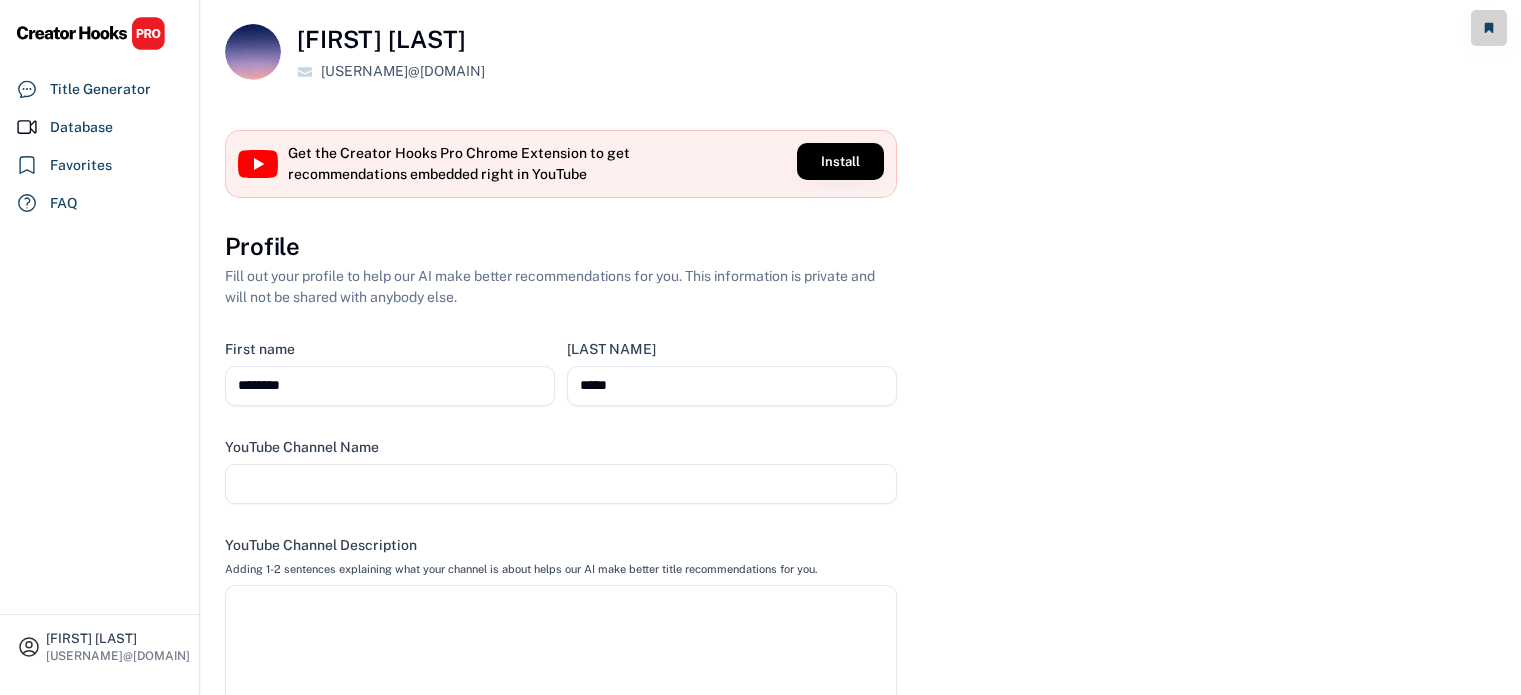 select 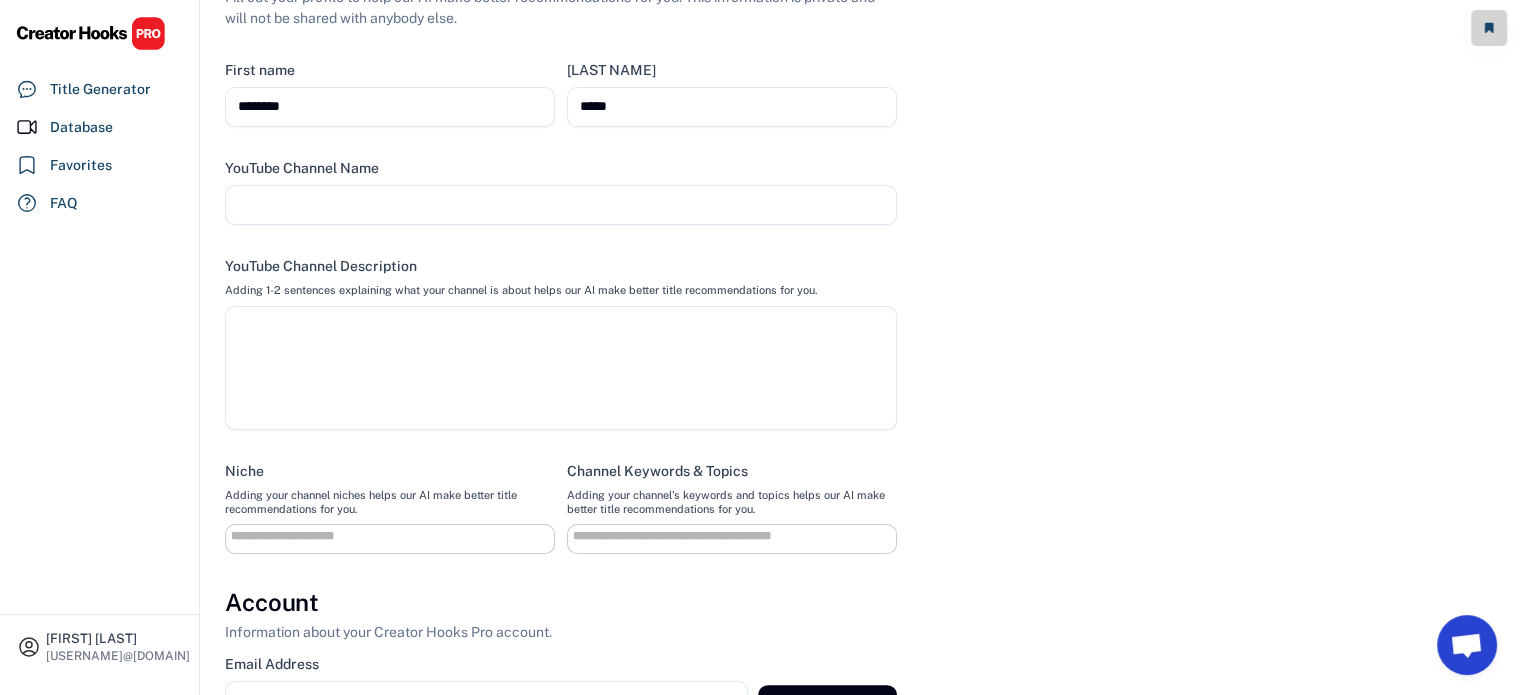 scroll, scrollTop: 292, scrollLeft: 0, axis: vertical 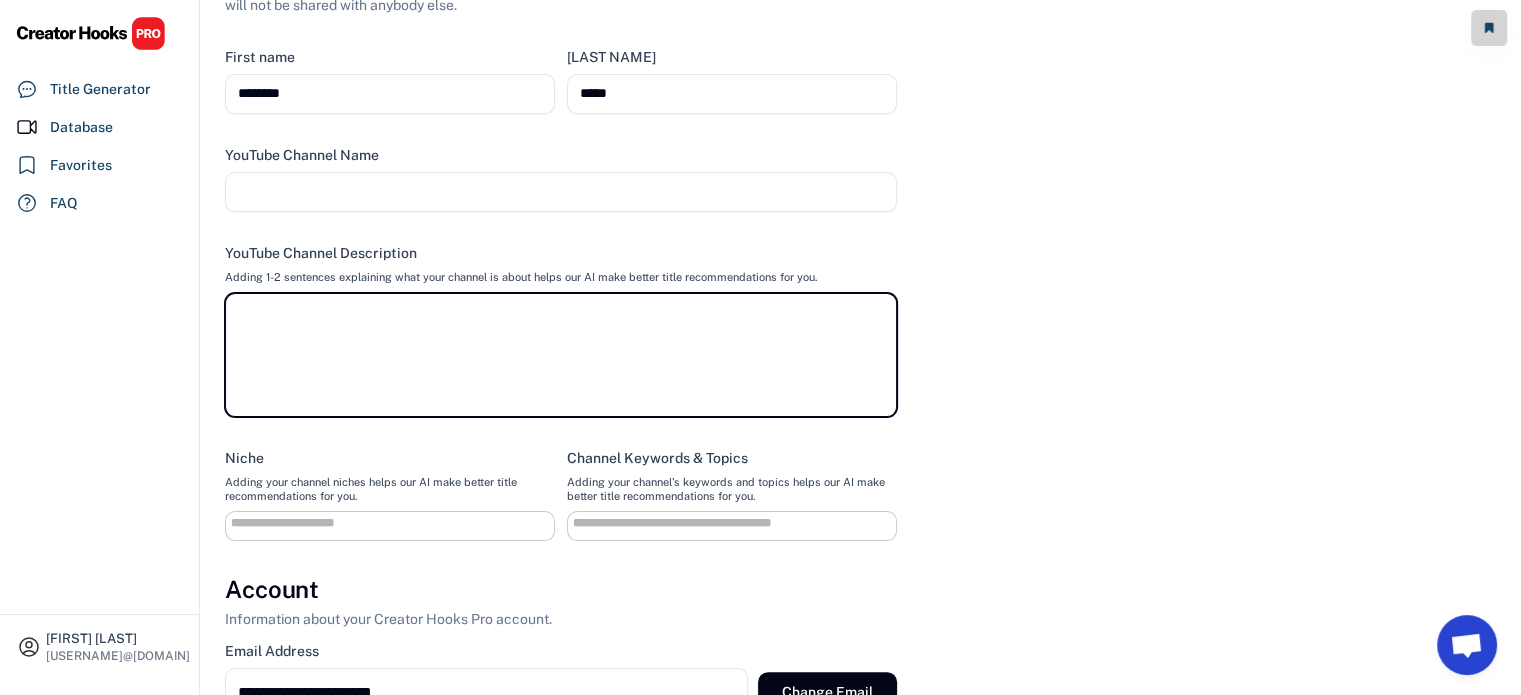 click at bounding box center (561, 355) 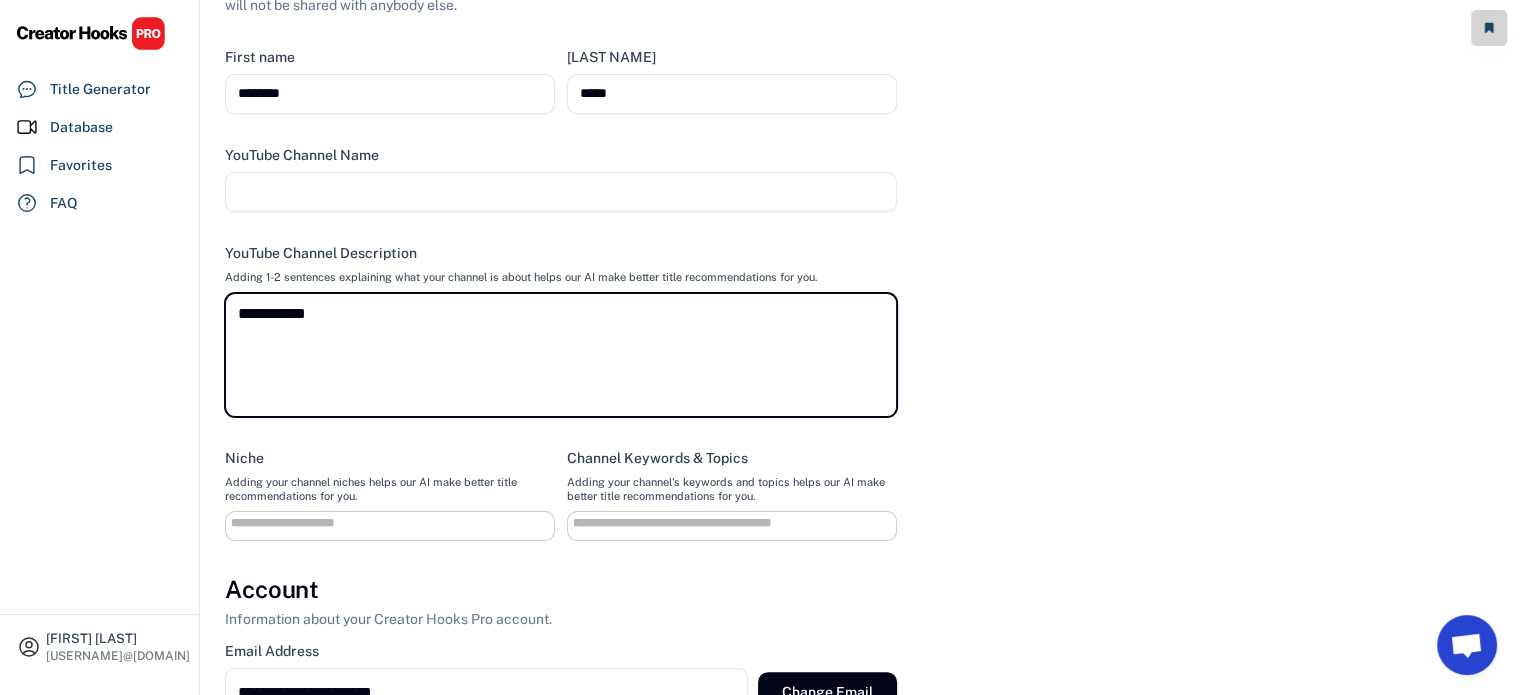 type on "**********" 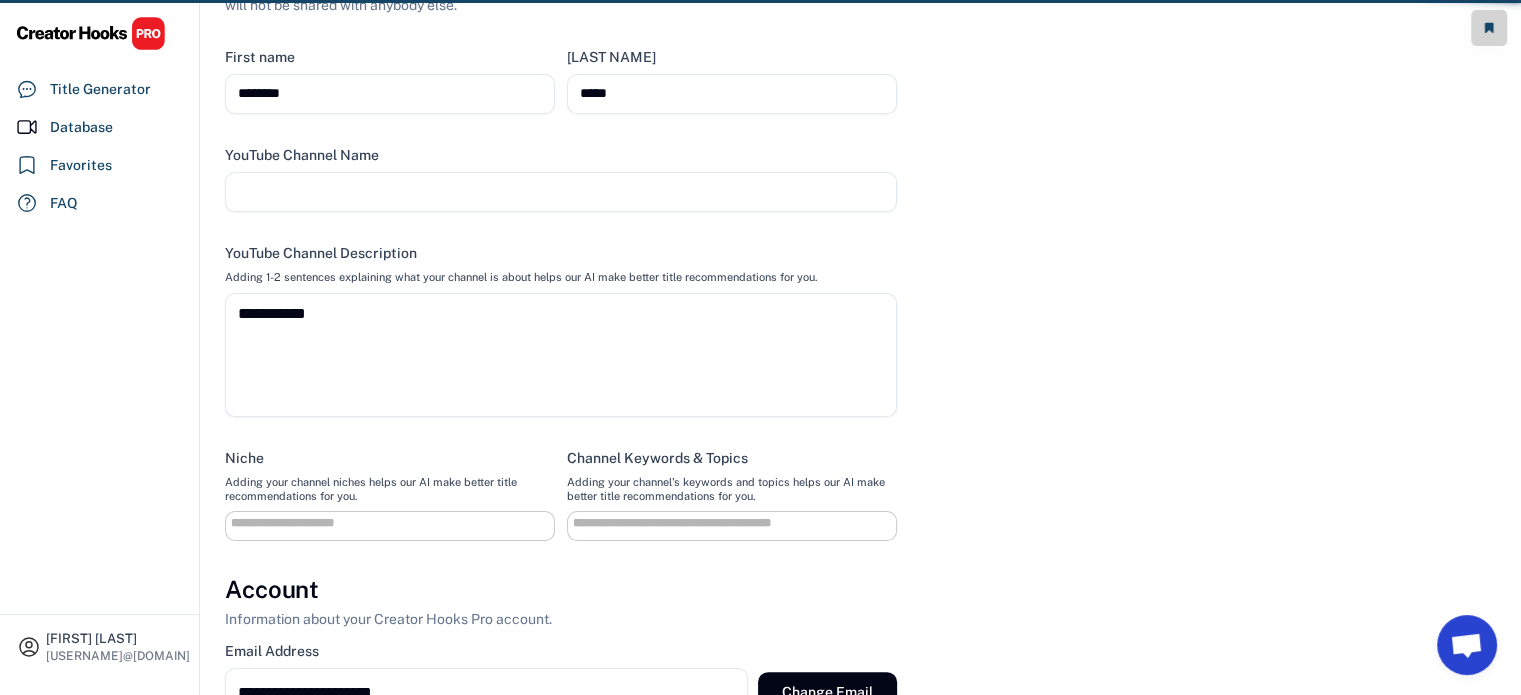 select 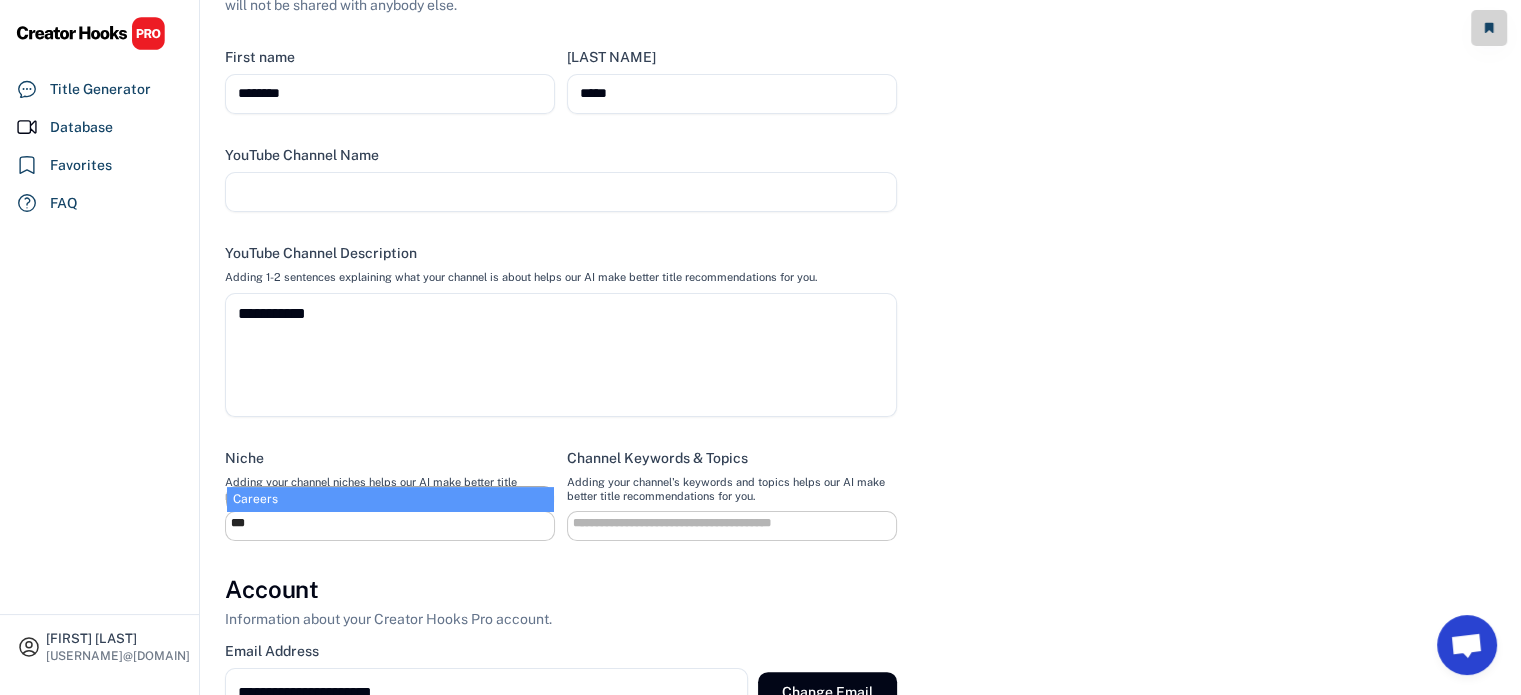click on "***" at bounding box center (395, 523) 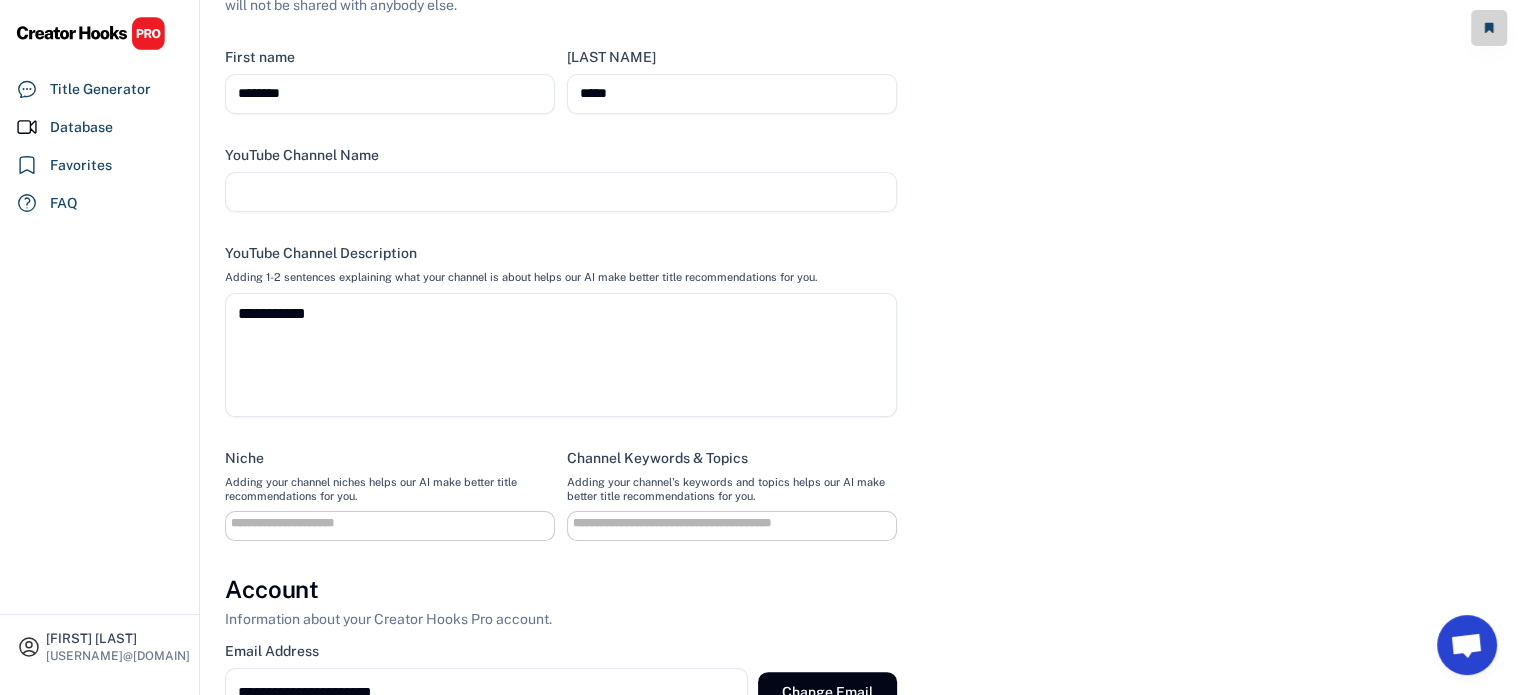 click at bounding box center [395, 523] 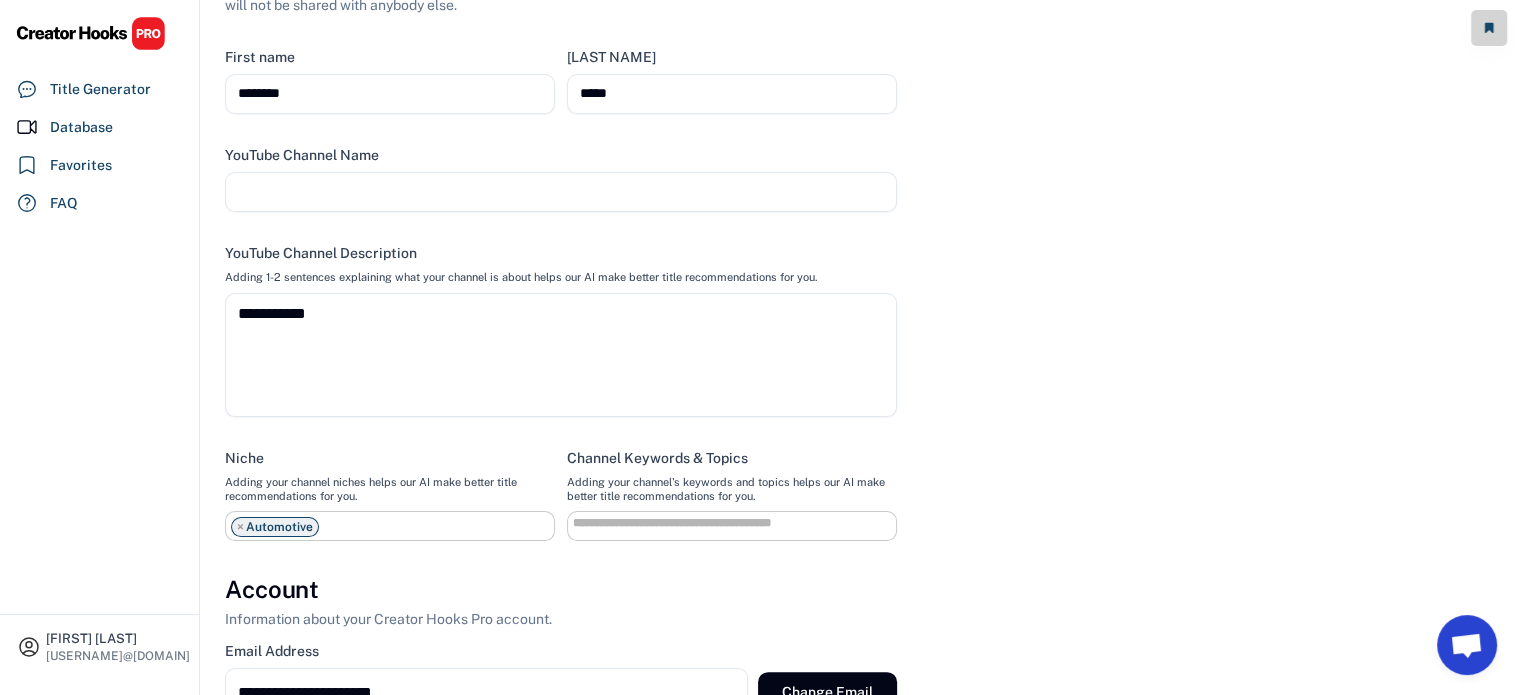 scroll, scrollTop: 16, scrollLeft: 0, axis: vertical 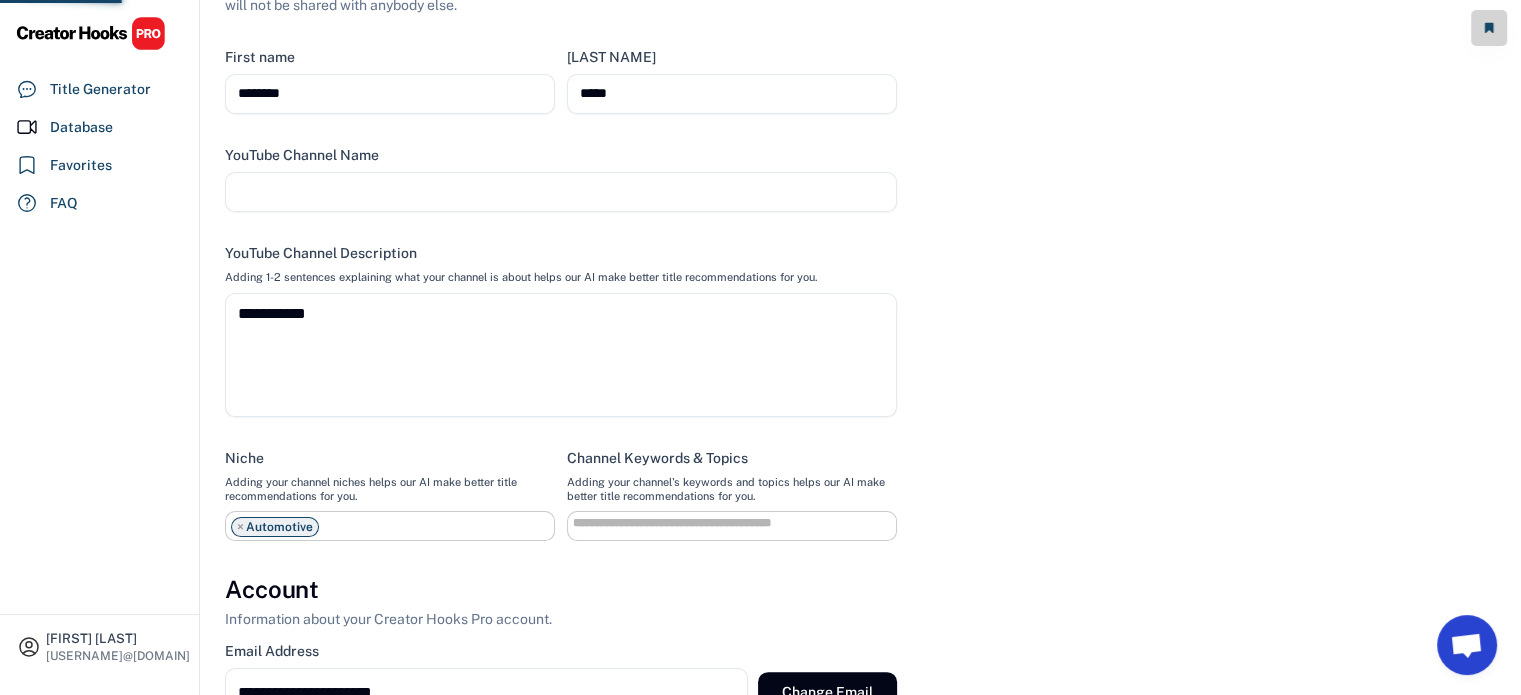 select on "**********" 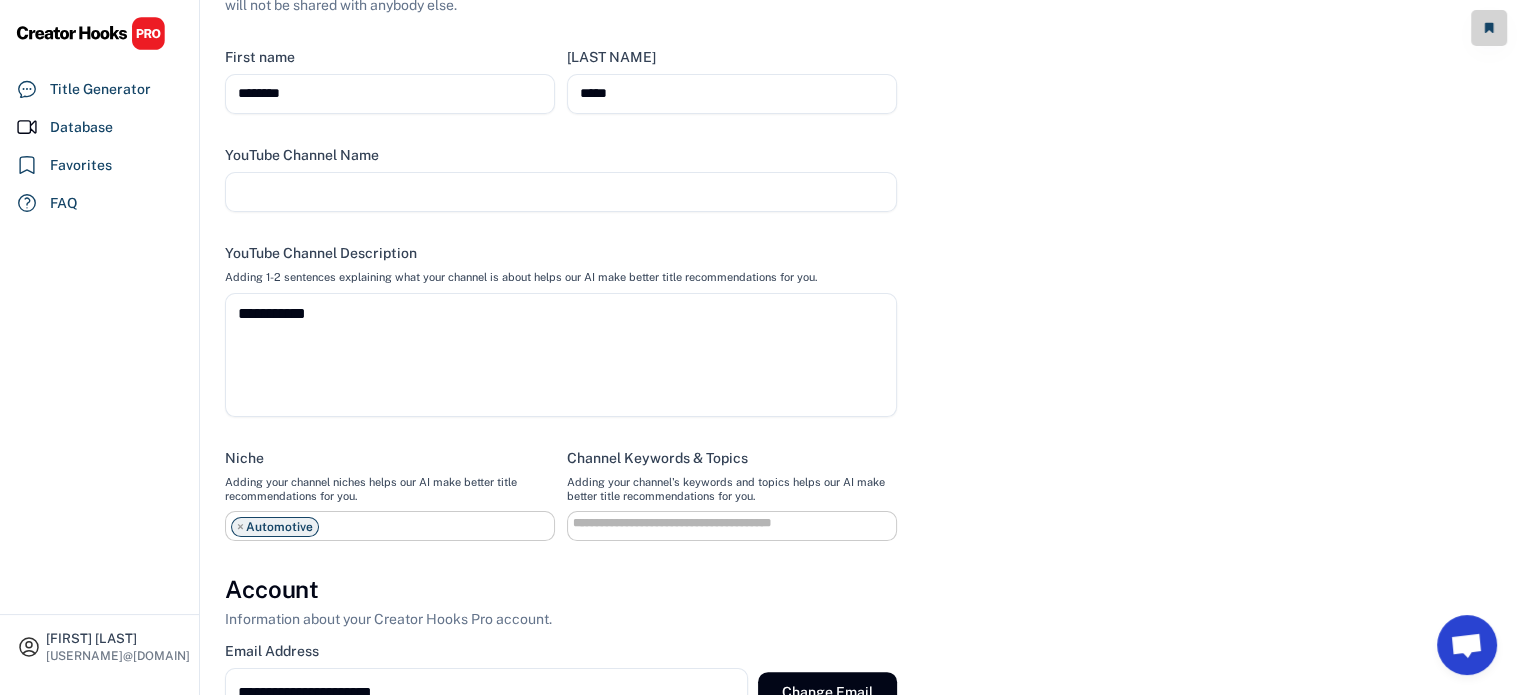 click at bounding box center (737, 523) 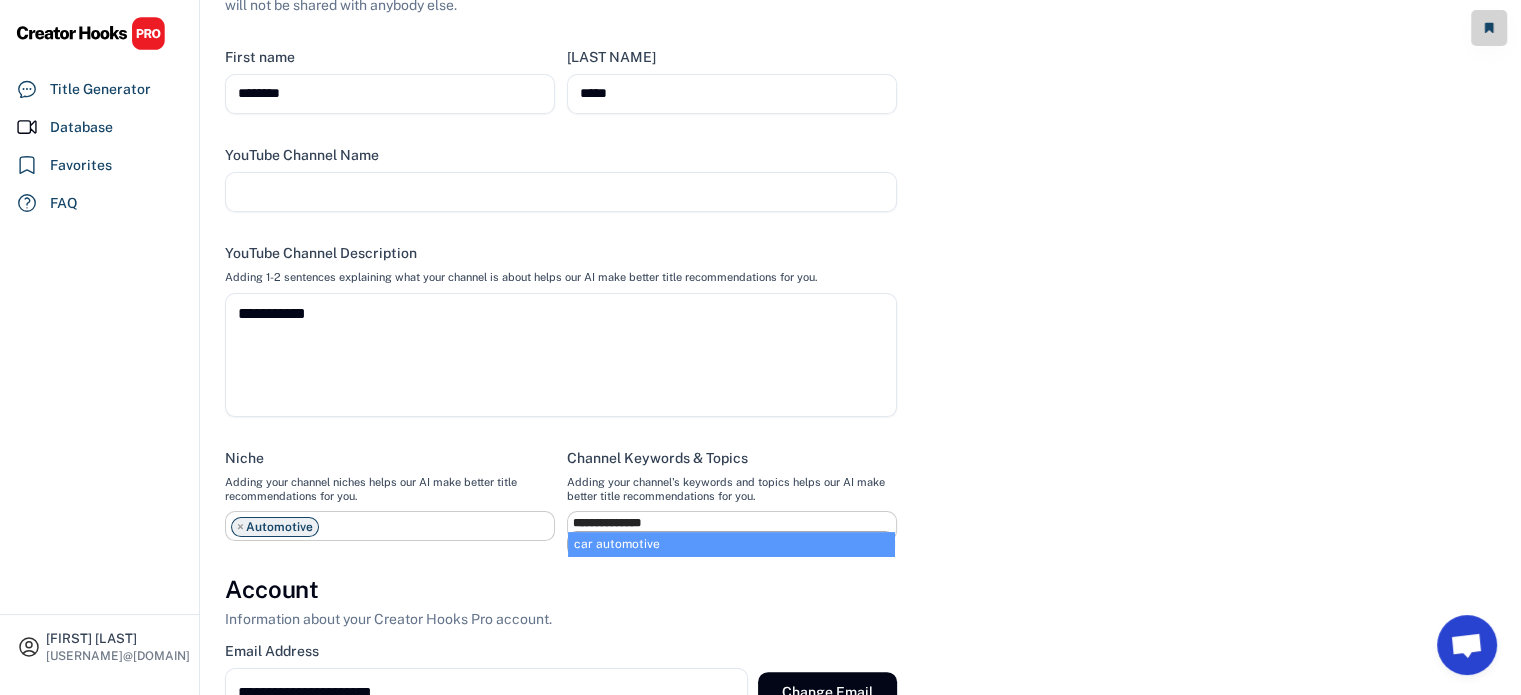 type on "**********" 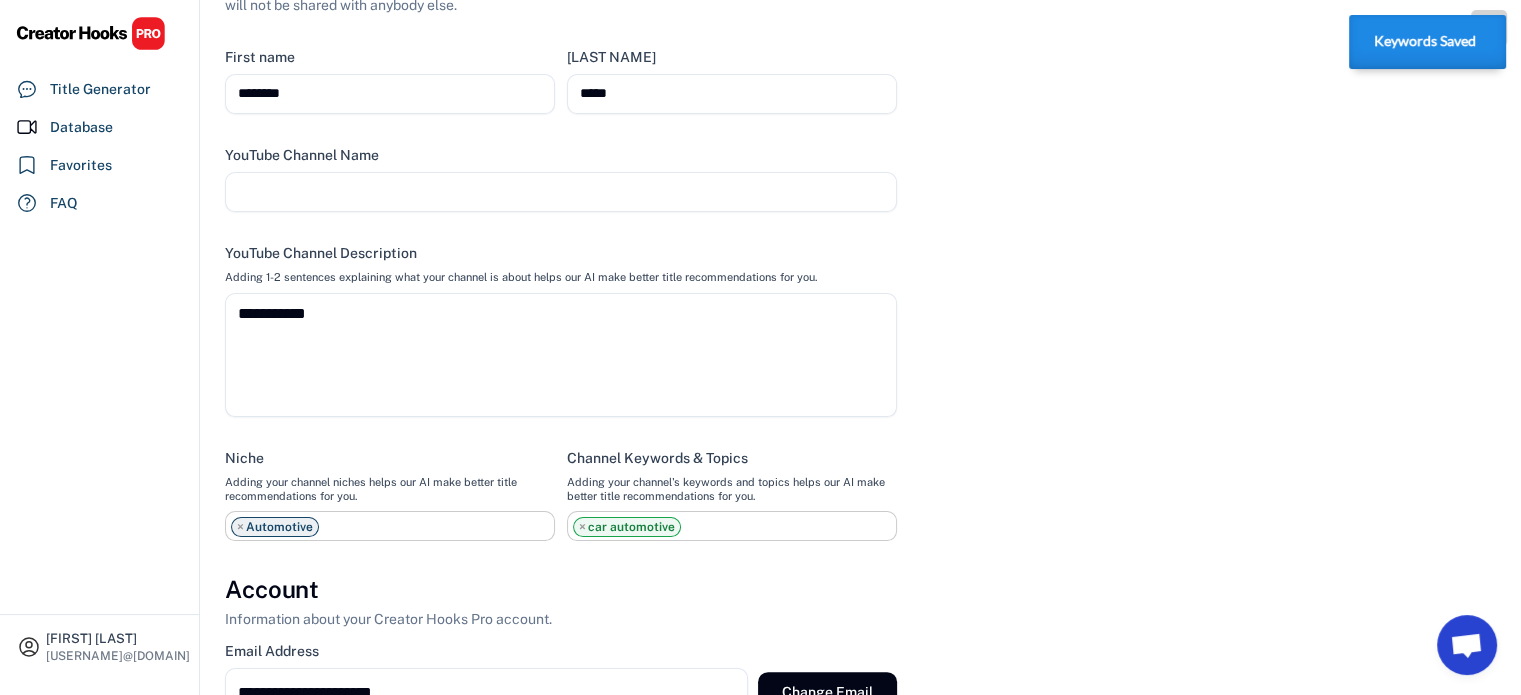 select on "**********" 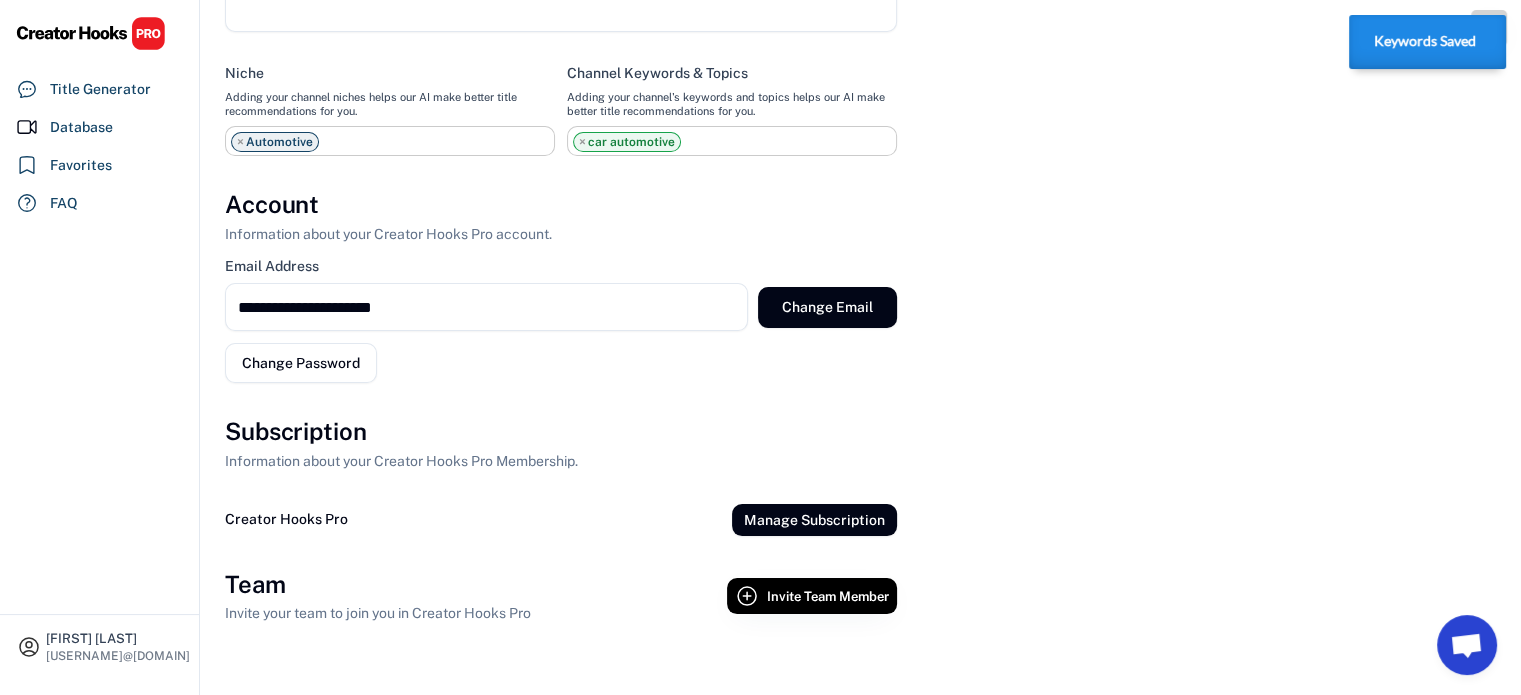 scroll, scrollTop: 767, scrollLeft: 0, axis: vertical 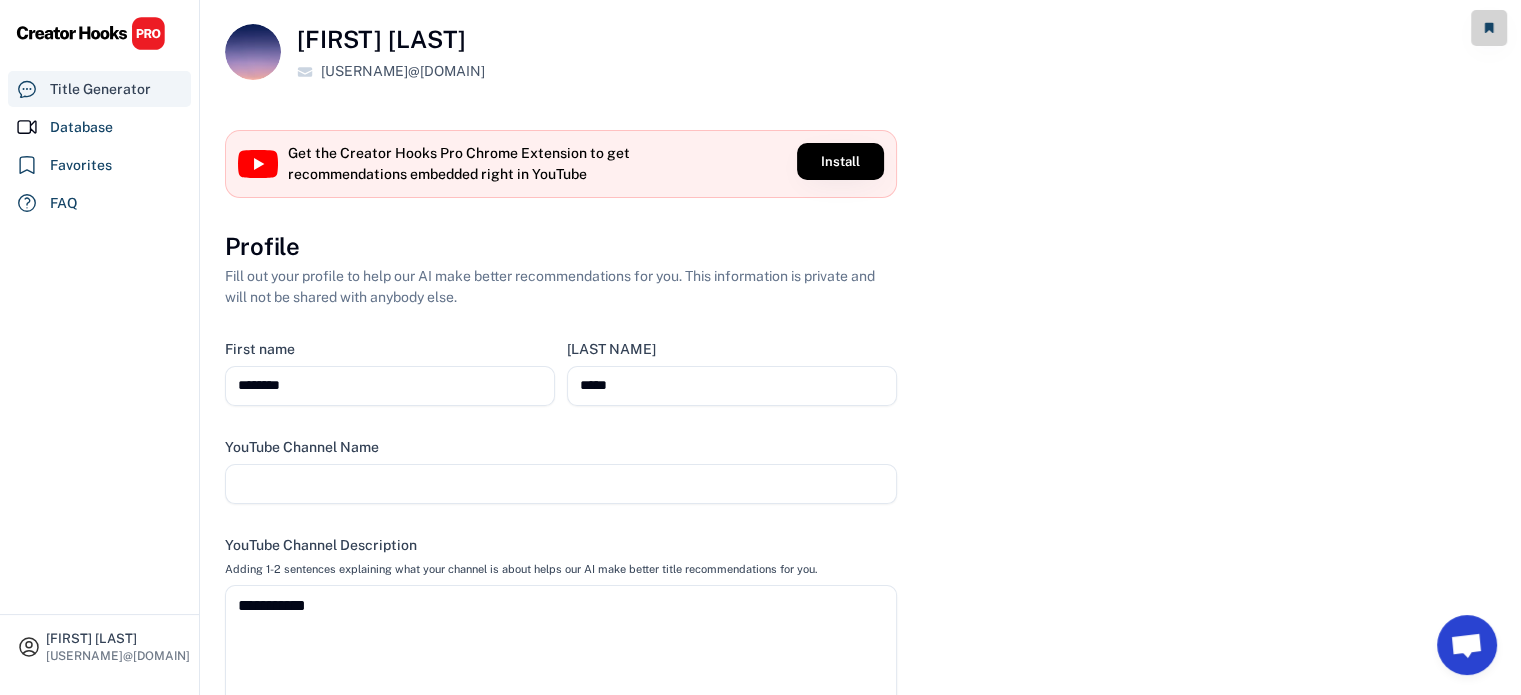click on "Title Generator" at bounding box center (99, 89) 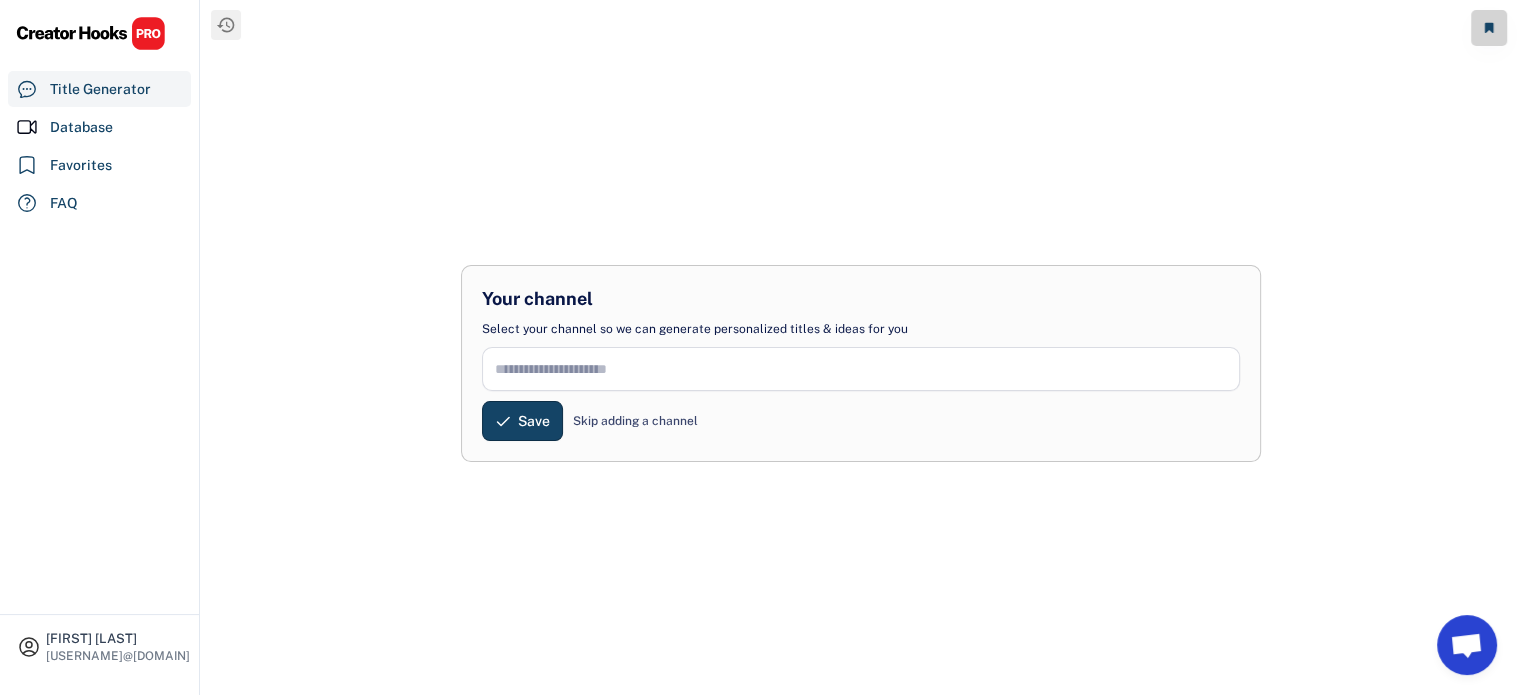 click on "Skip adding a channel" at bounding box center (635, 421) 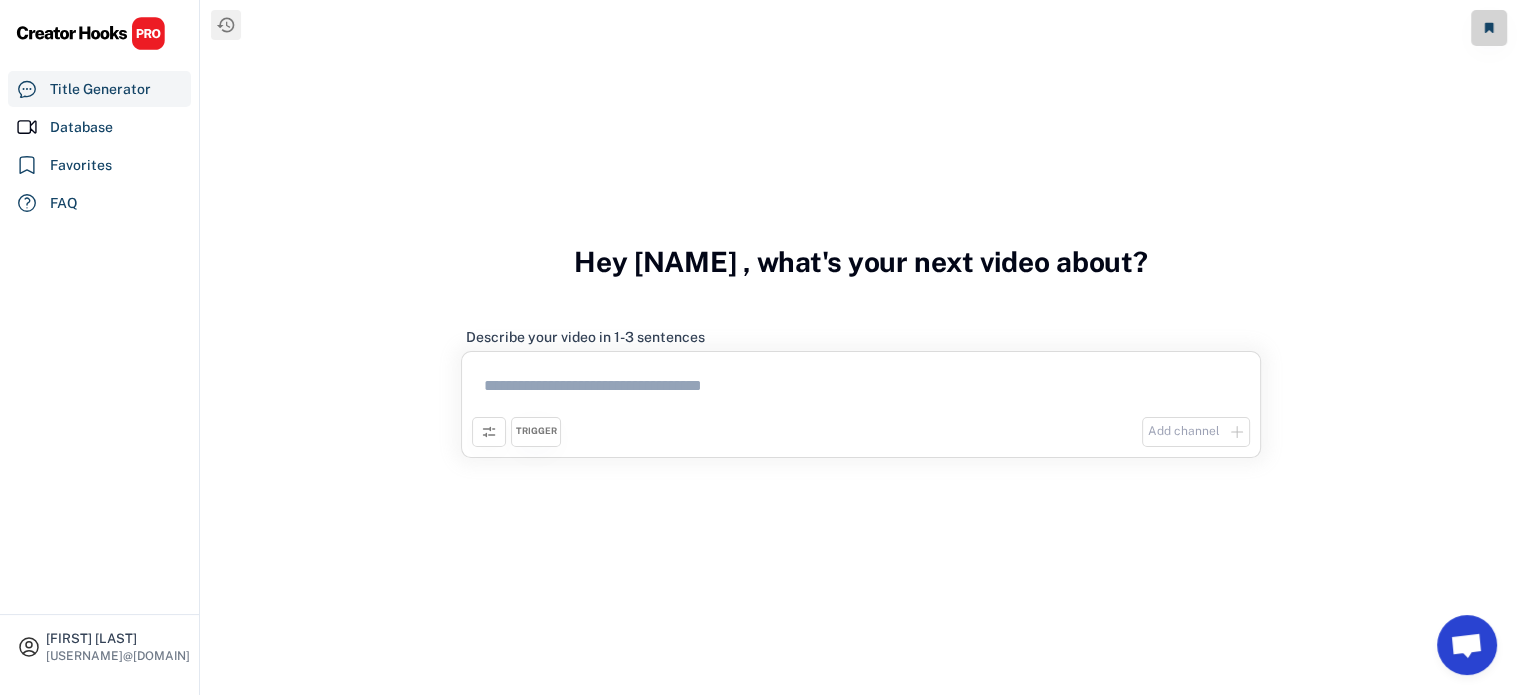 click at bounding box center (861, 389) 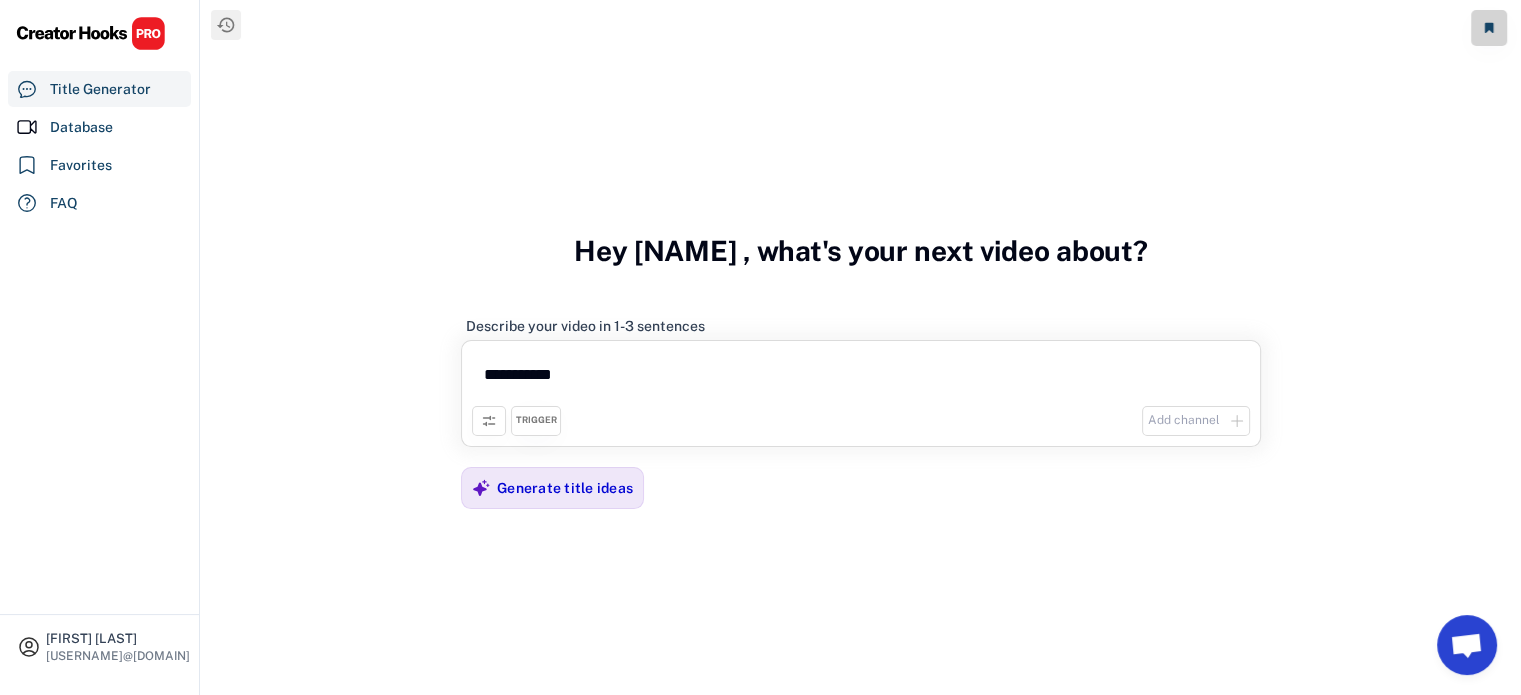 scroll, scrollTop: 72, scrollLeft: 0, axis: vertical 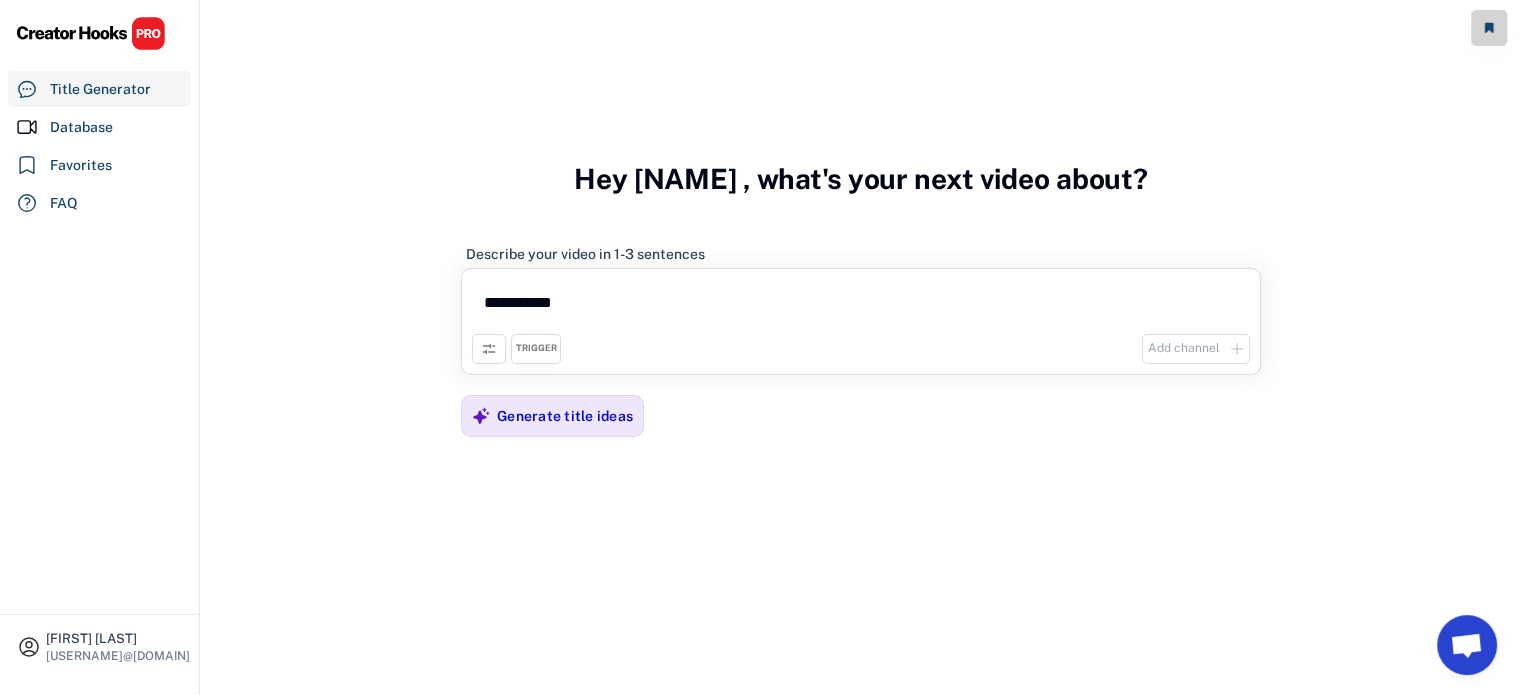 click on "**********" at bounding box center [861, 306] 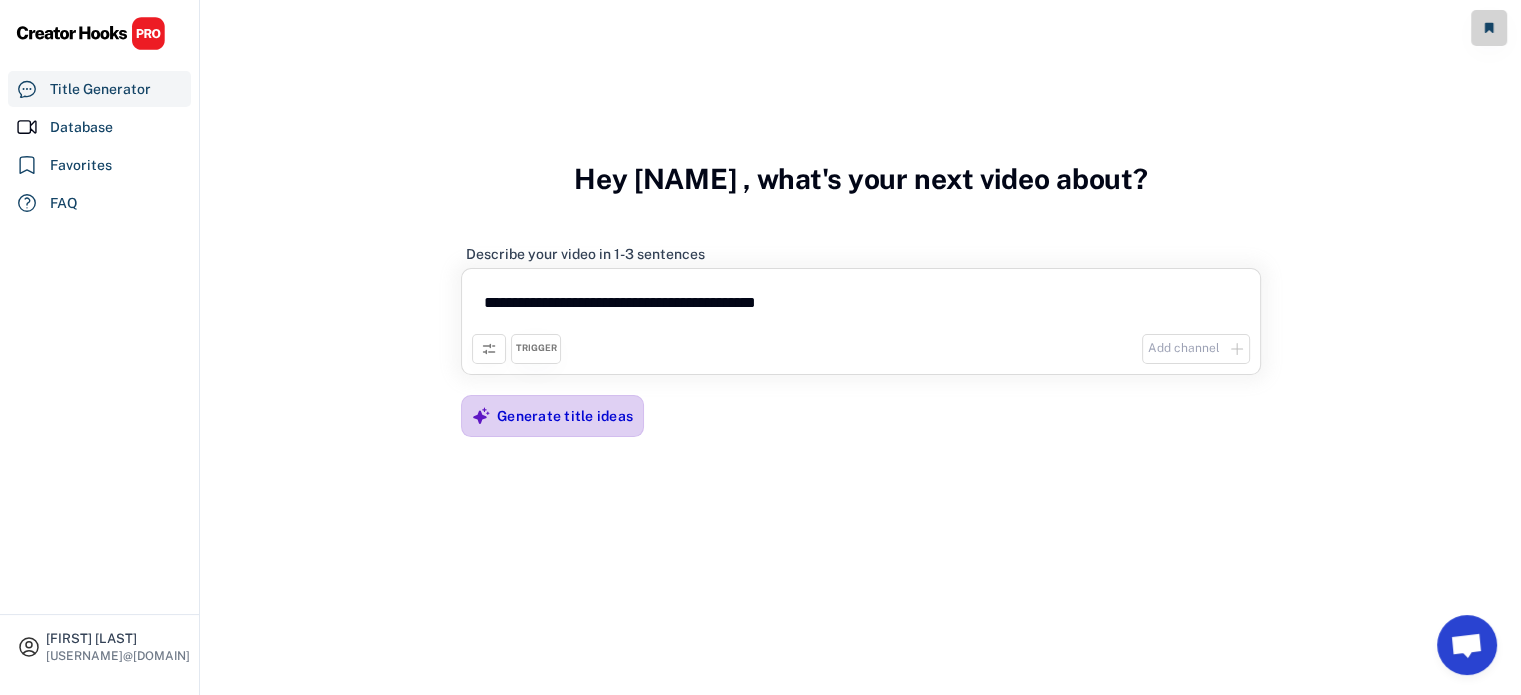 type on "**********" 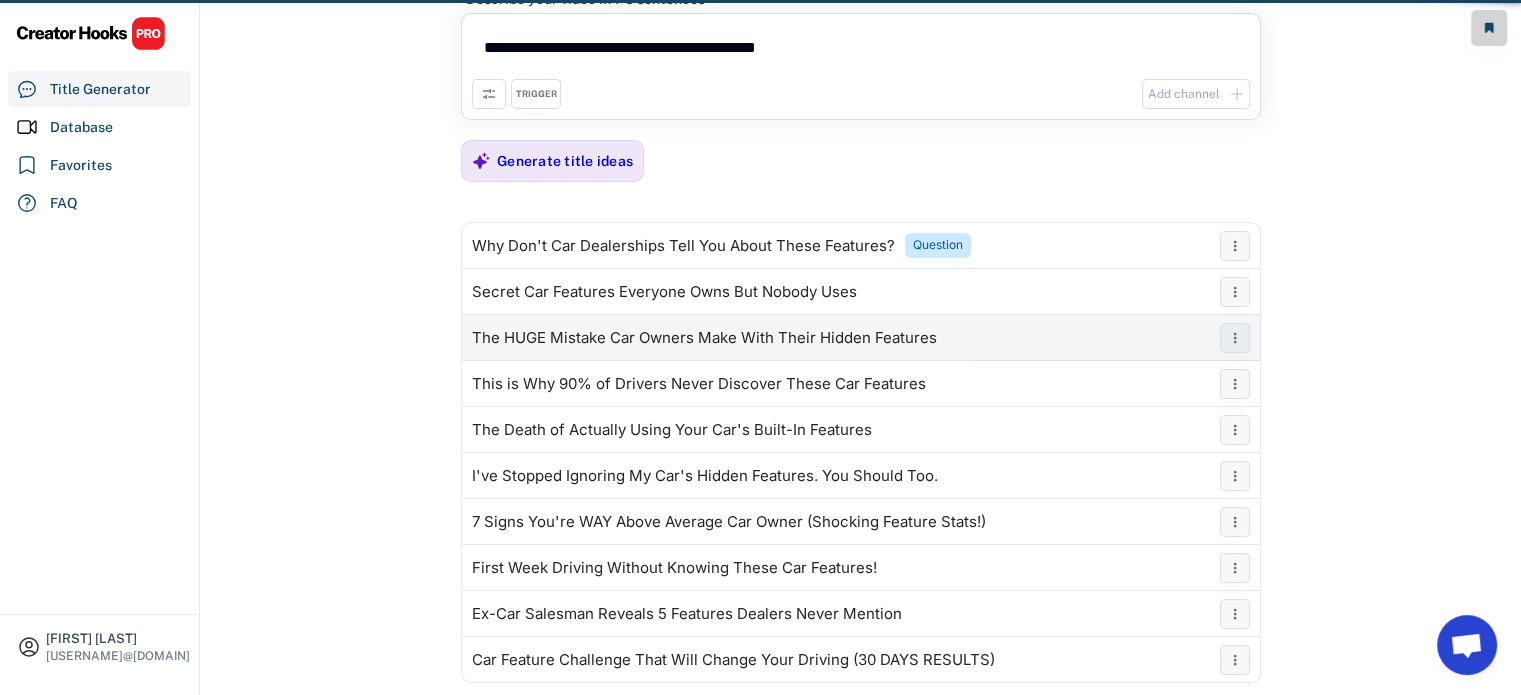 scroll, scrollTop: 0, scrollLeft: 0, axis: both 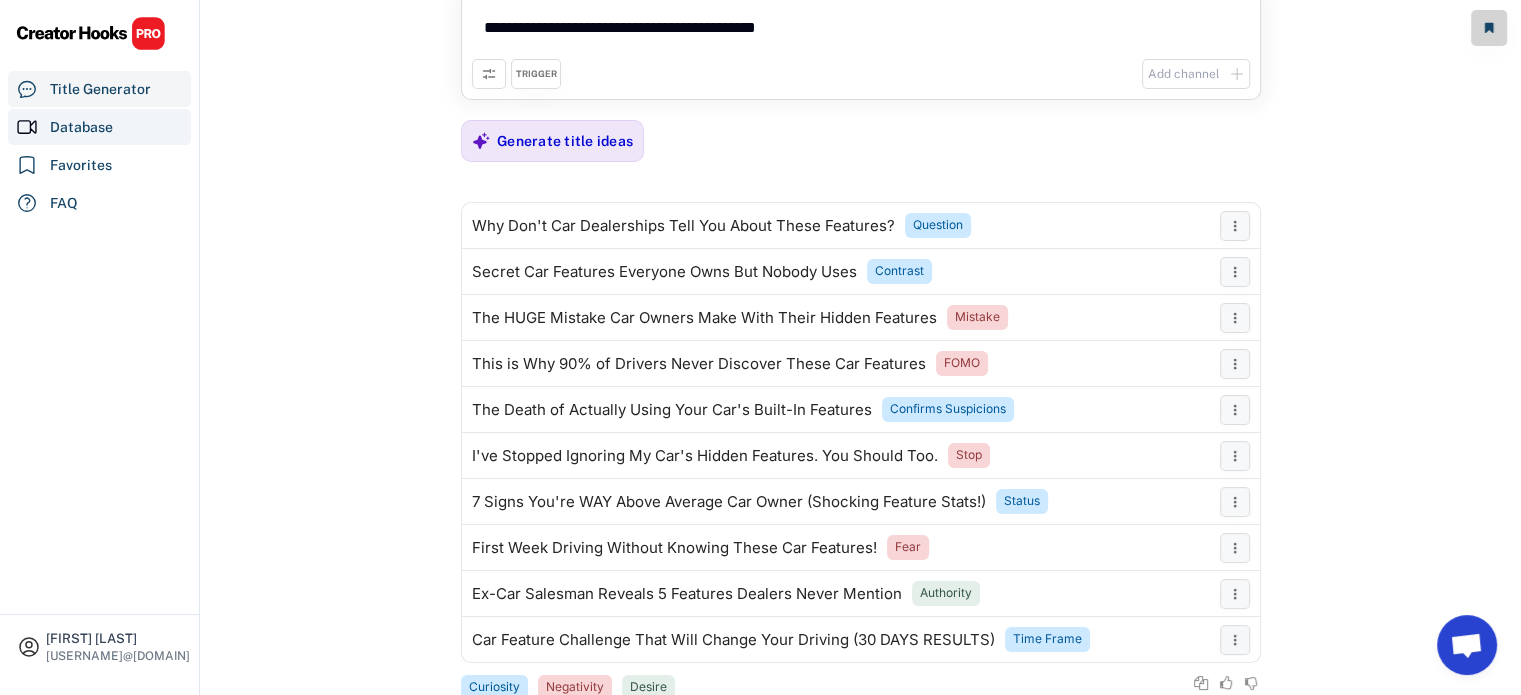 click on "Database" at bounding box center (99, 127) 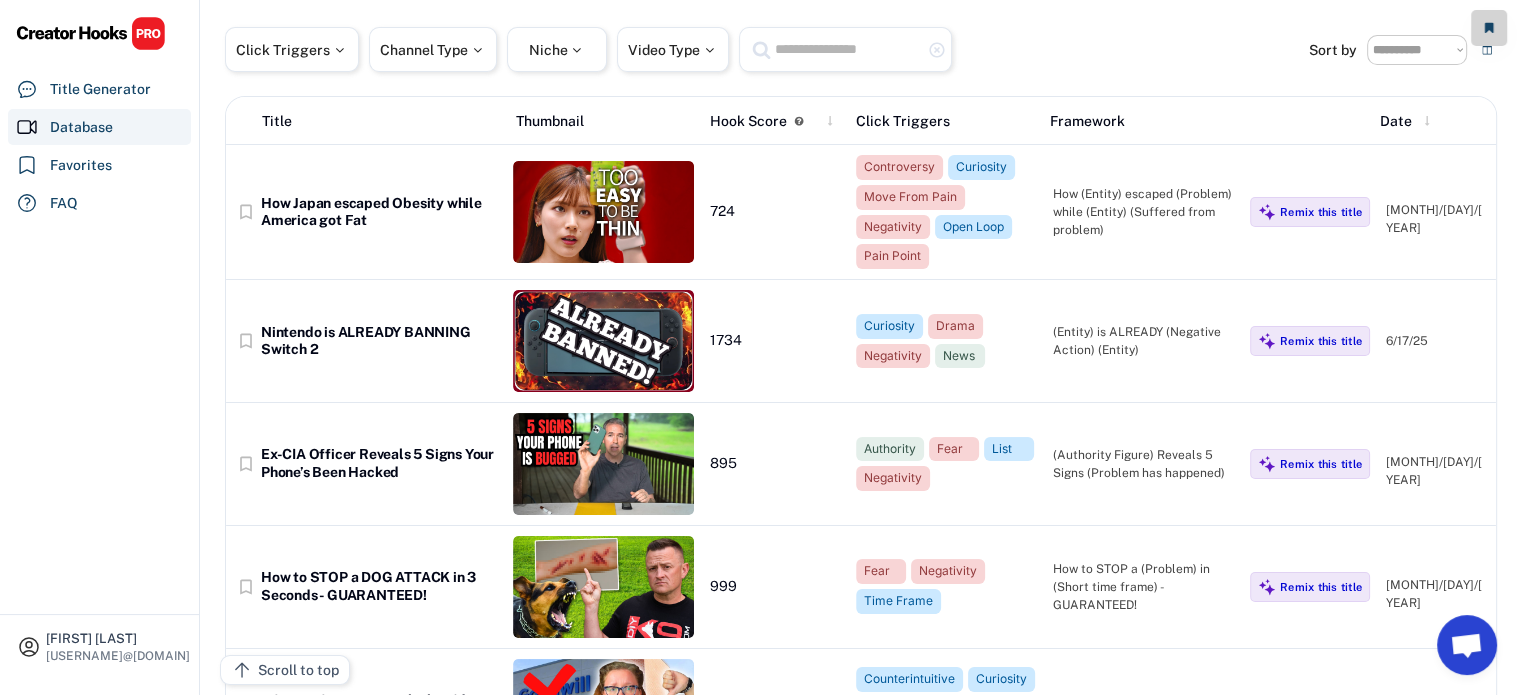 scroll, scrollTop: 575, scrollLeft: 0, axis: vertical 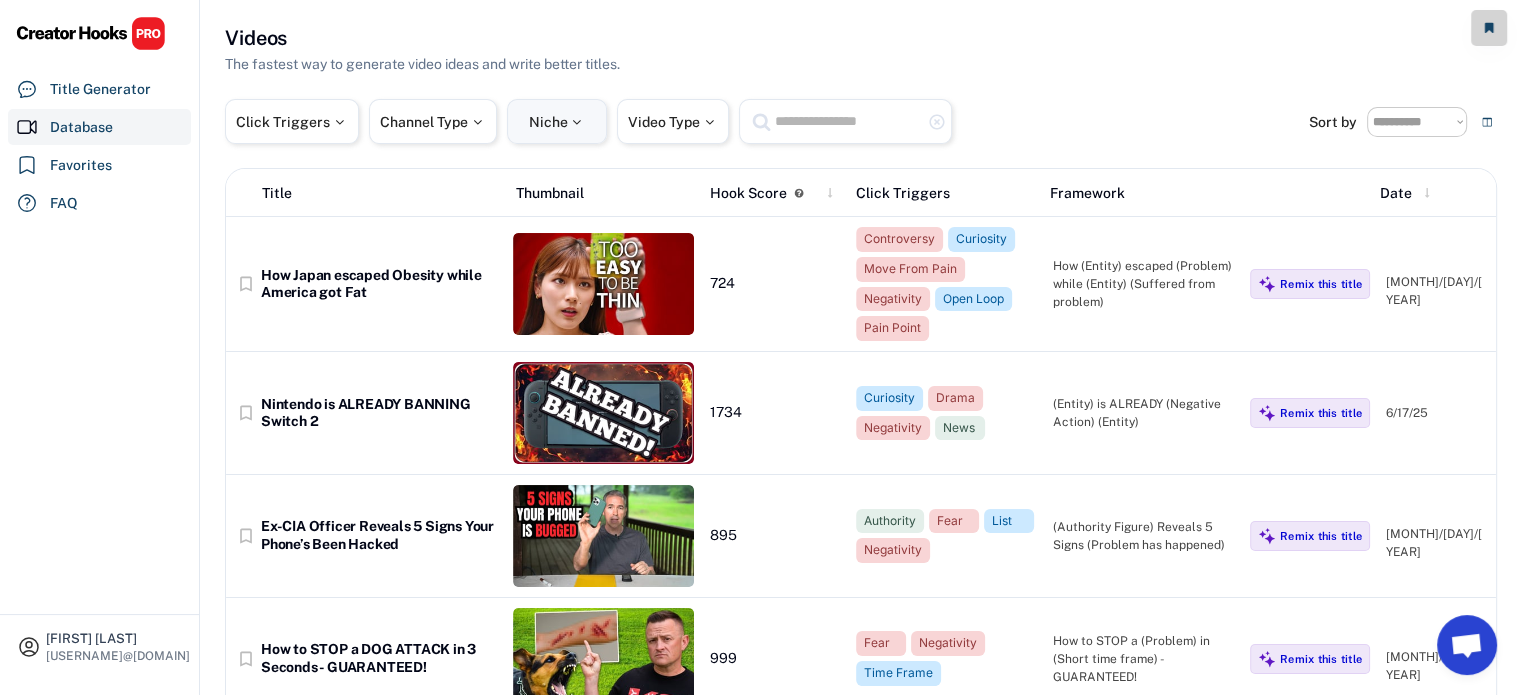 click on "Niche" at bounding box center (557, 122) 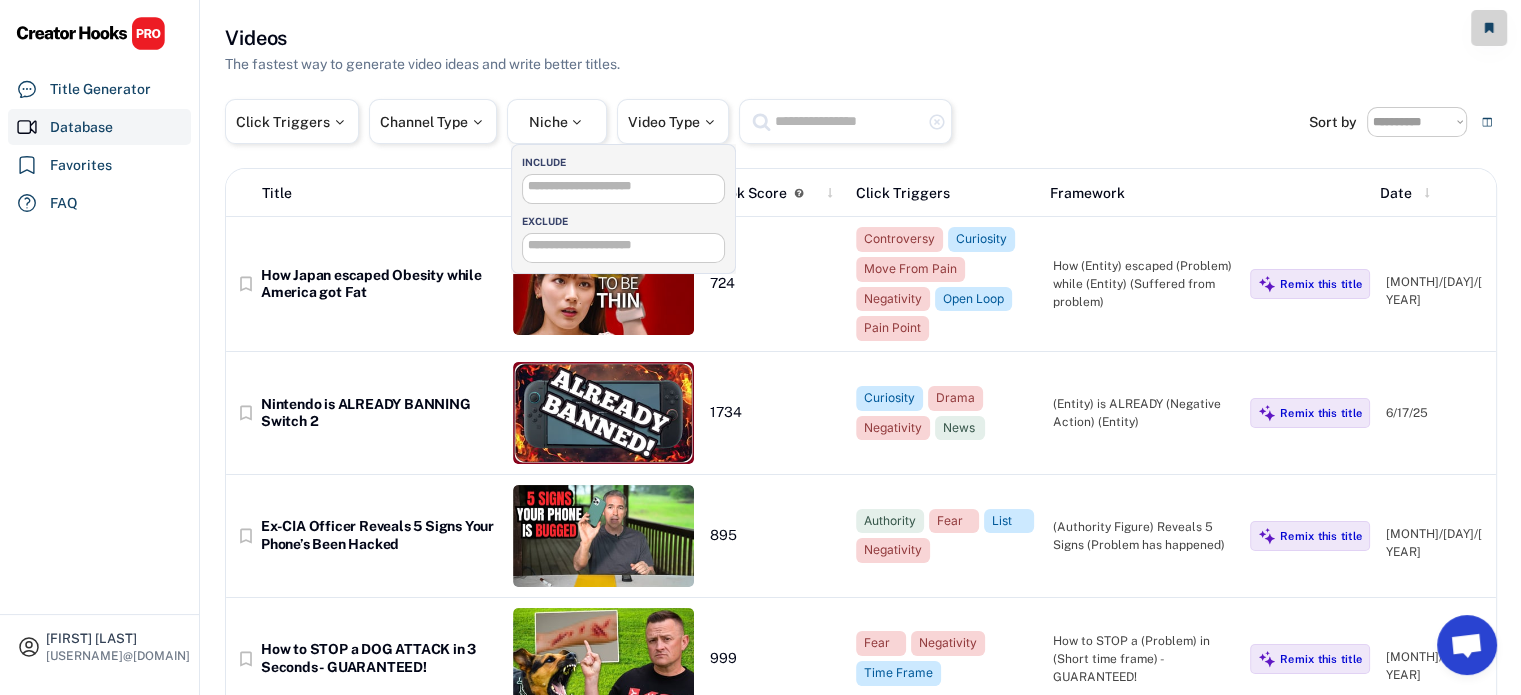 click at bounding box center (629, 186) 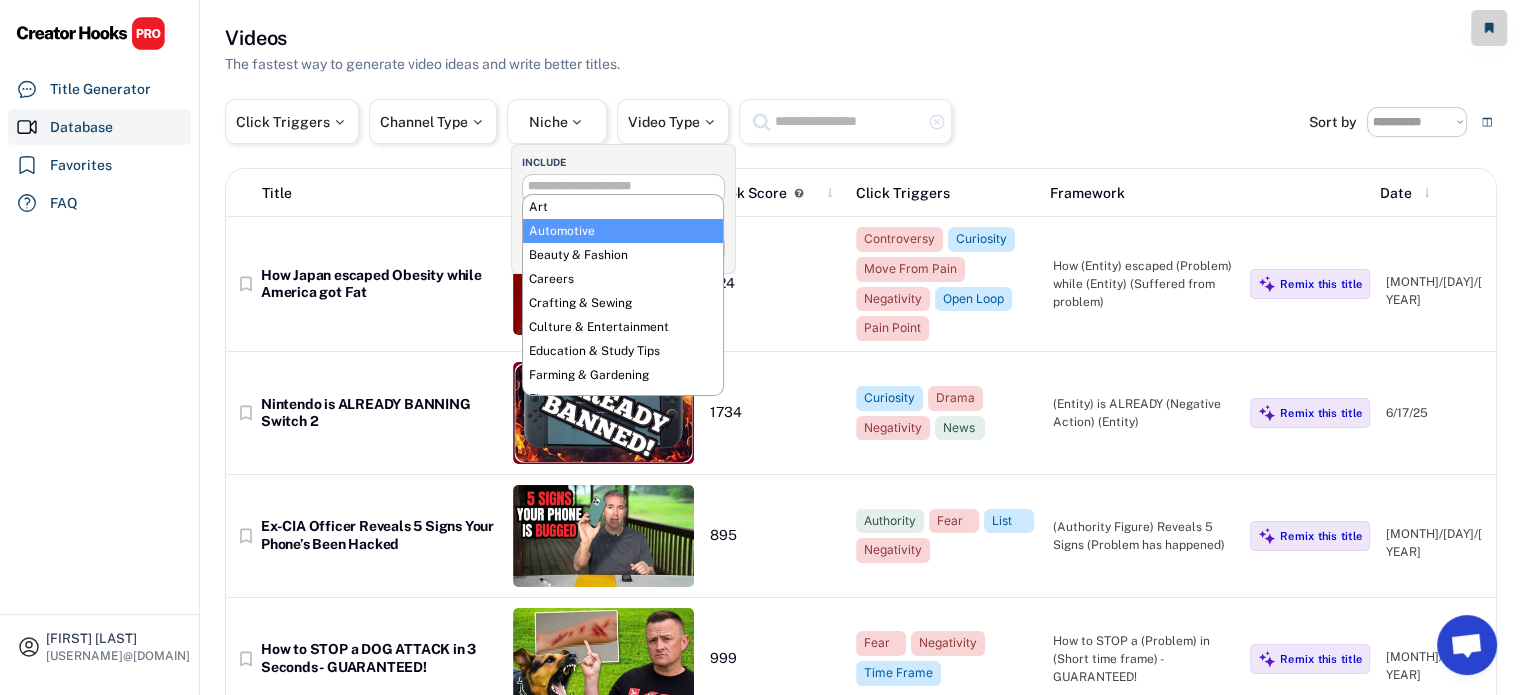 select on "**********" 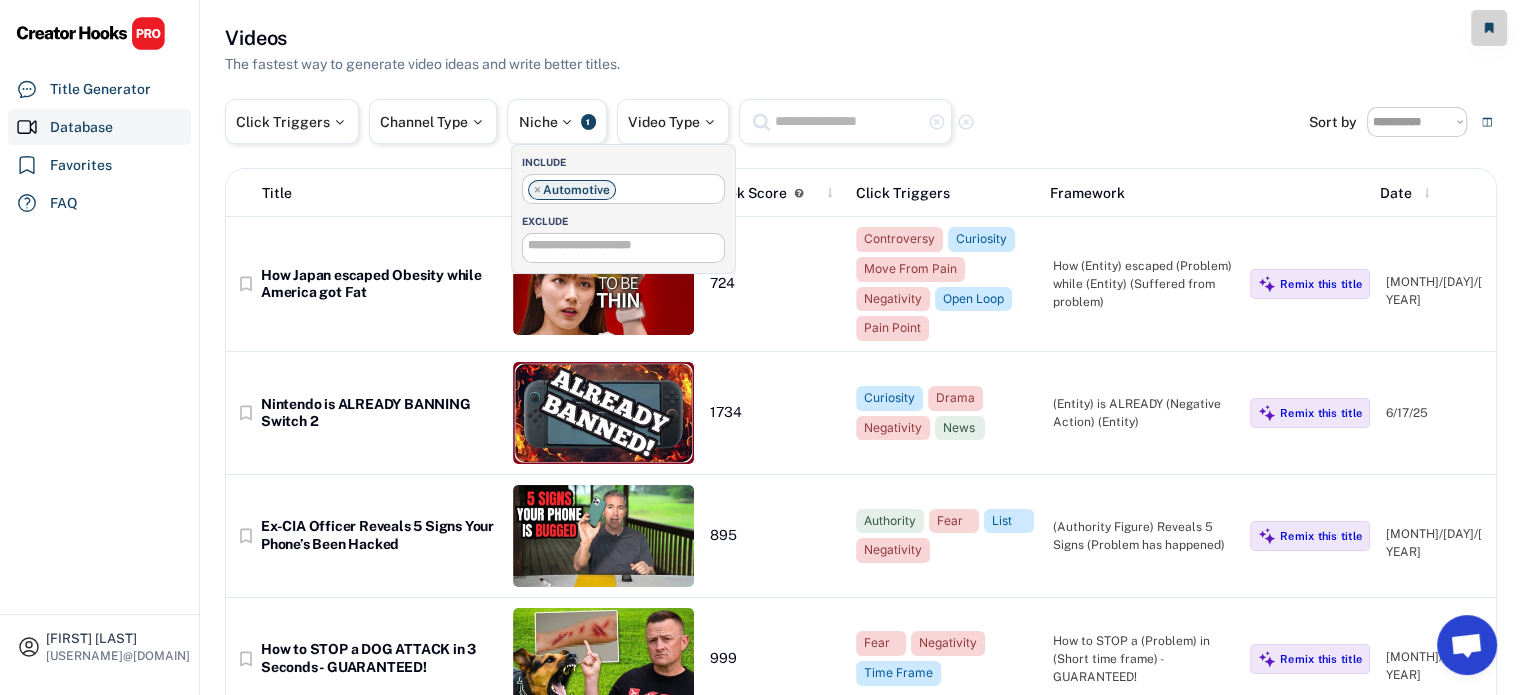 scroll, scrollTop: 16, scrollLeft: 0, axis: vertical 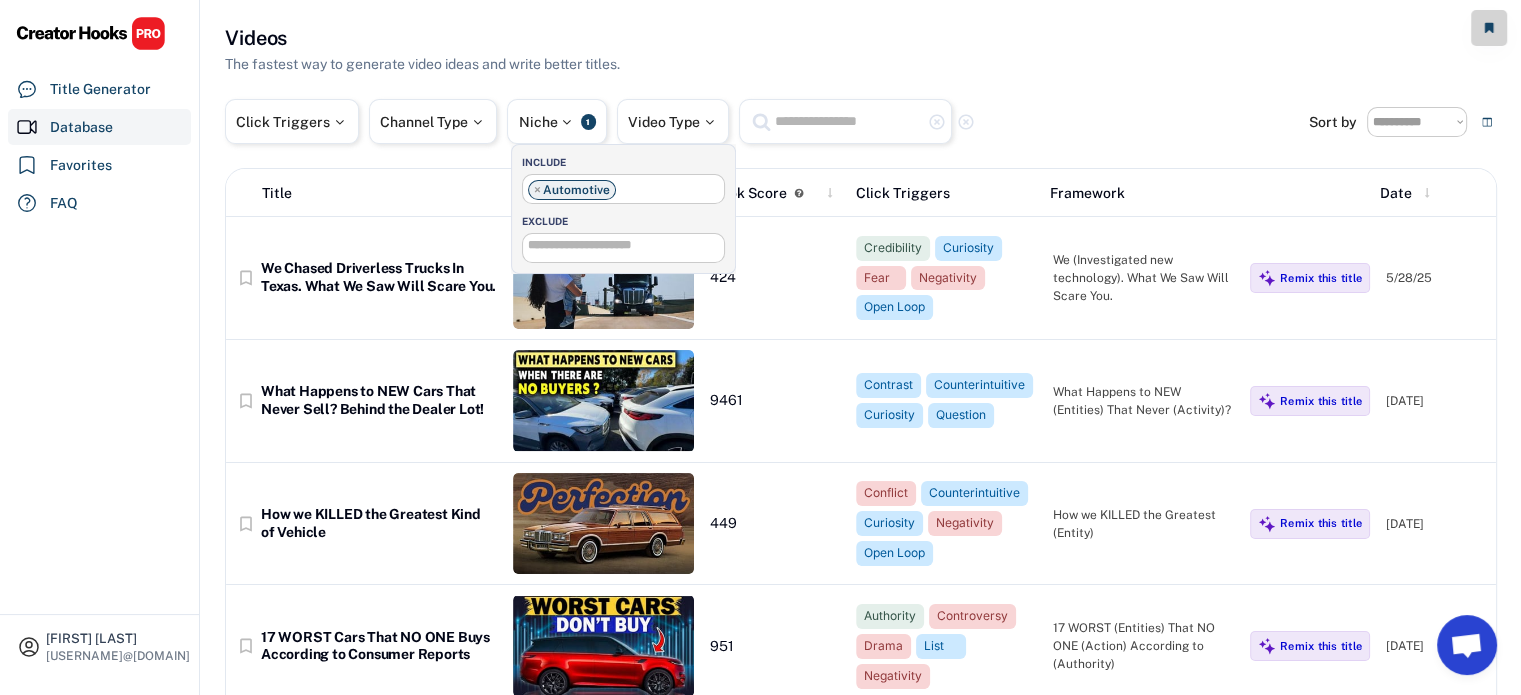 click on "Videos The fastest way to generate video ideas and write better titles." at bounding box center (861, 49) 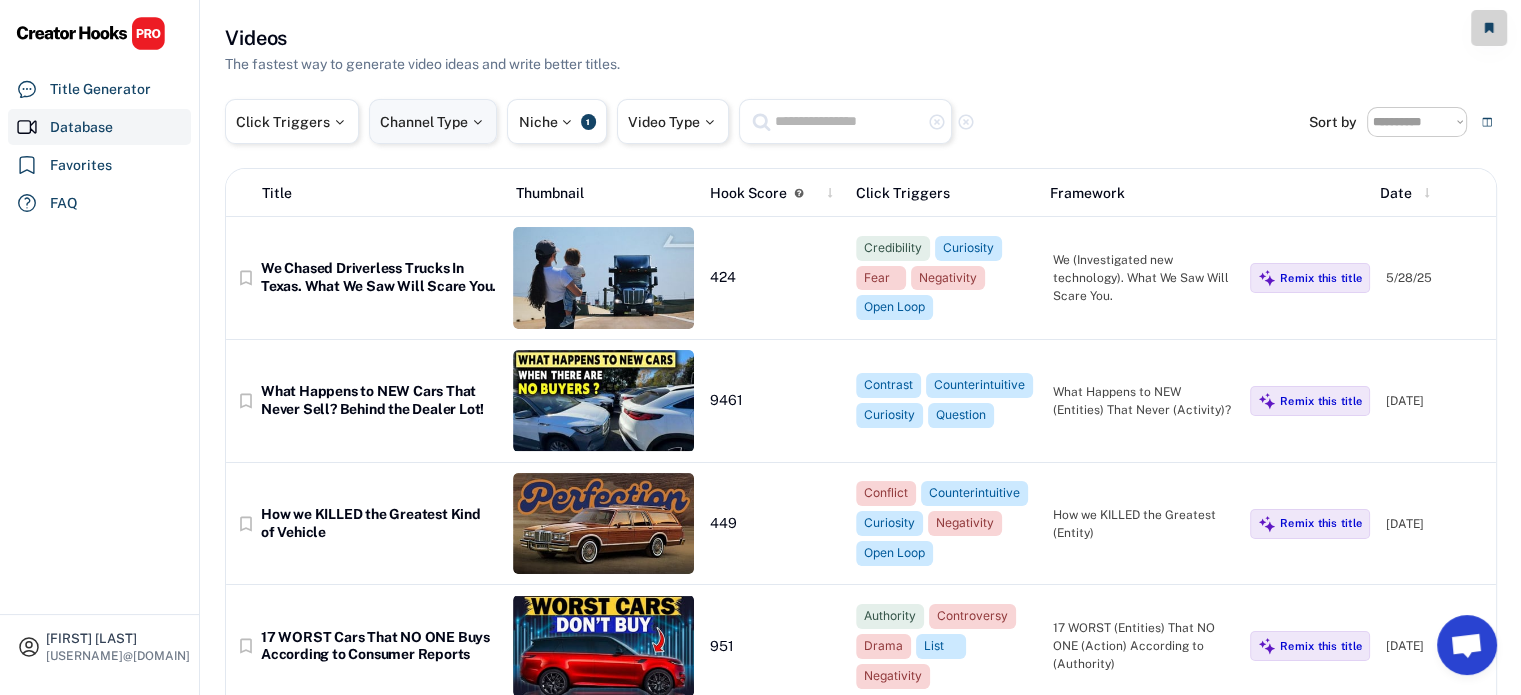 click on "Channel Type" at bounding box center [433, 122] 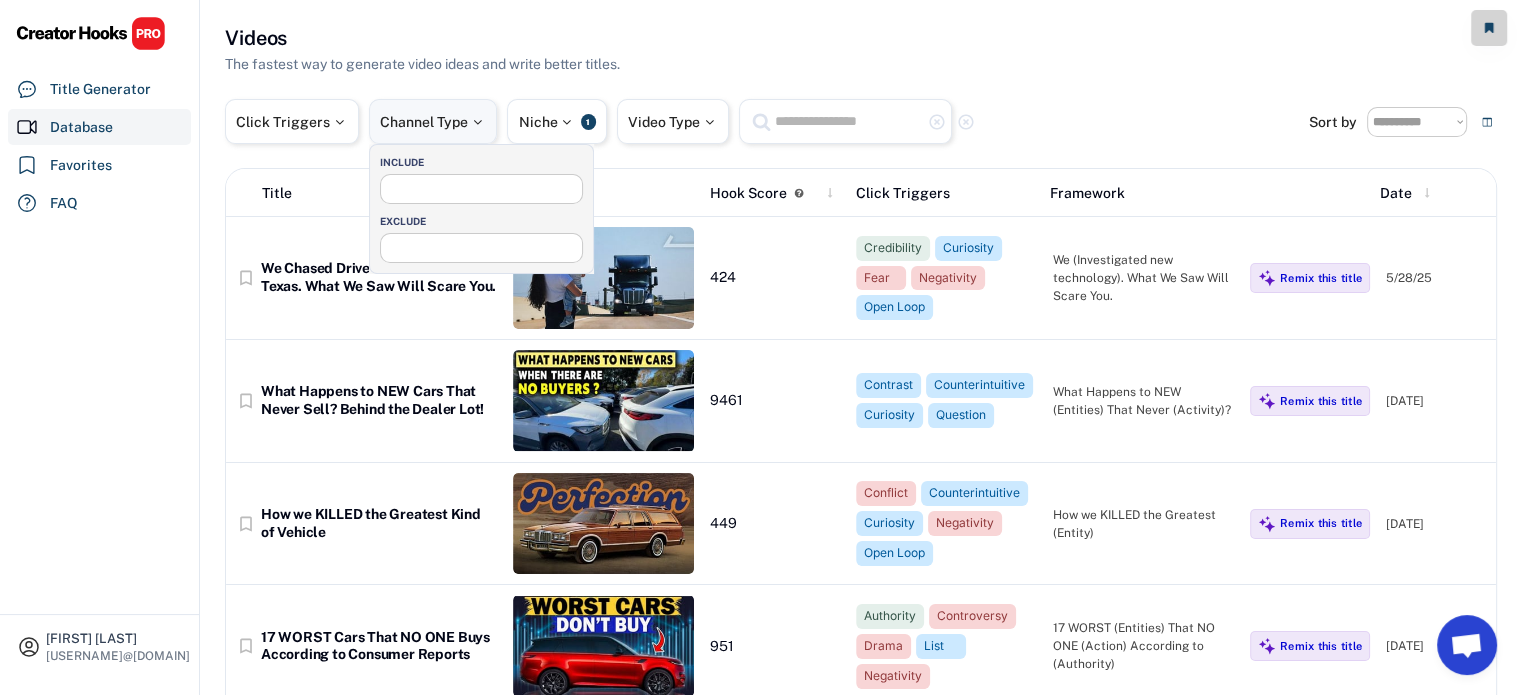 select 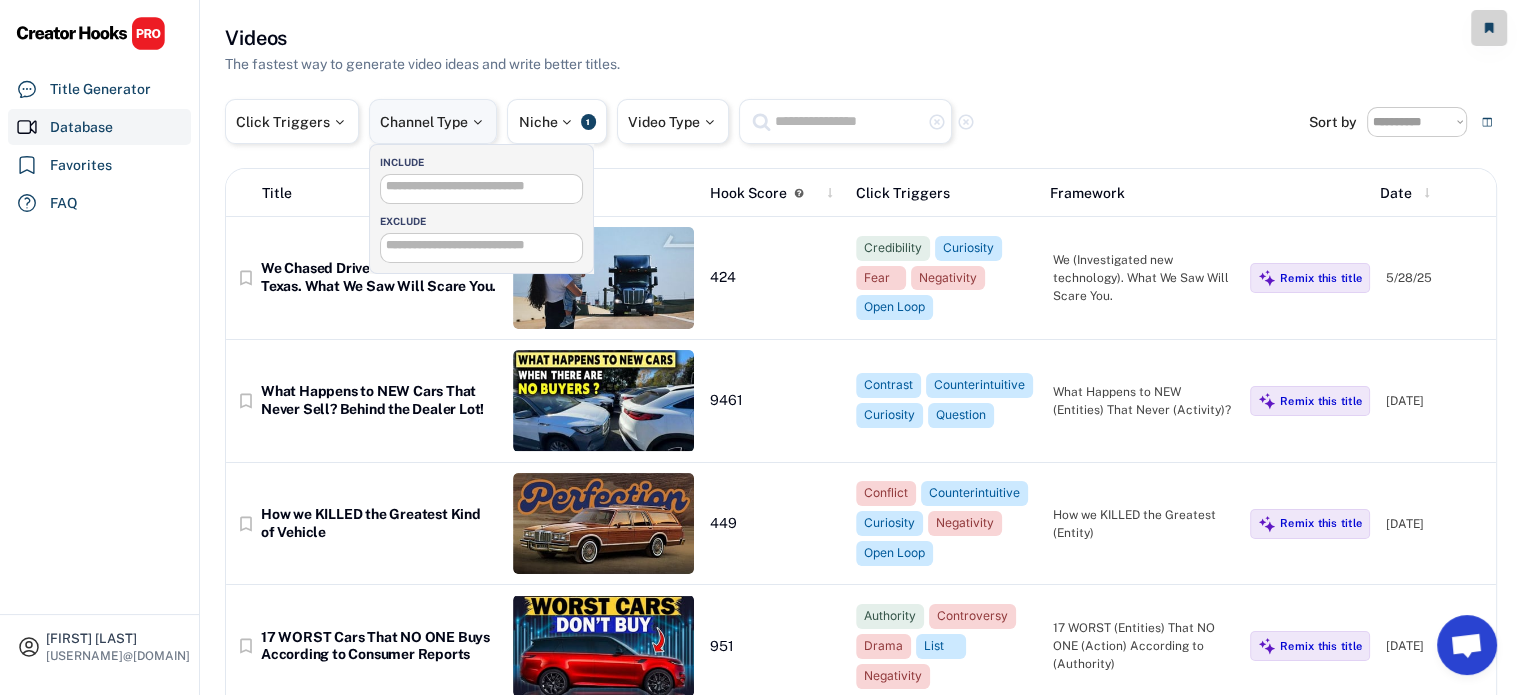 click on "Channel Type" at bounding box center [433, 122] 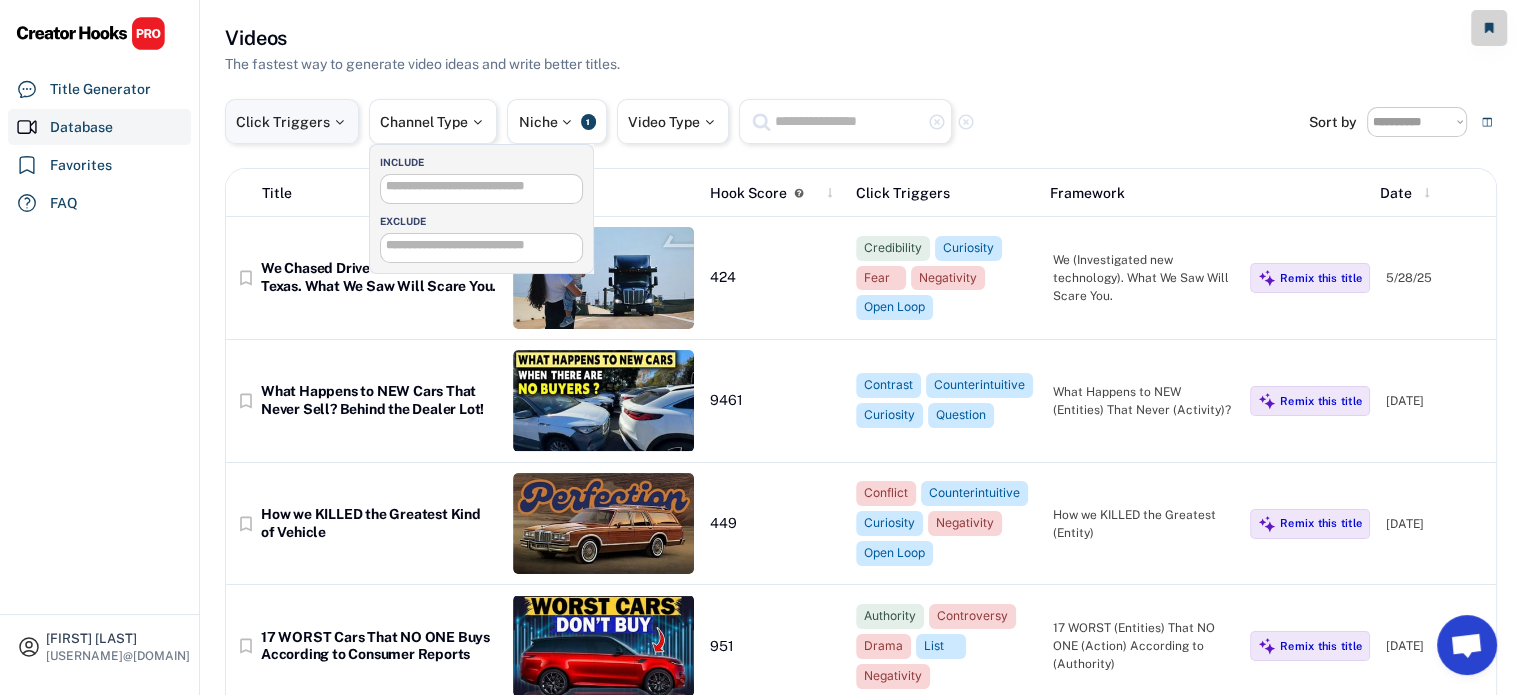 click on "Click Triggers" at bounding box center [292, 122] 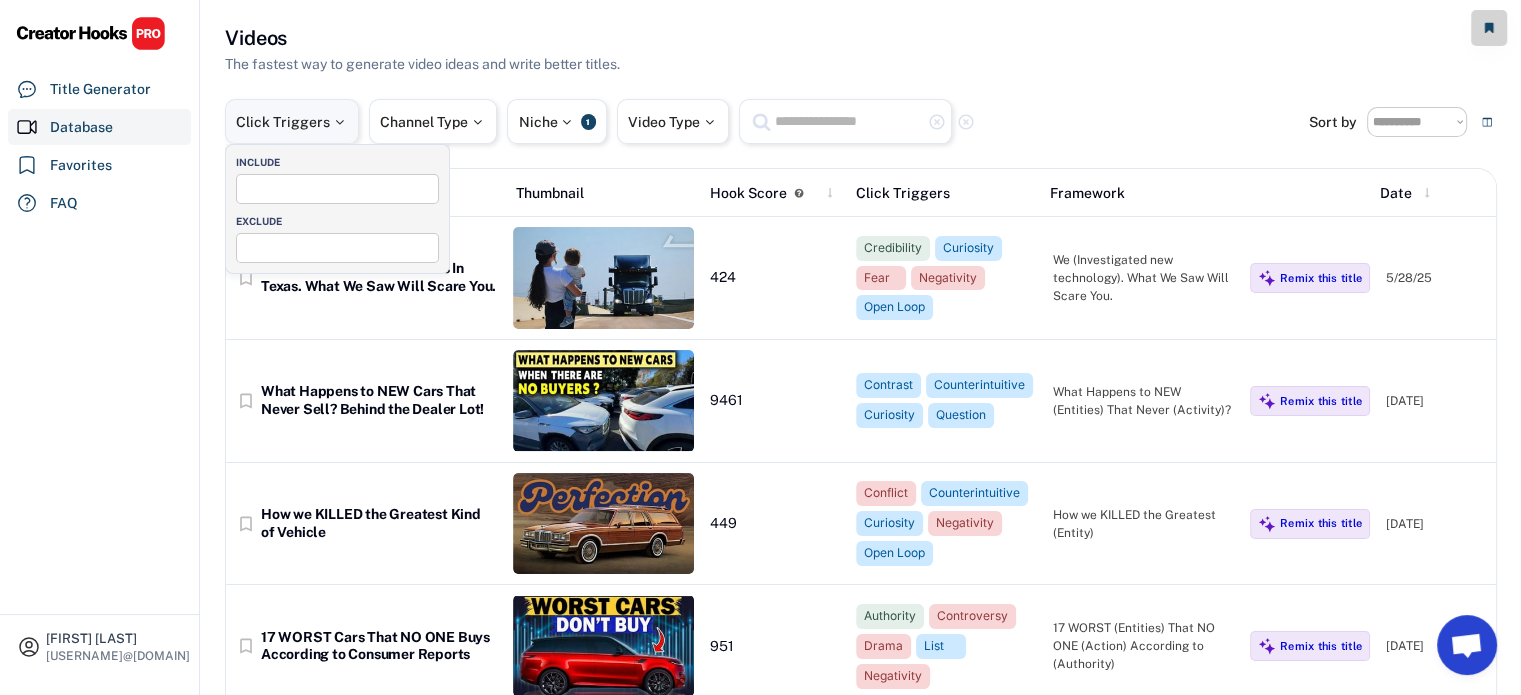 select 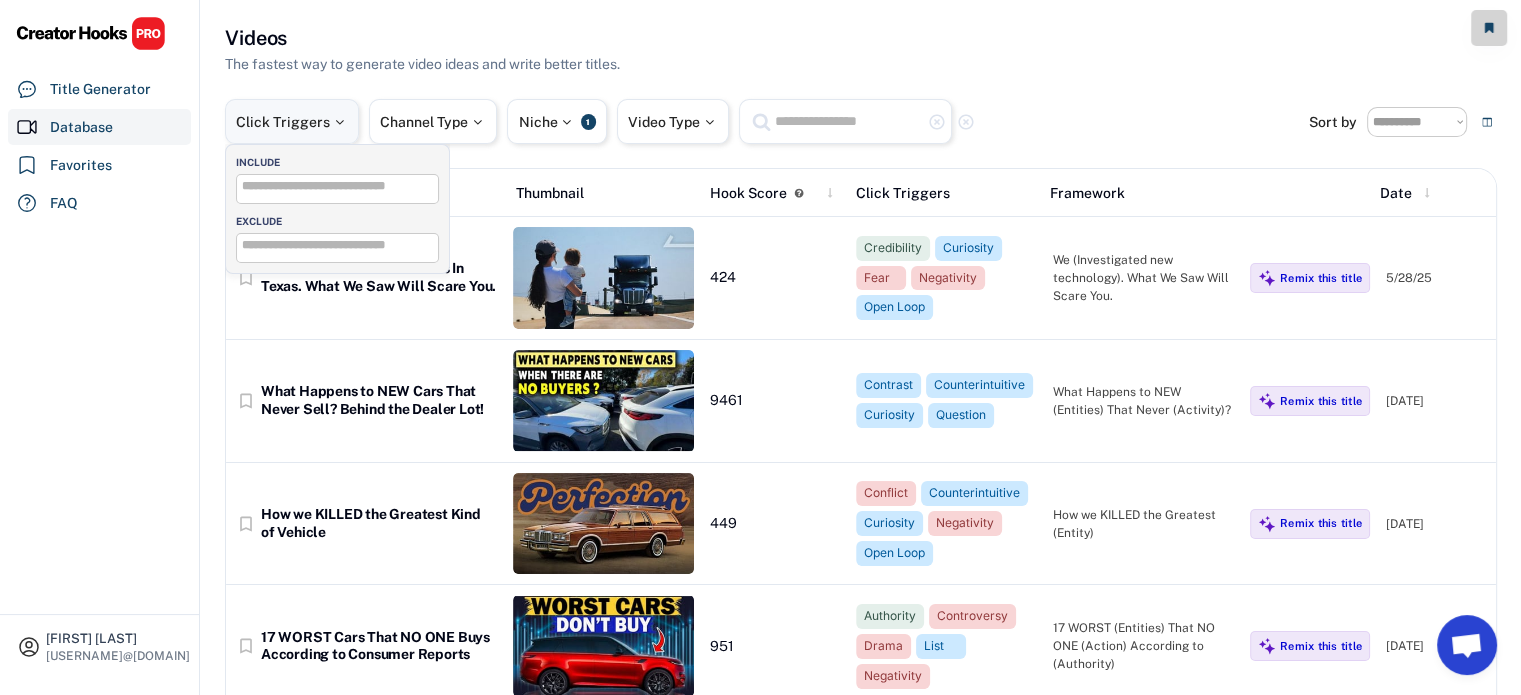 click at bounding box center [339, 122] 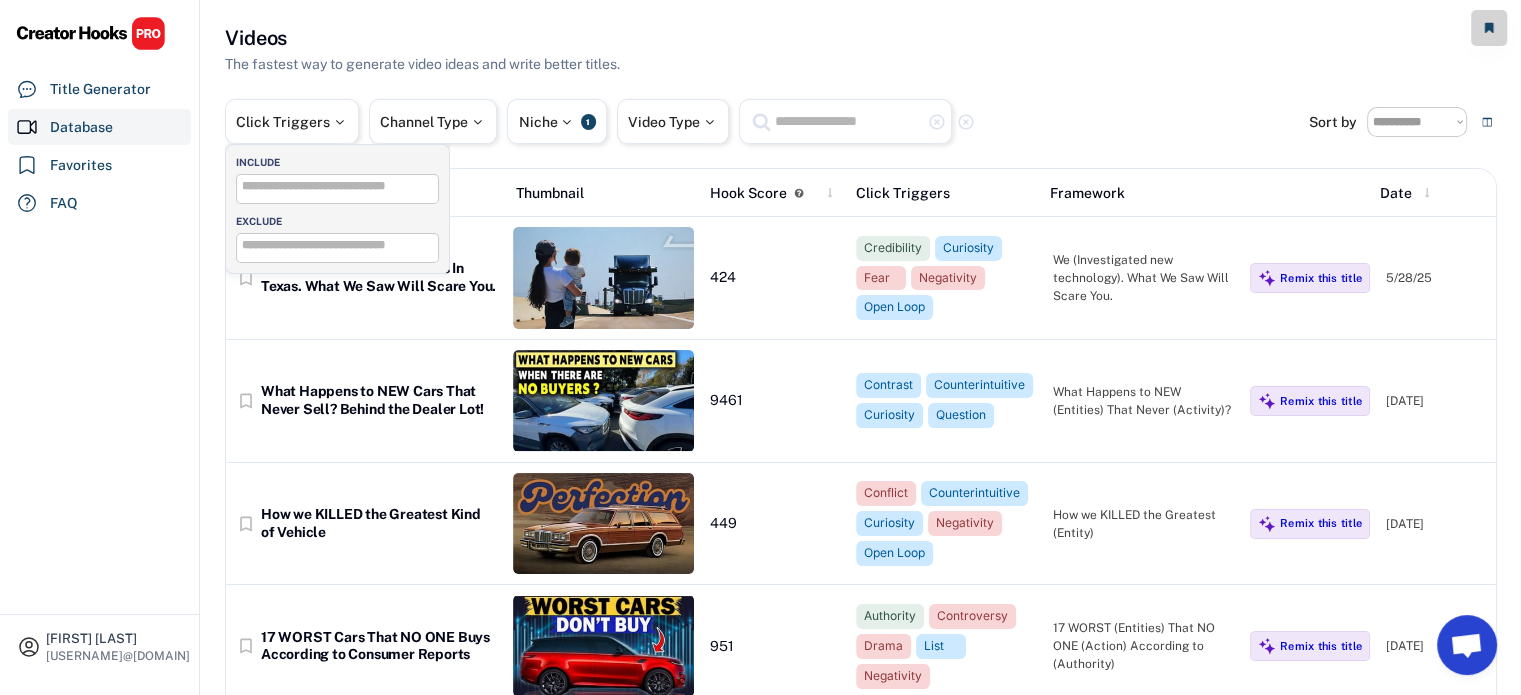 click on "Videos The fastest way to generate video ideas and write better titles." at bounding box center (861, 49) 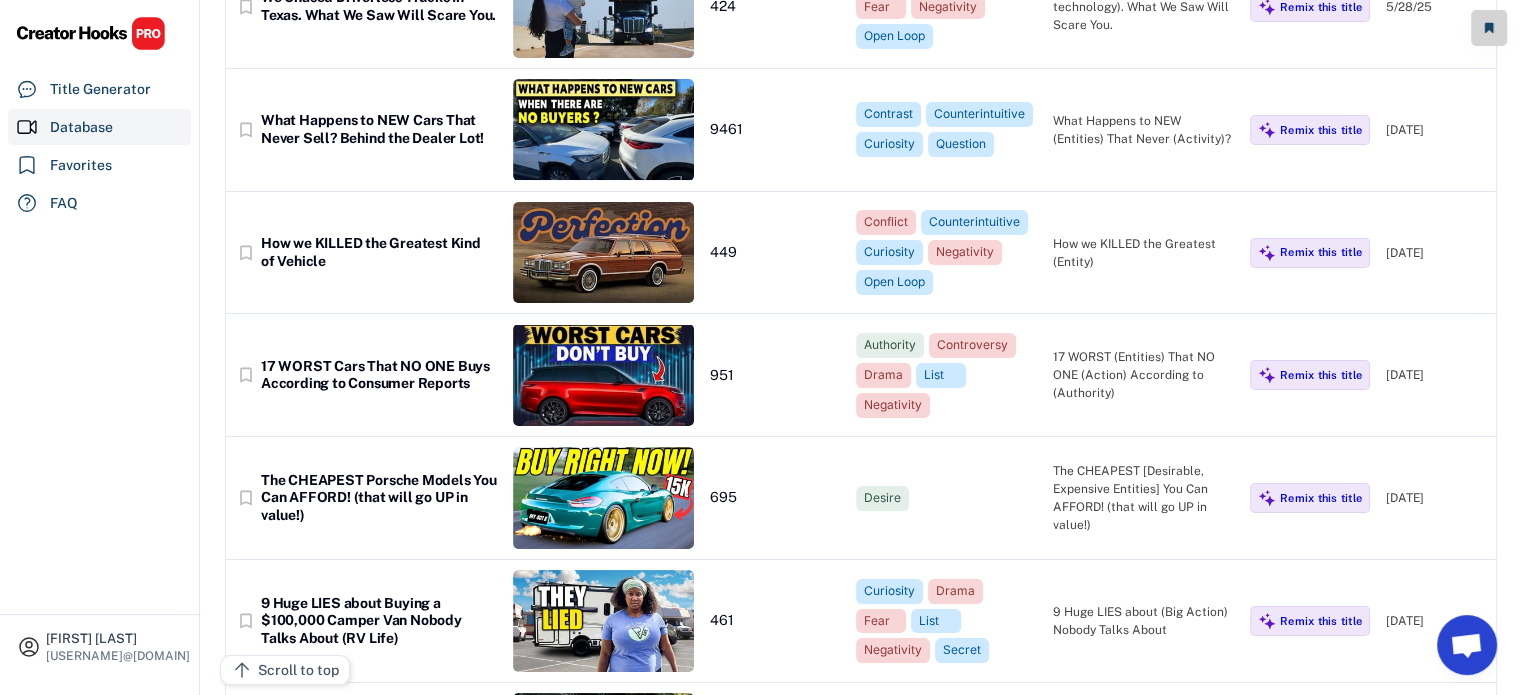 scroll, scrollTop: 275, scrollLeft: 0, axis: vertical 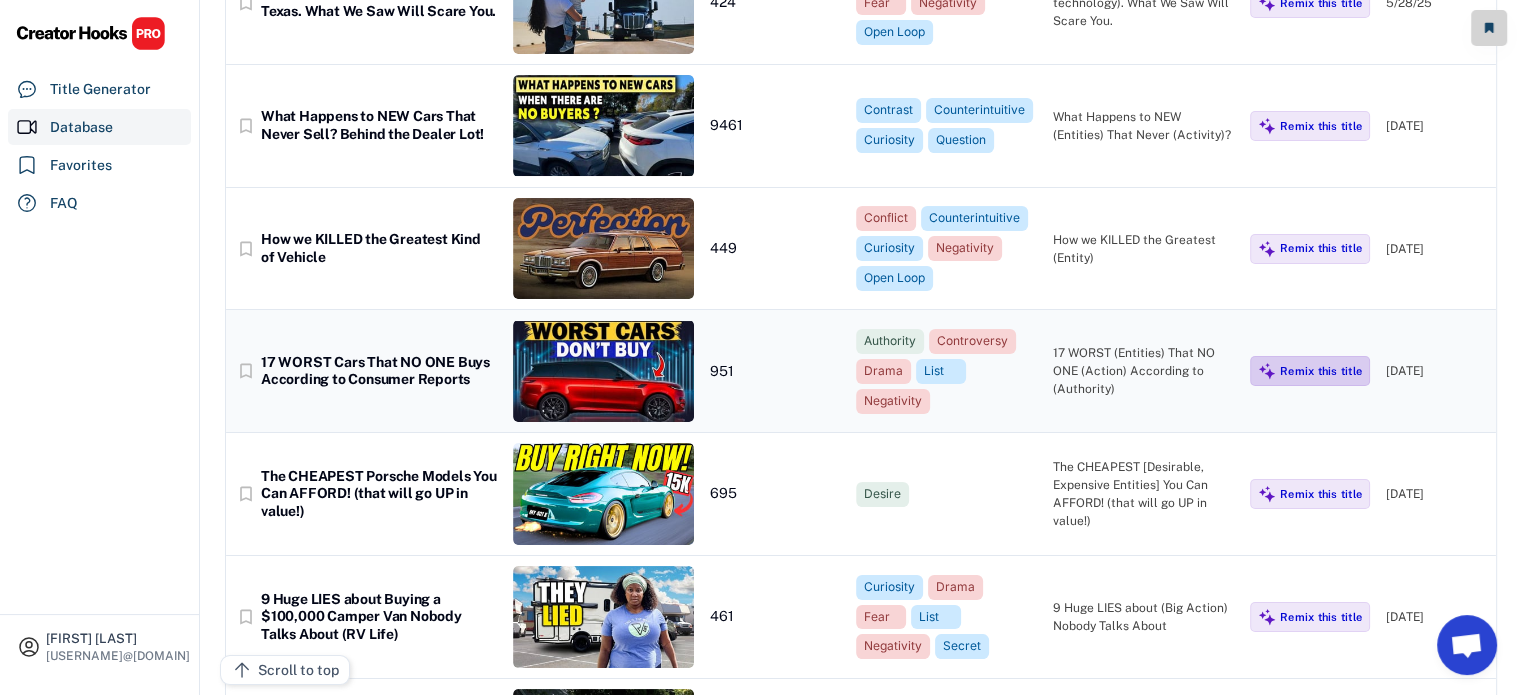 click 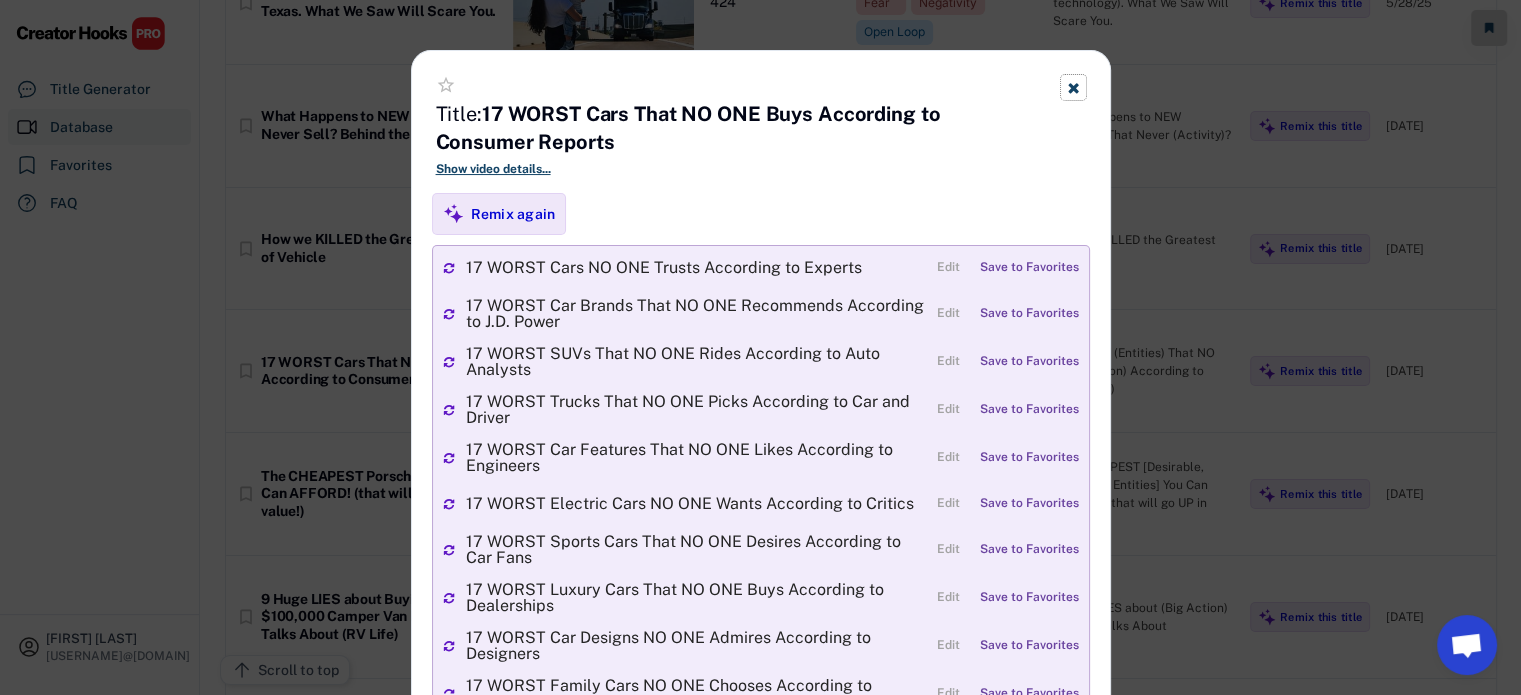 click at bounding box center [1073, 87] 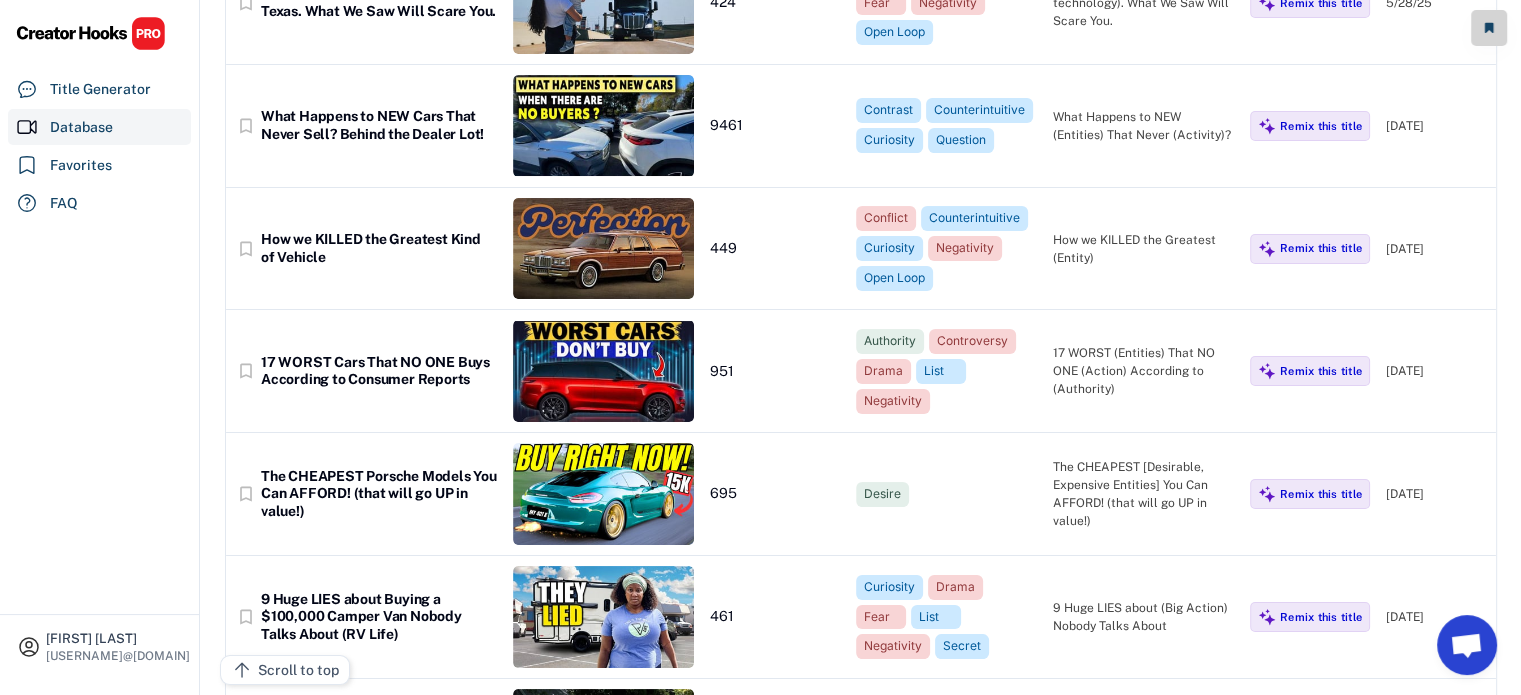 scroll, scrollTop: 0, scrollLeft: 0, axis: both 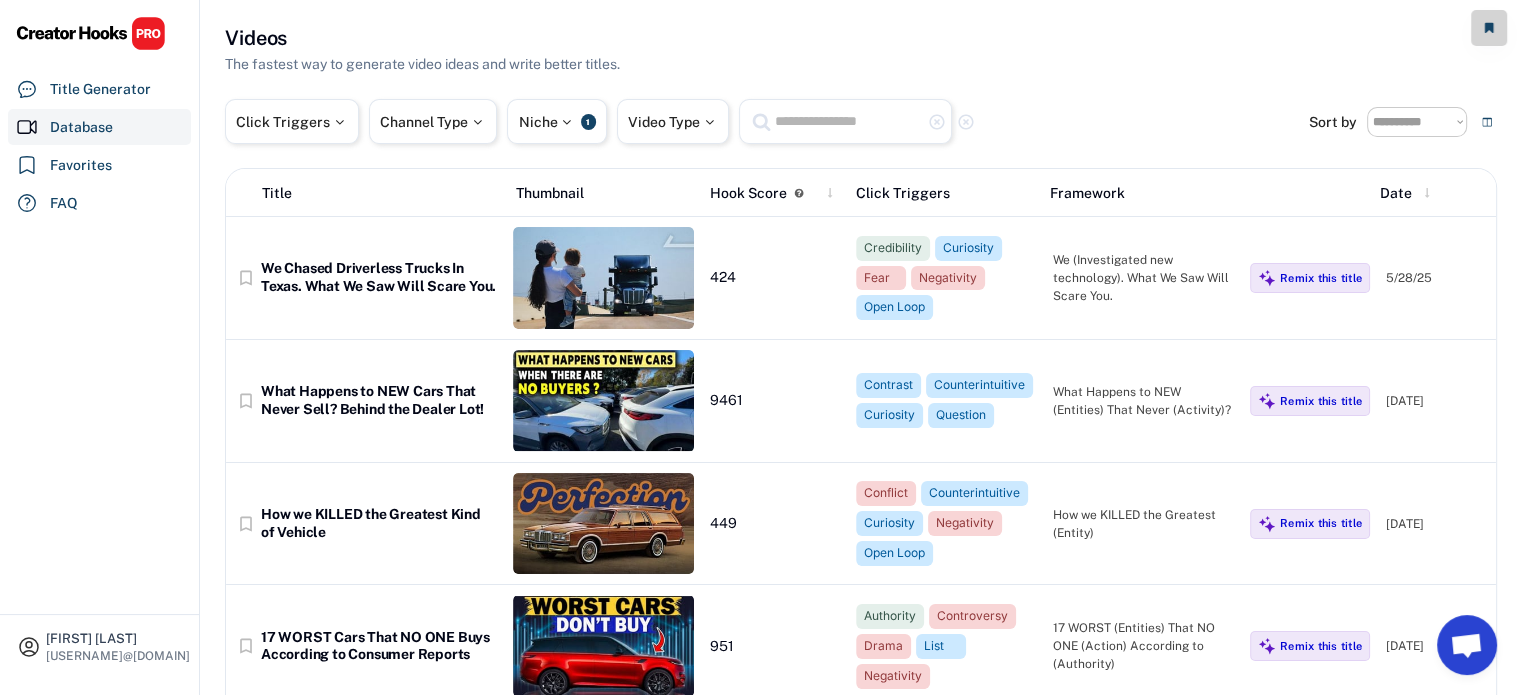 click at bounding box center [848, 121] 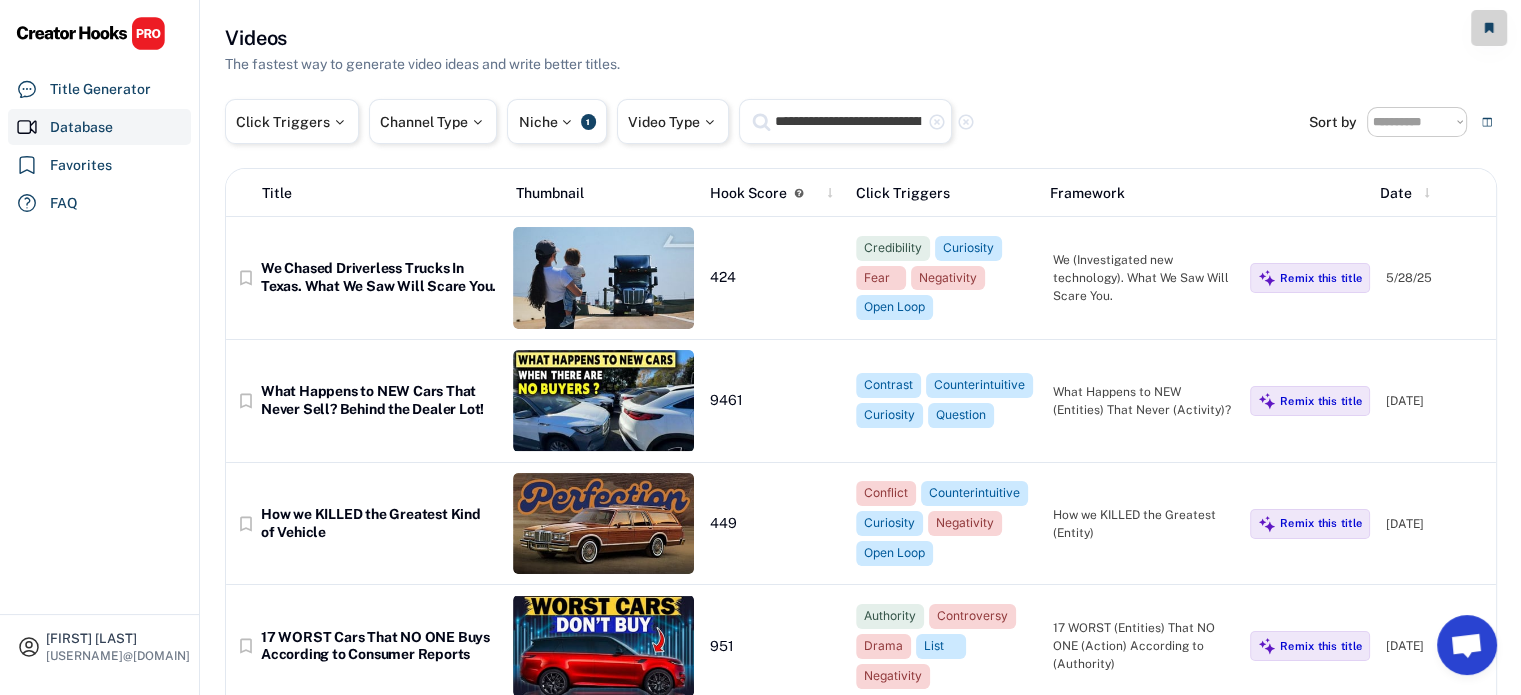 scroll, scrollTop: 0, scrollLeft: 292, axis: horizontal 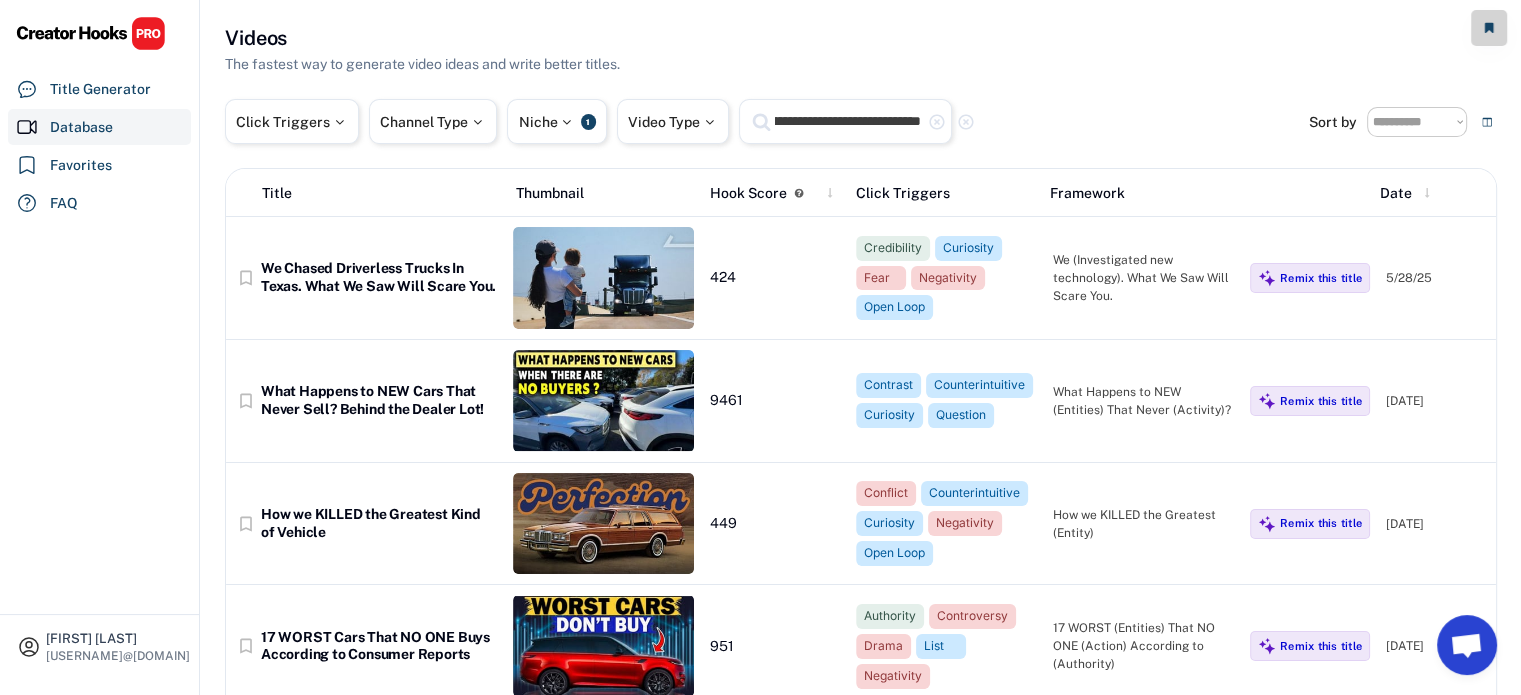 type on "**********" 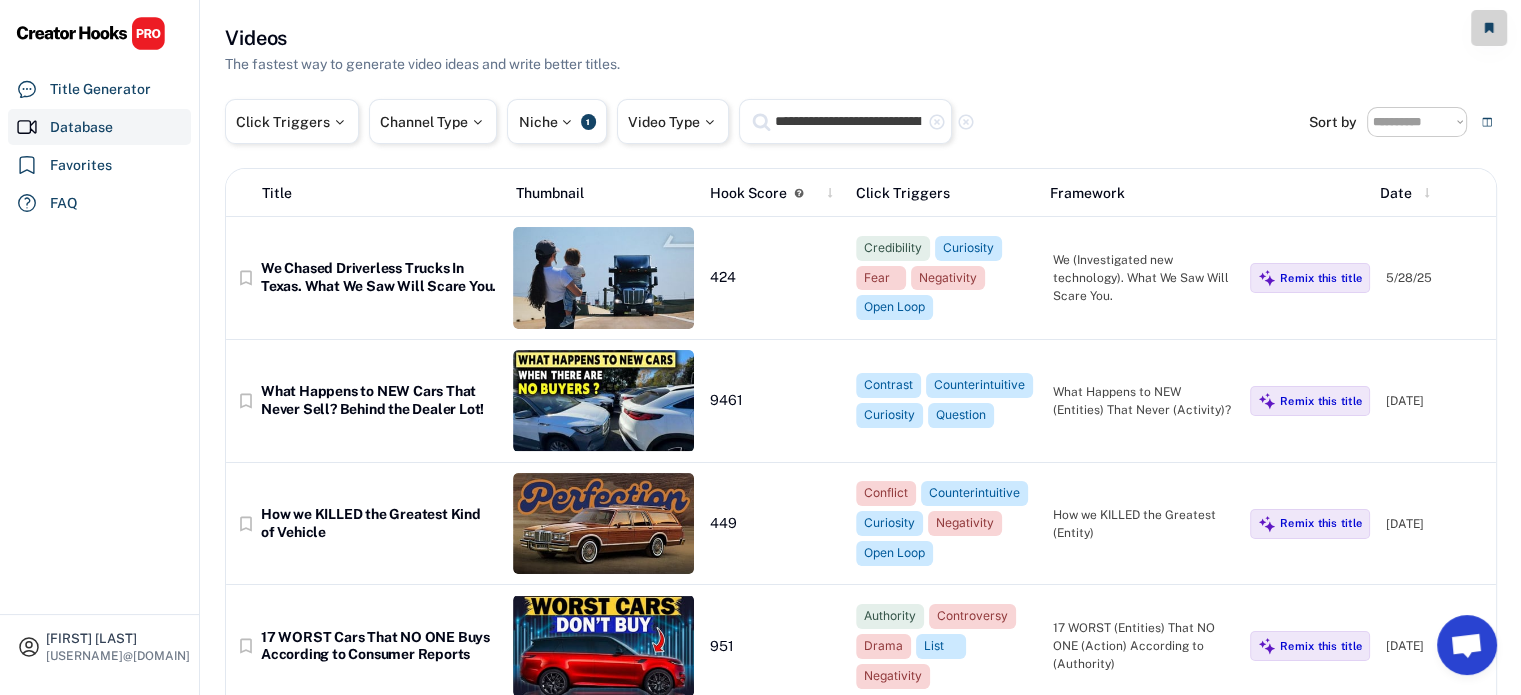 click 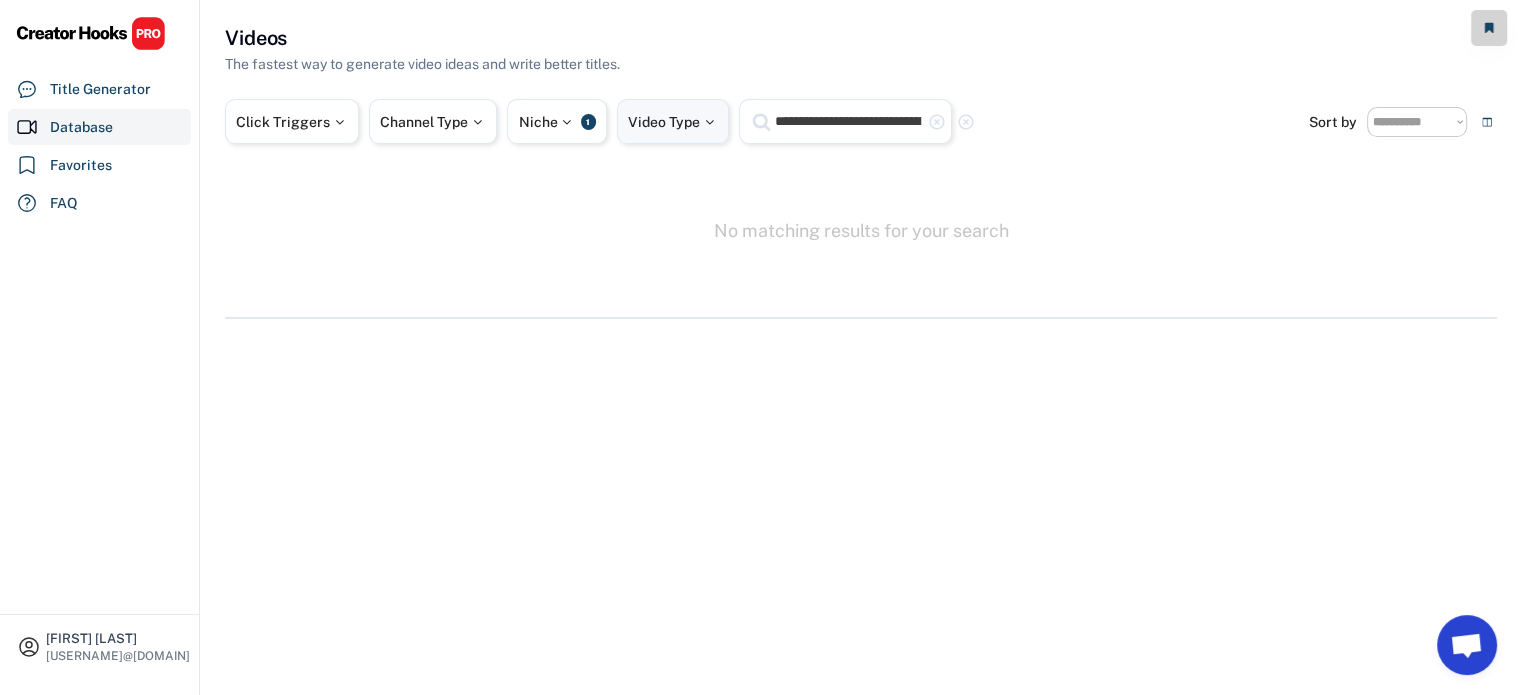 click at bounding box center [709, 122] 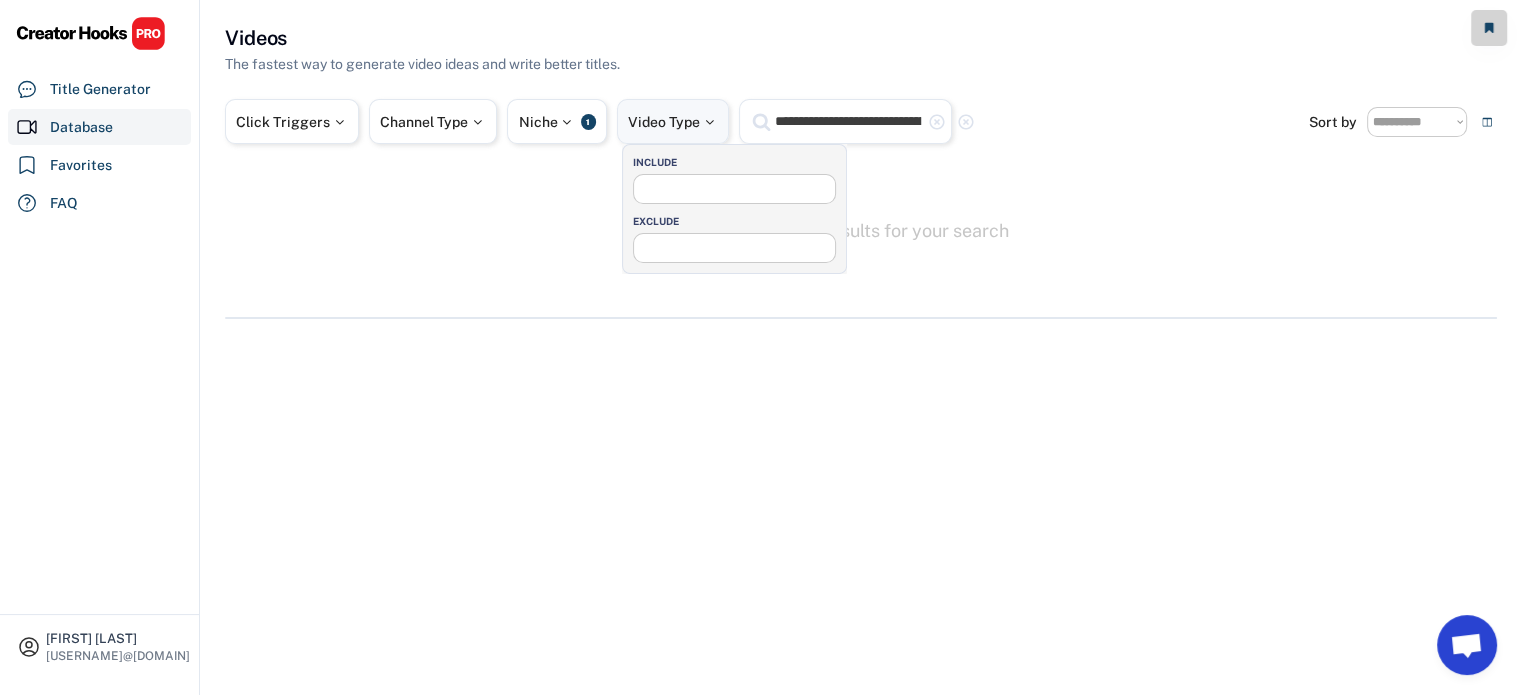 select 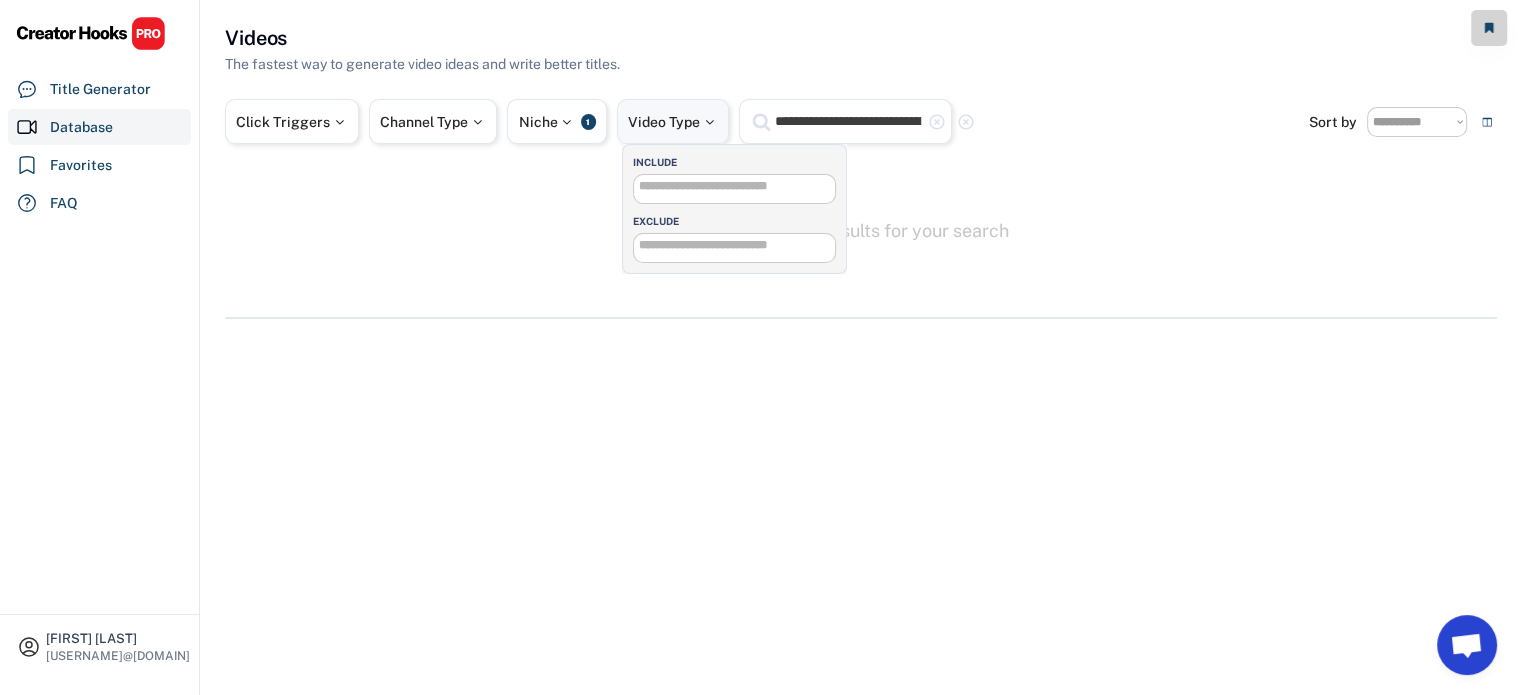 click at bounding box center [709, 122] 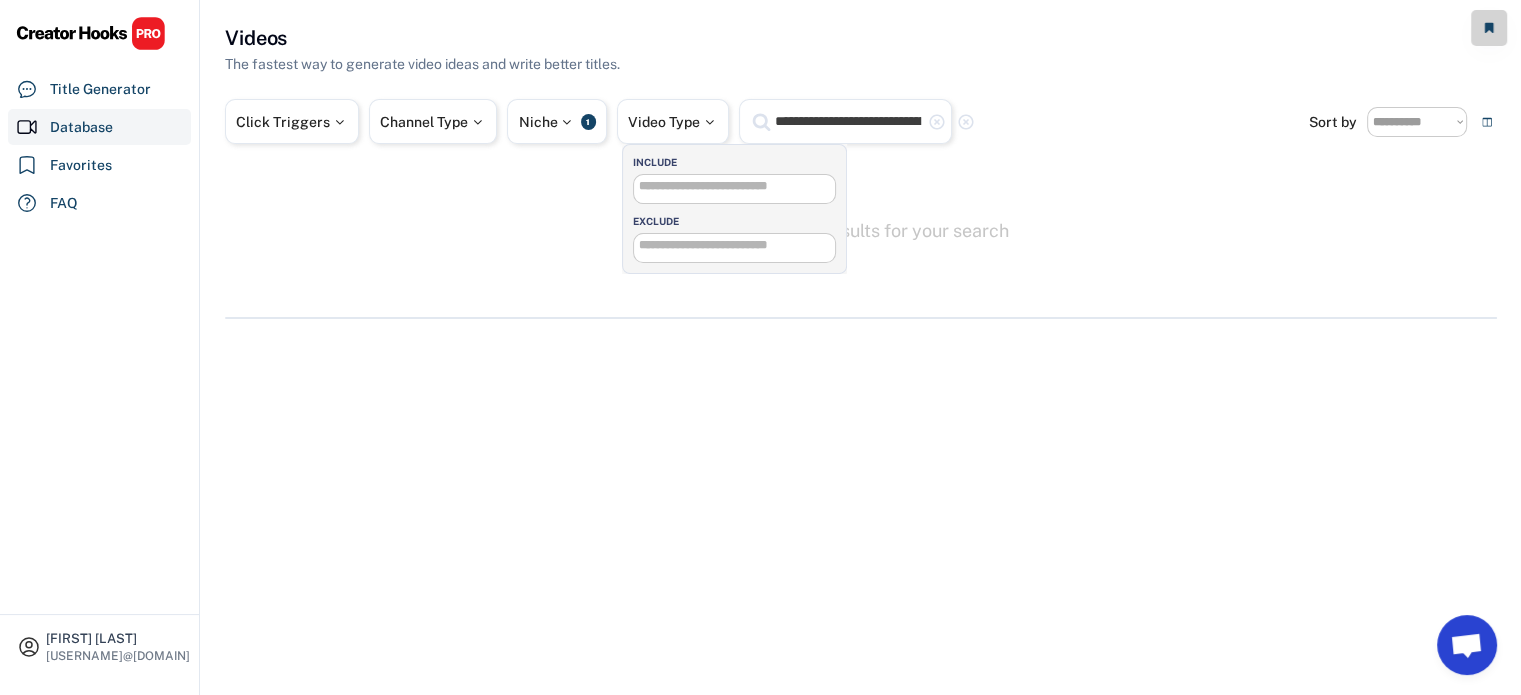 click on "Videos The fastest way to generate video ideas and write better titles." at bounding box center (861, 49) 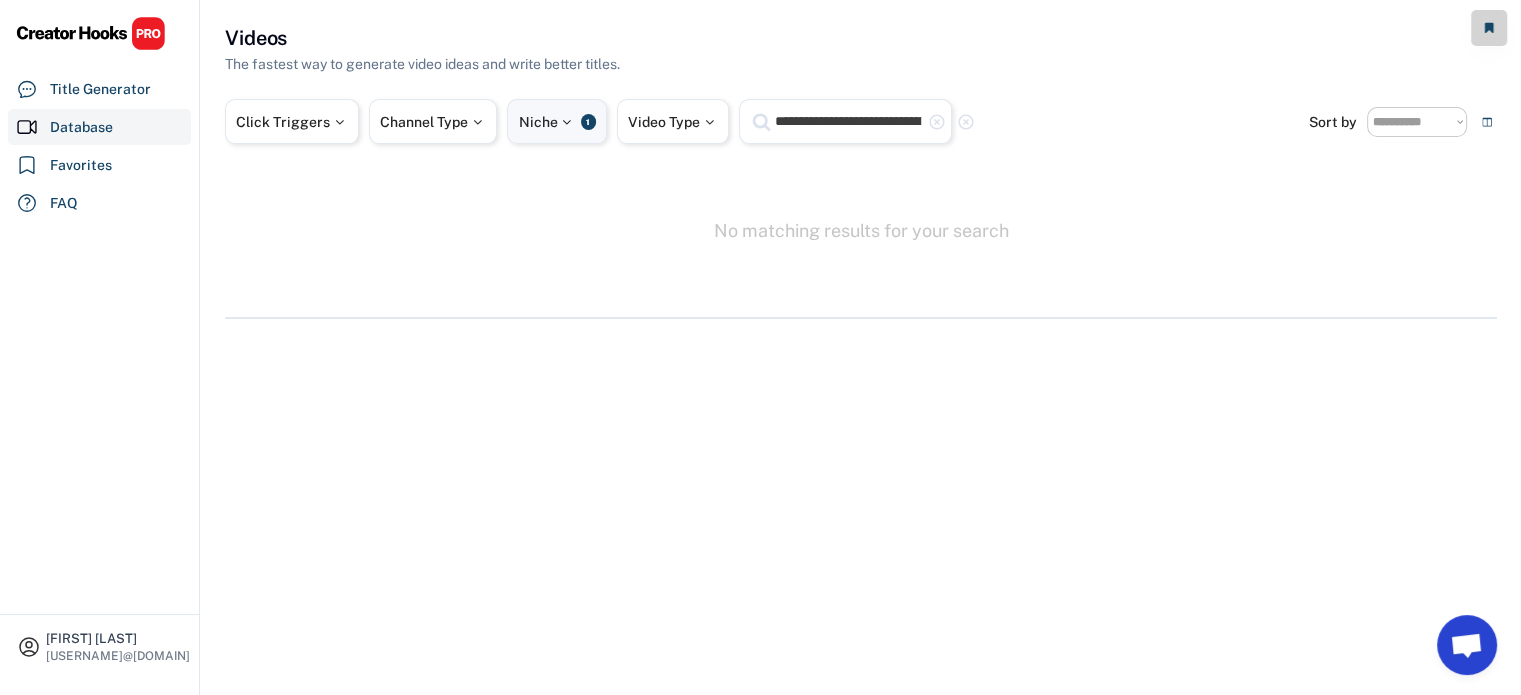 click on "Niche" at bounding box center (547, 122) 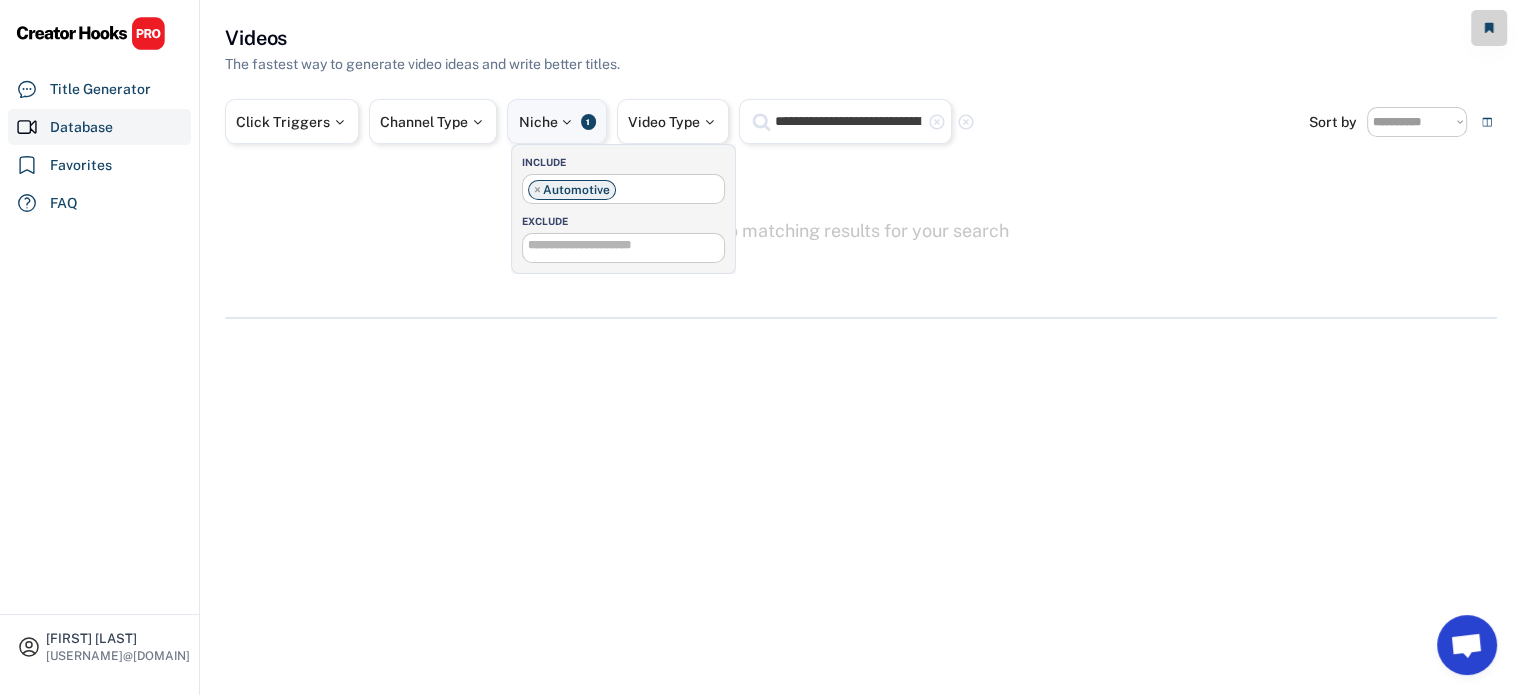 click on "Niche" at bounding box center [547, 122] 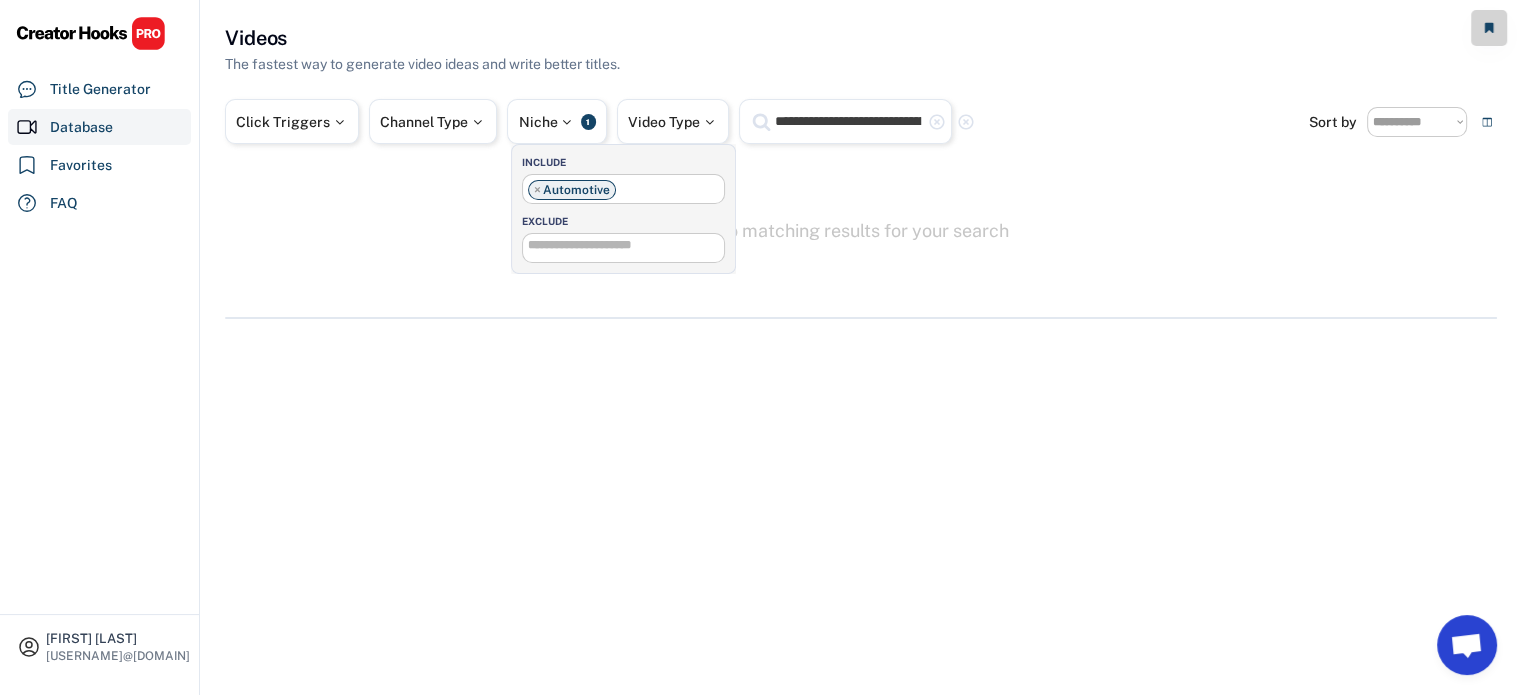 click 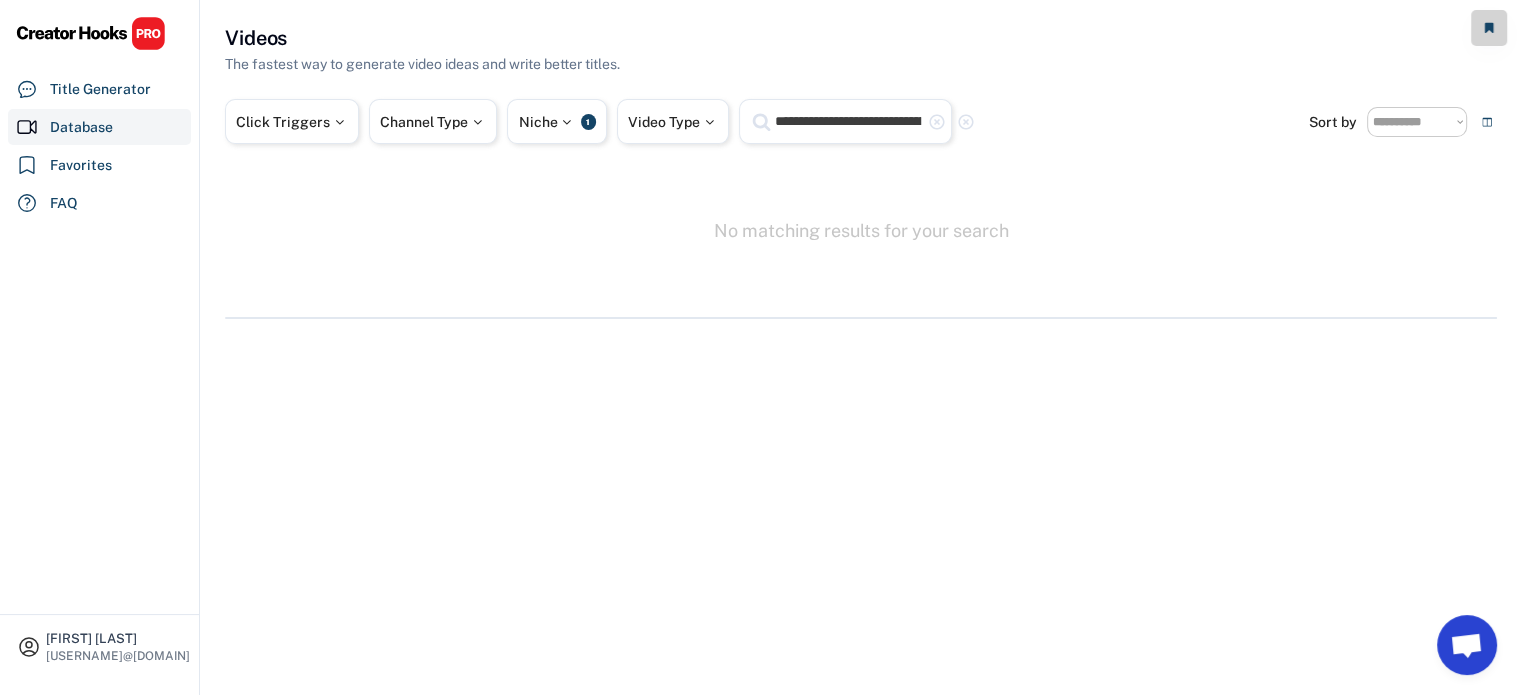 click 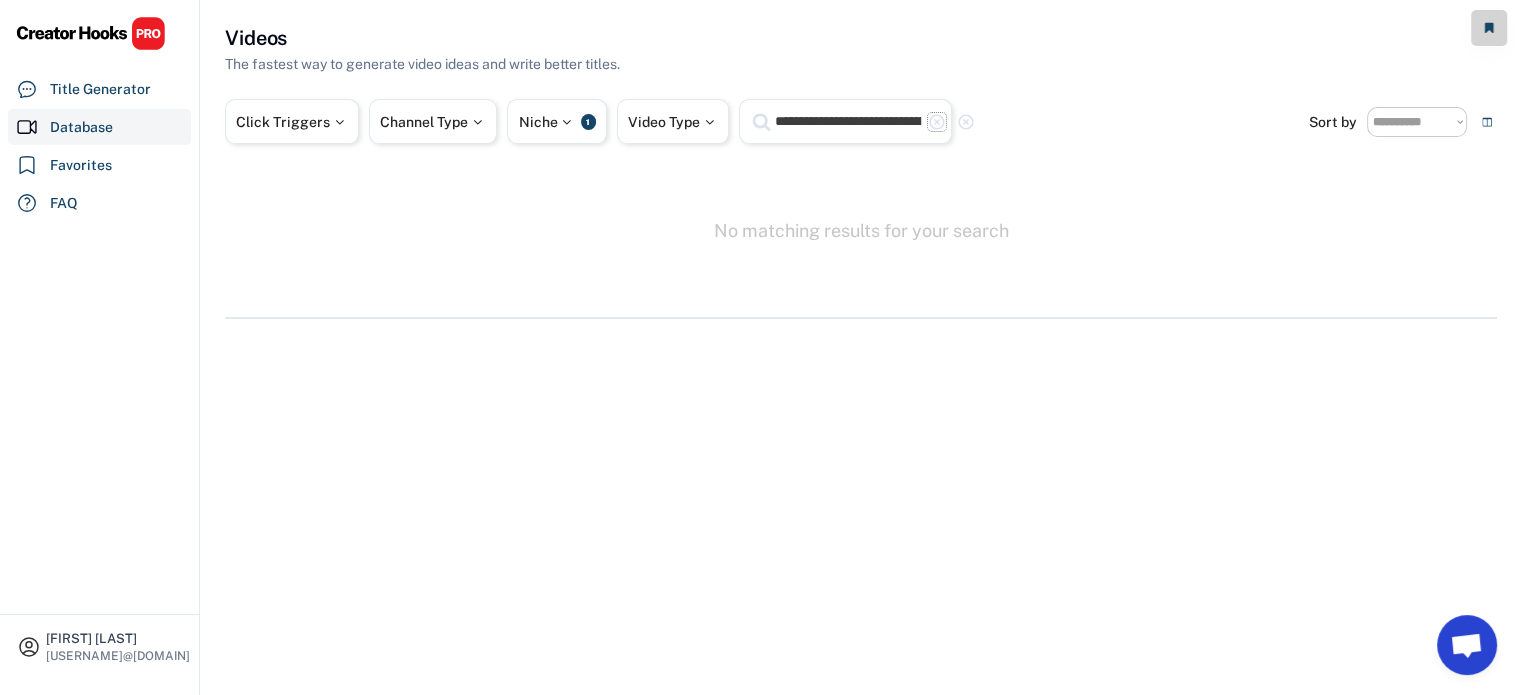 click on "highlight_remove" 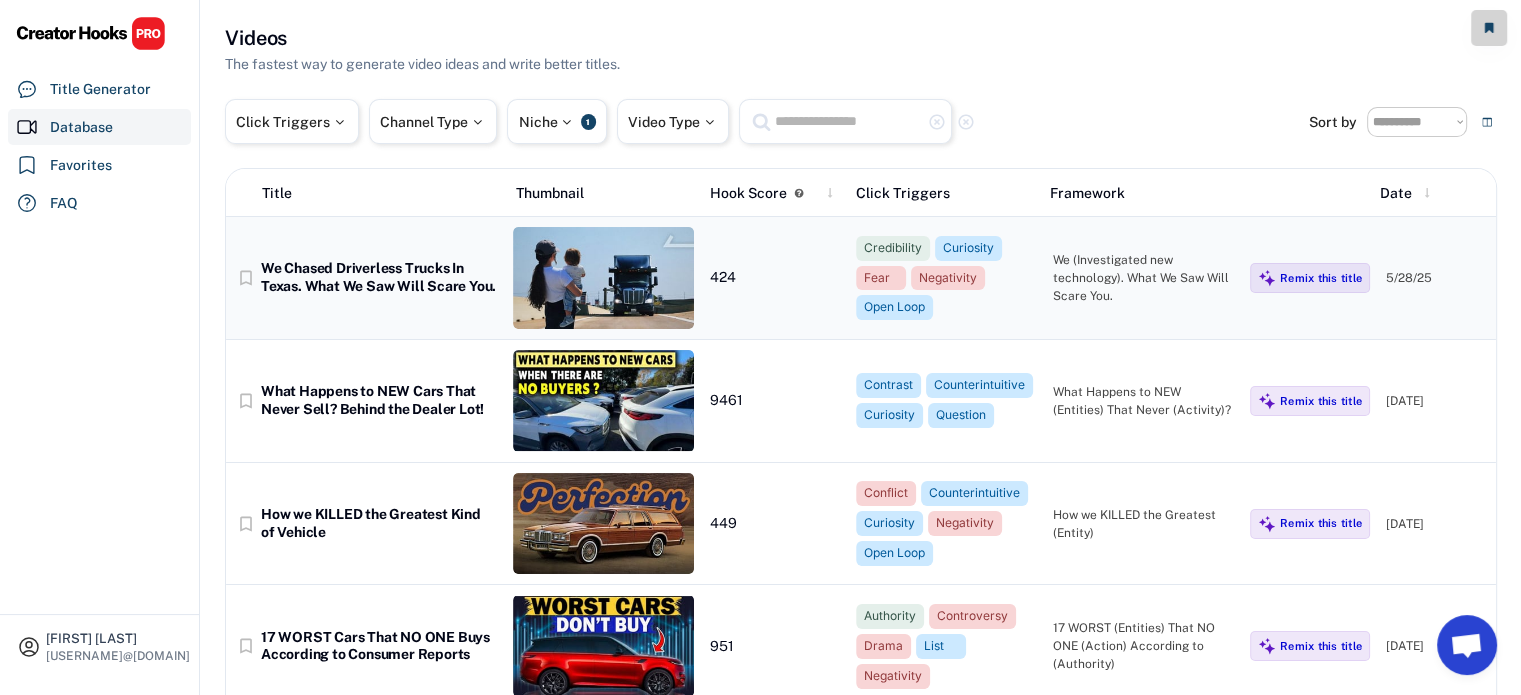 click at bounding box center [603, 278] 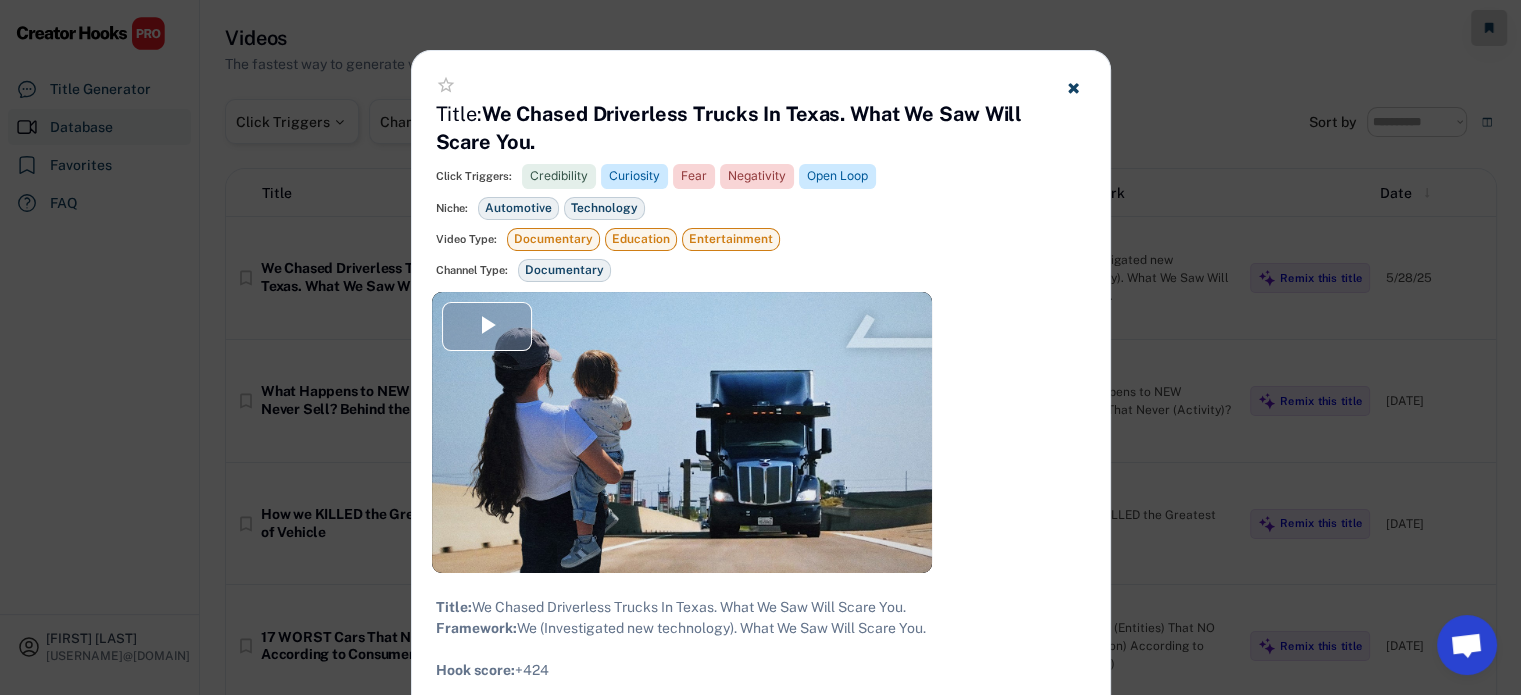 click at bounding box center [487, 326] 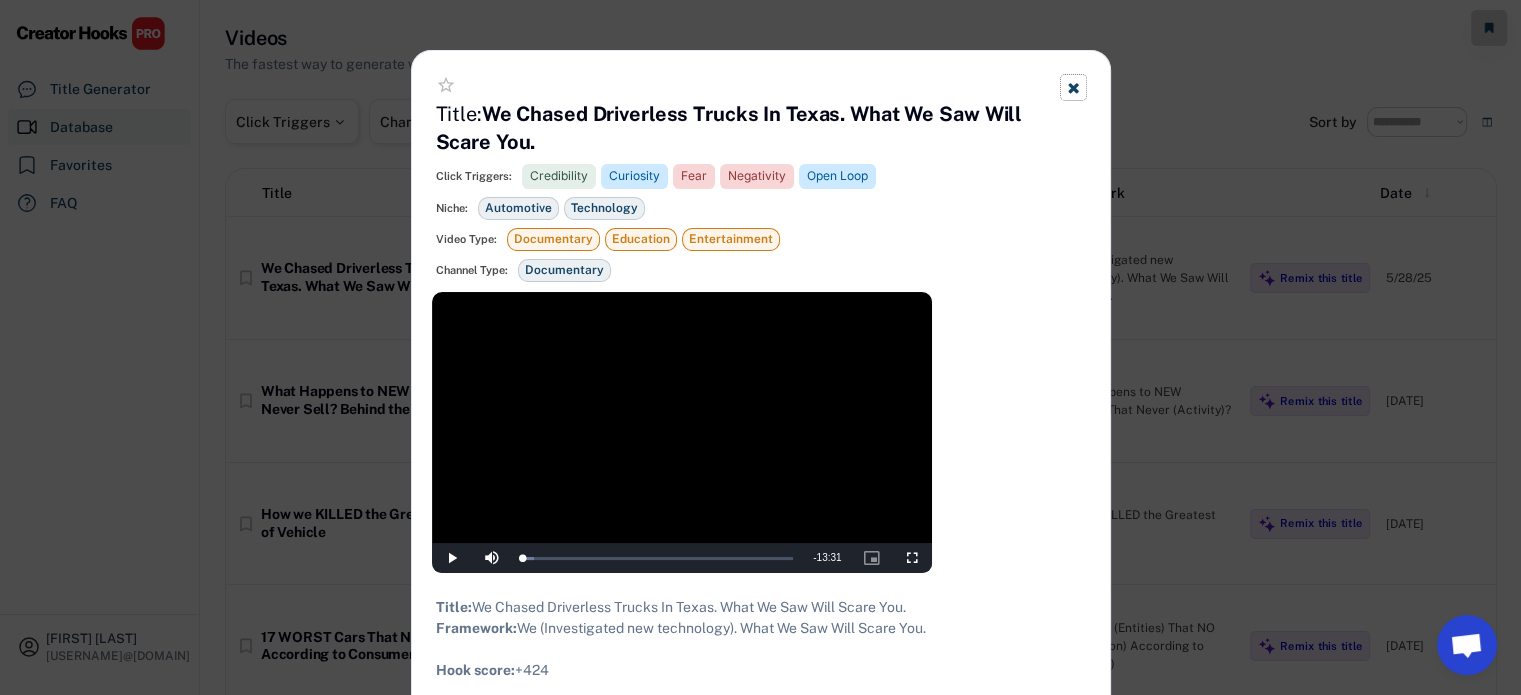 click 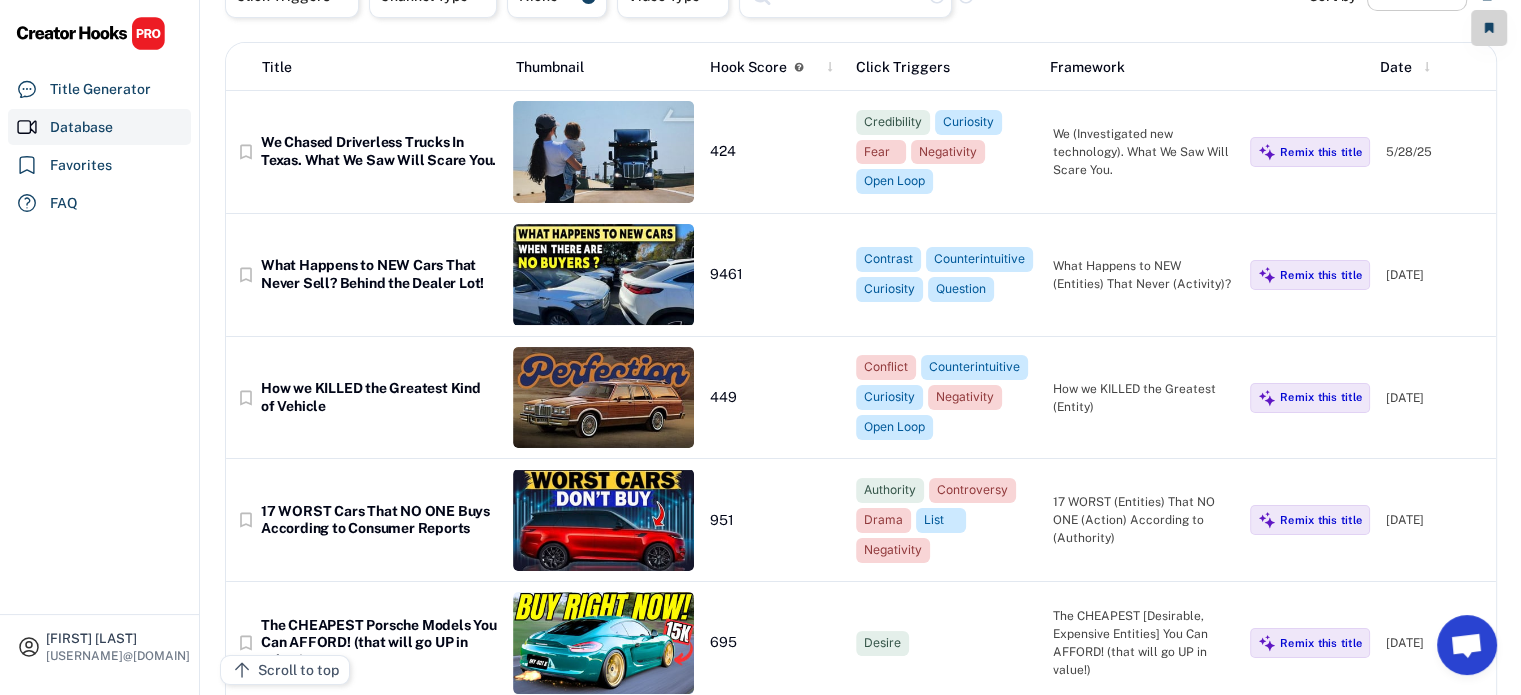 scroll, scrollTop: 120, scrollLeft: 0, axis: vertical 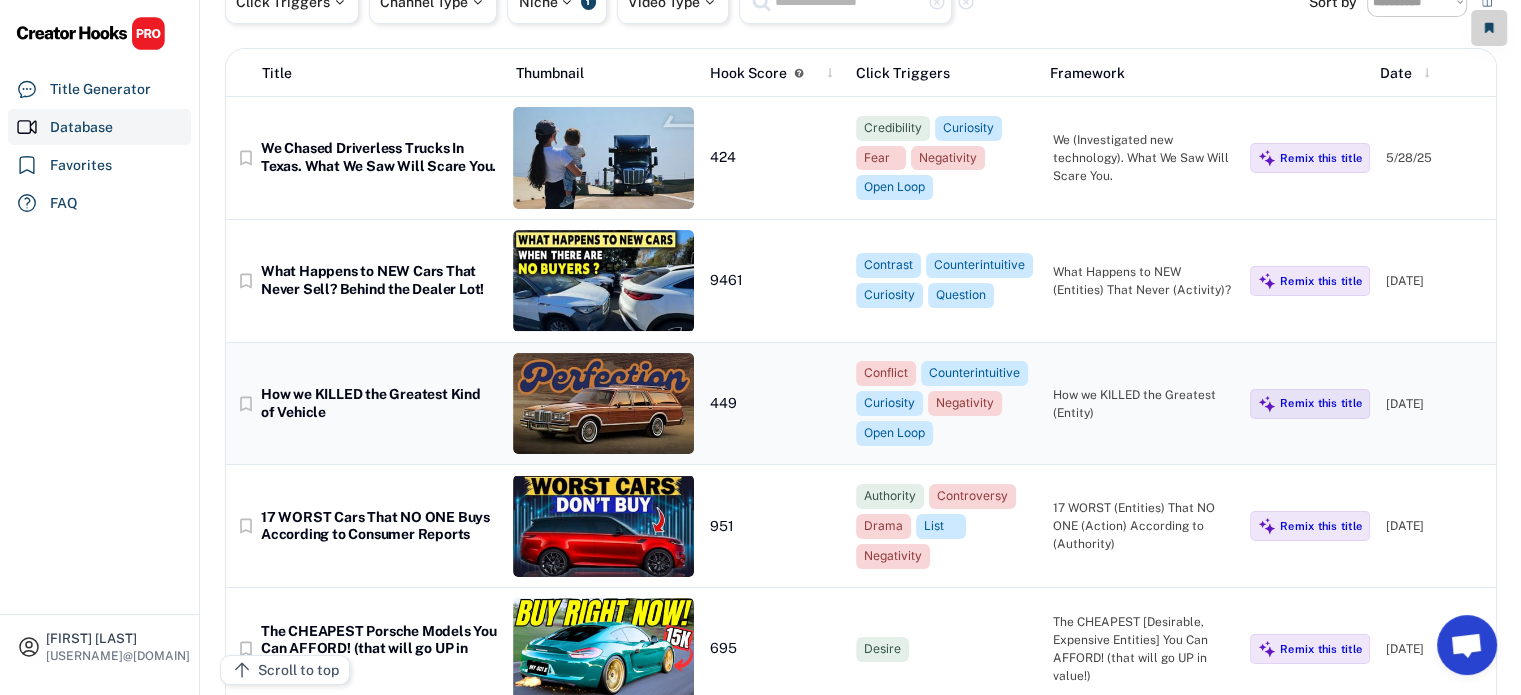 click on "How we KILLED the Greatest Kind of Vehicle" at bounding box center [379, 403] 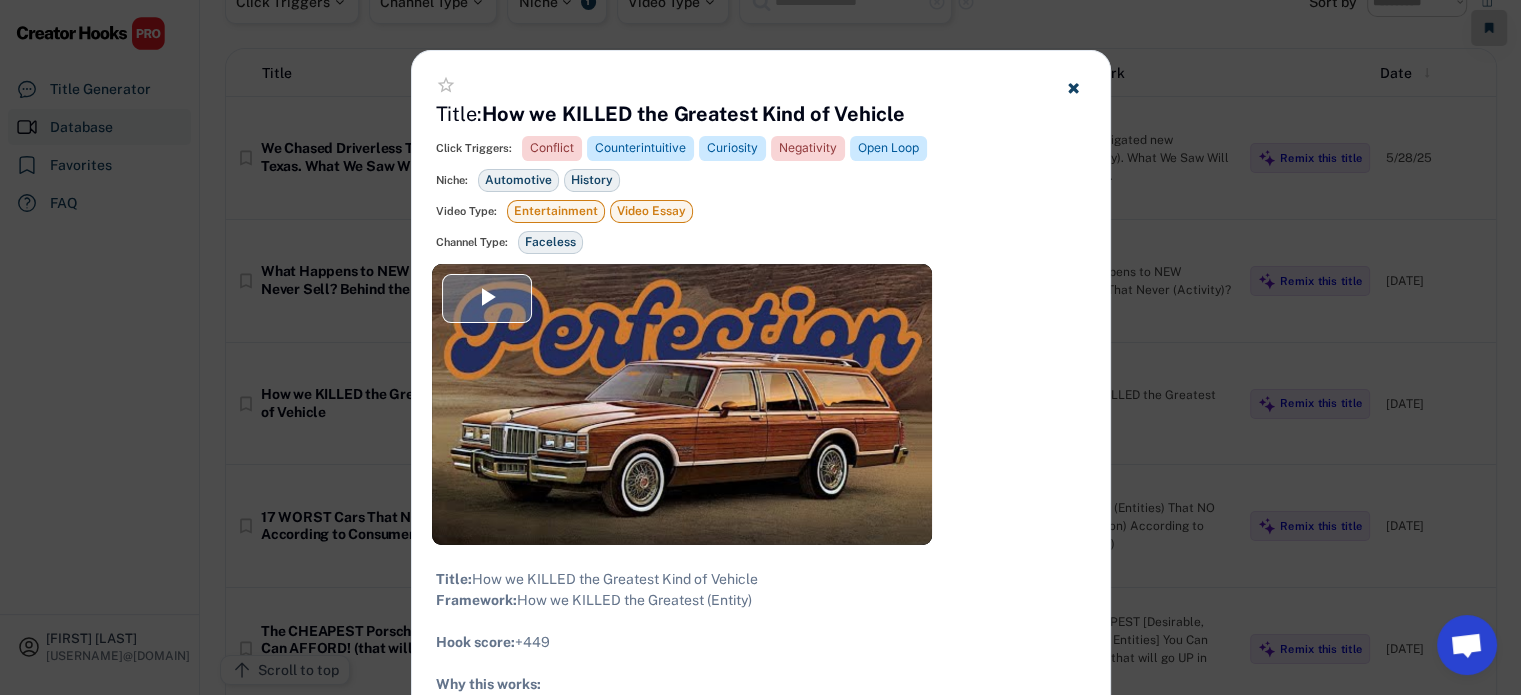 click at bounding box center [487, 298] 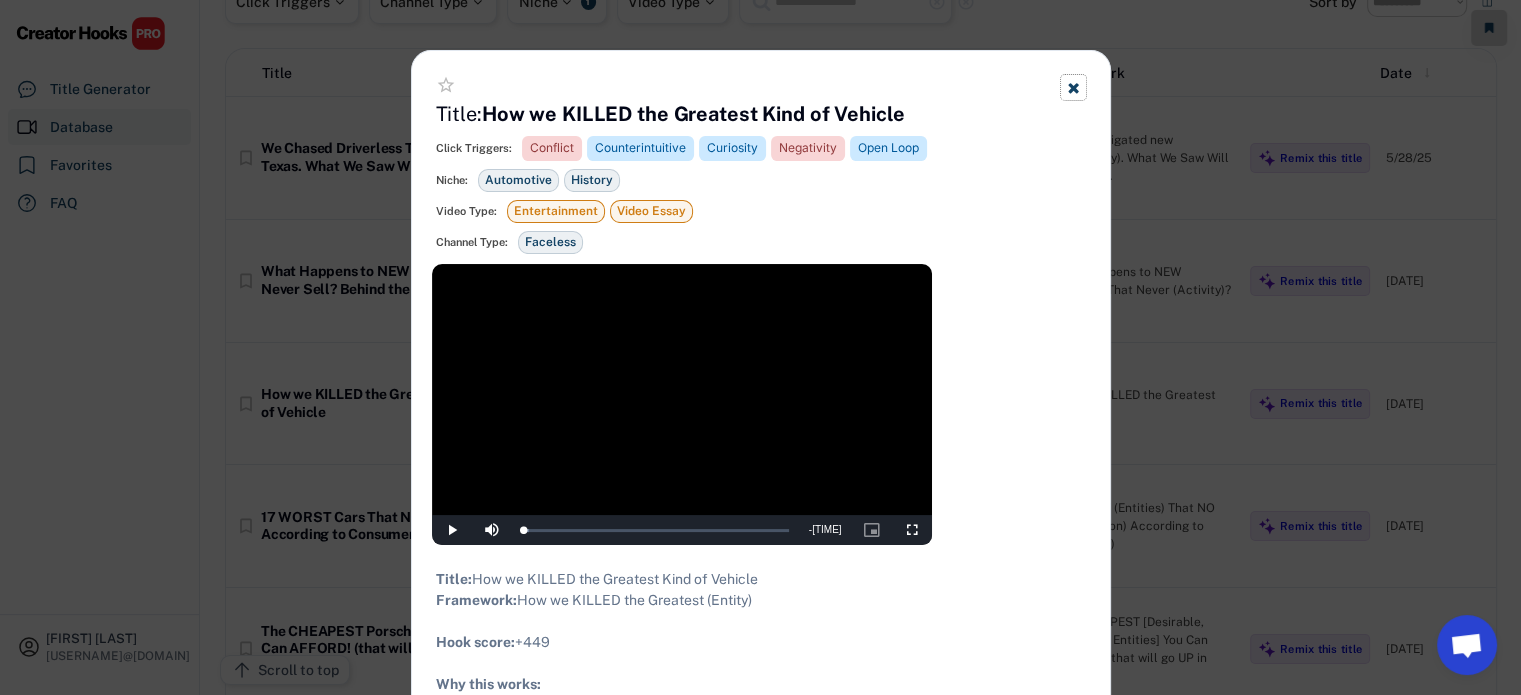 click 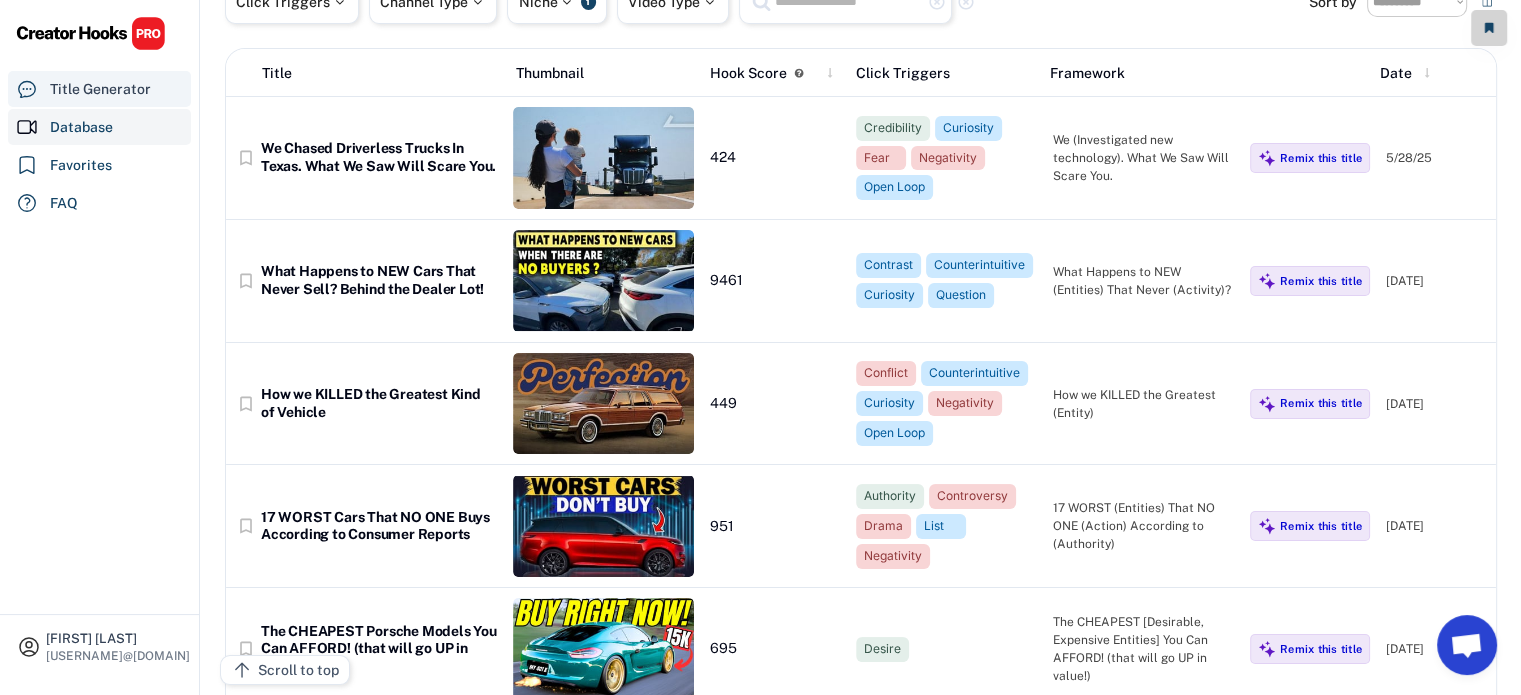 click on "Title Generator" at bounding box center (99, 89) 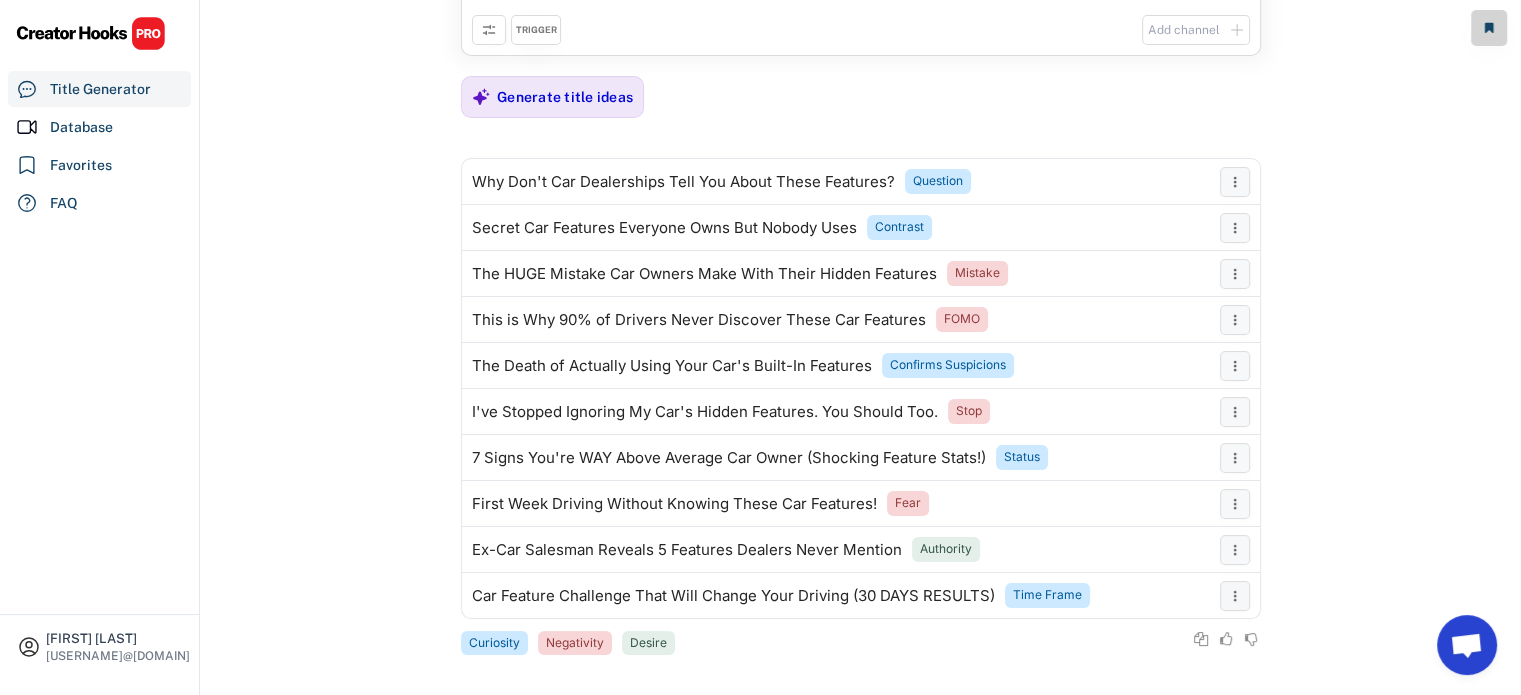 scroll, scrollTop: 146, scrollLeft: 0, axis: vertical 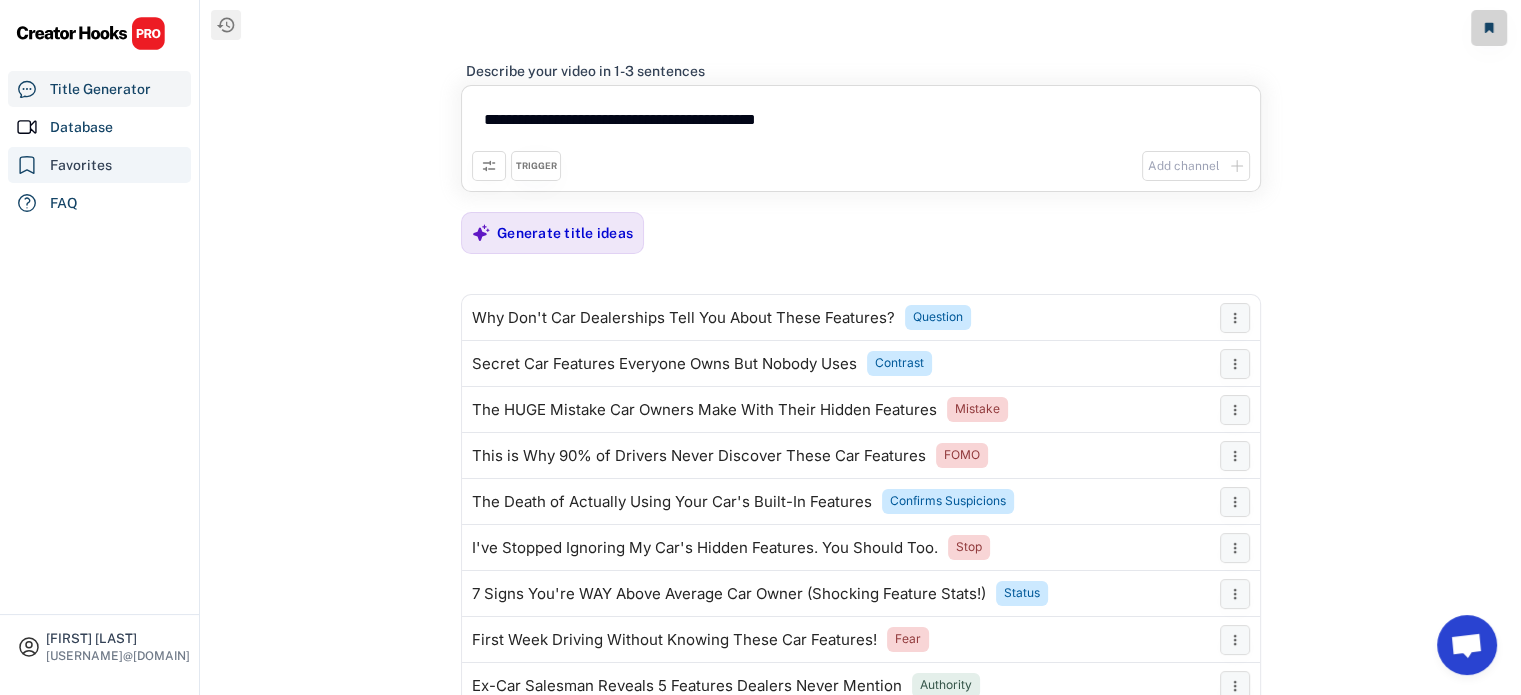 click on "Favorites" at bounding box center [81, 165] 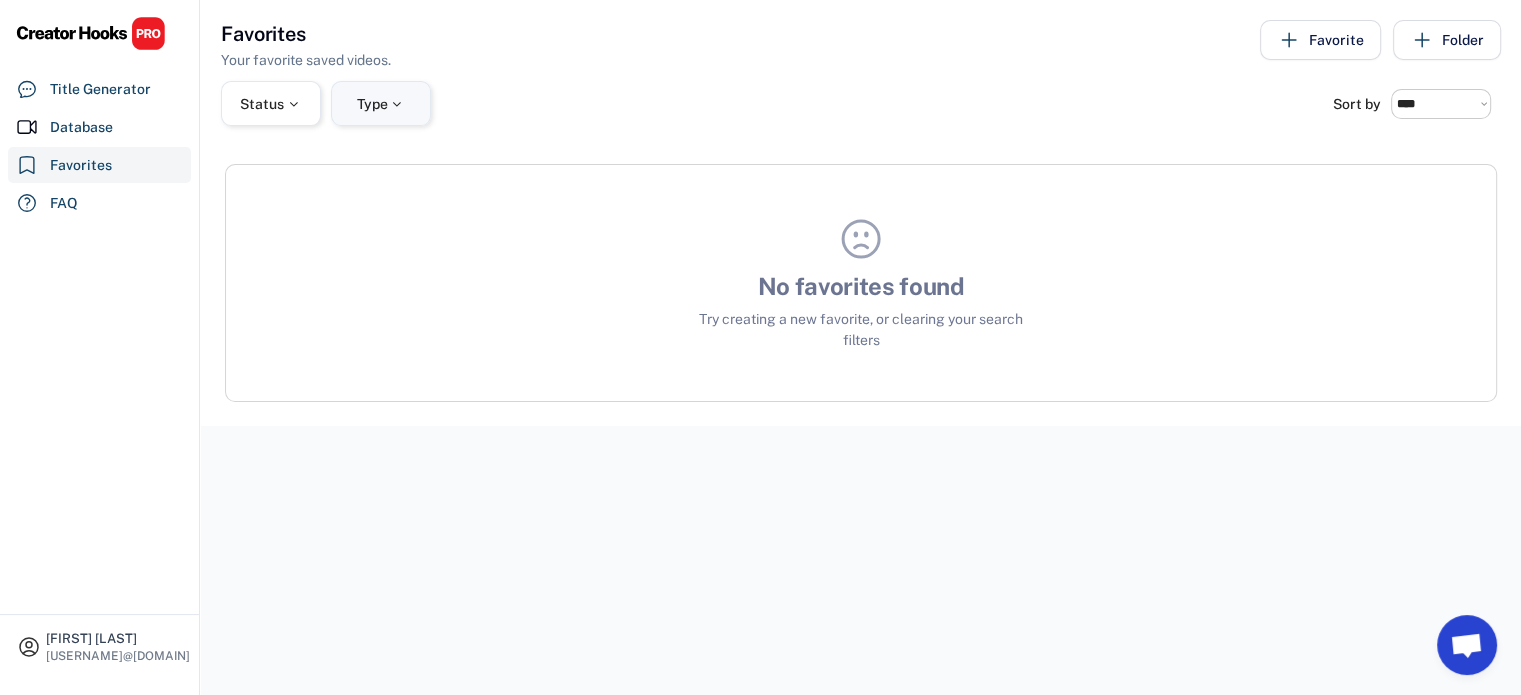 click on "Type" at bounding box center [381, 103] 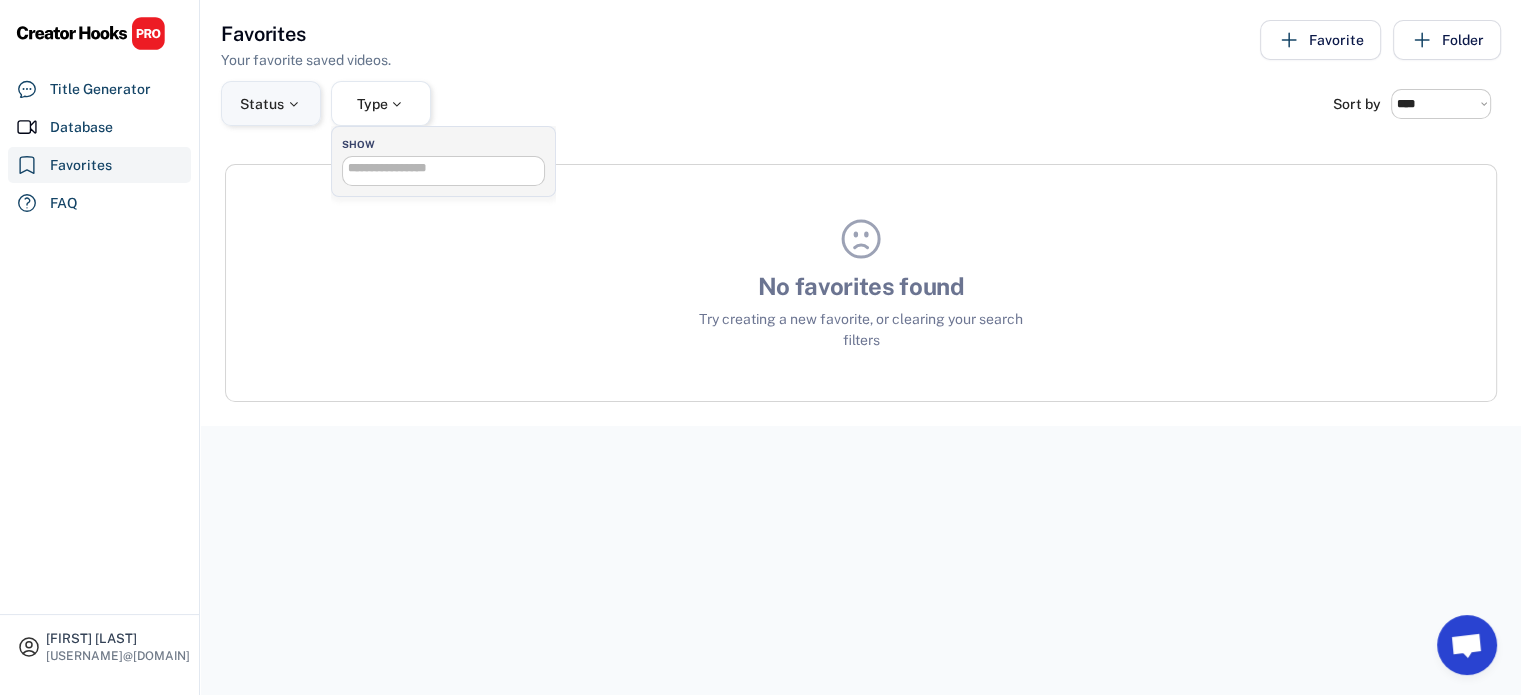 click on "Status" at bounding box center (271, 104) 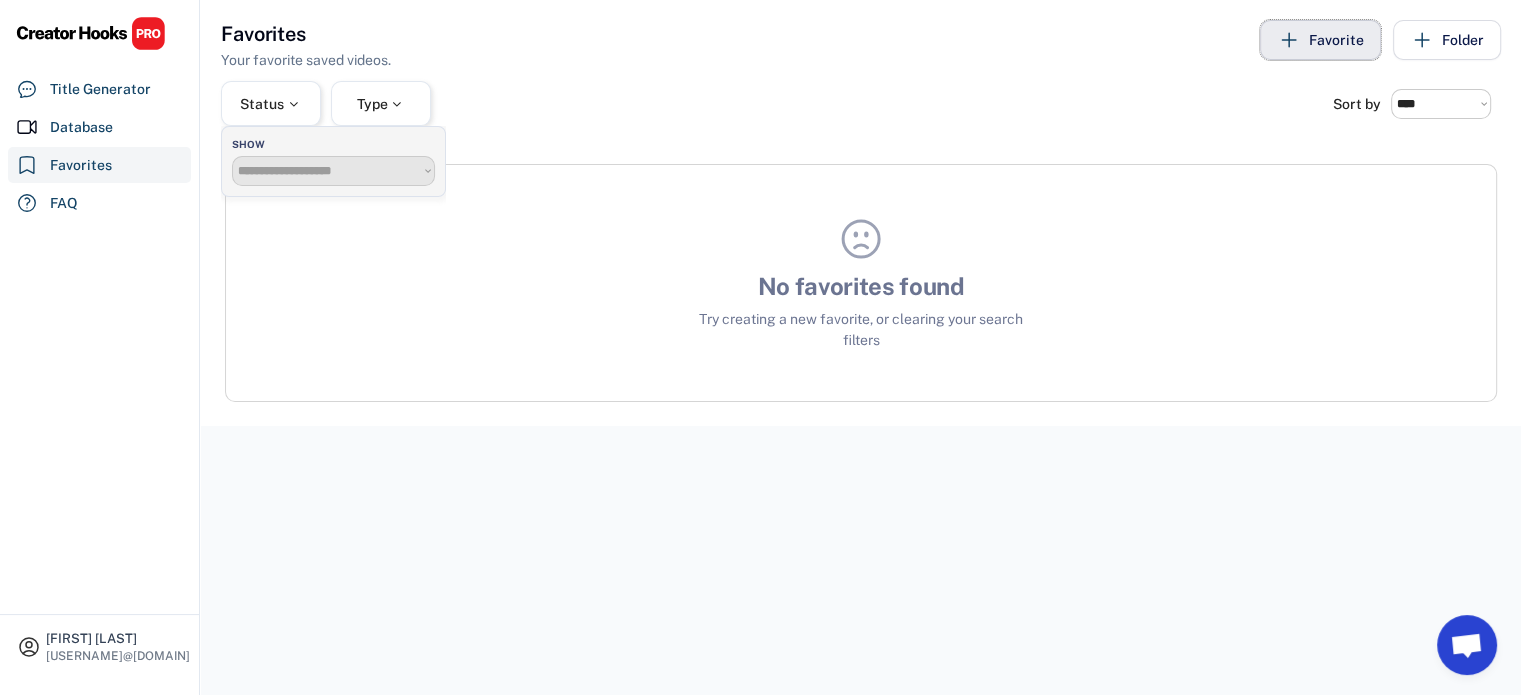 click 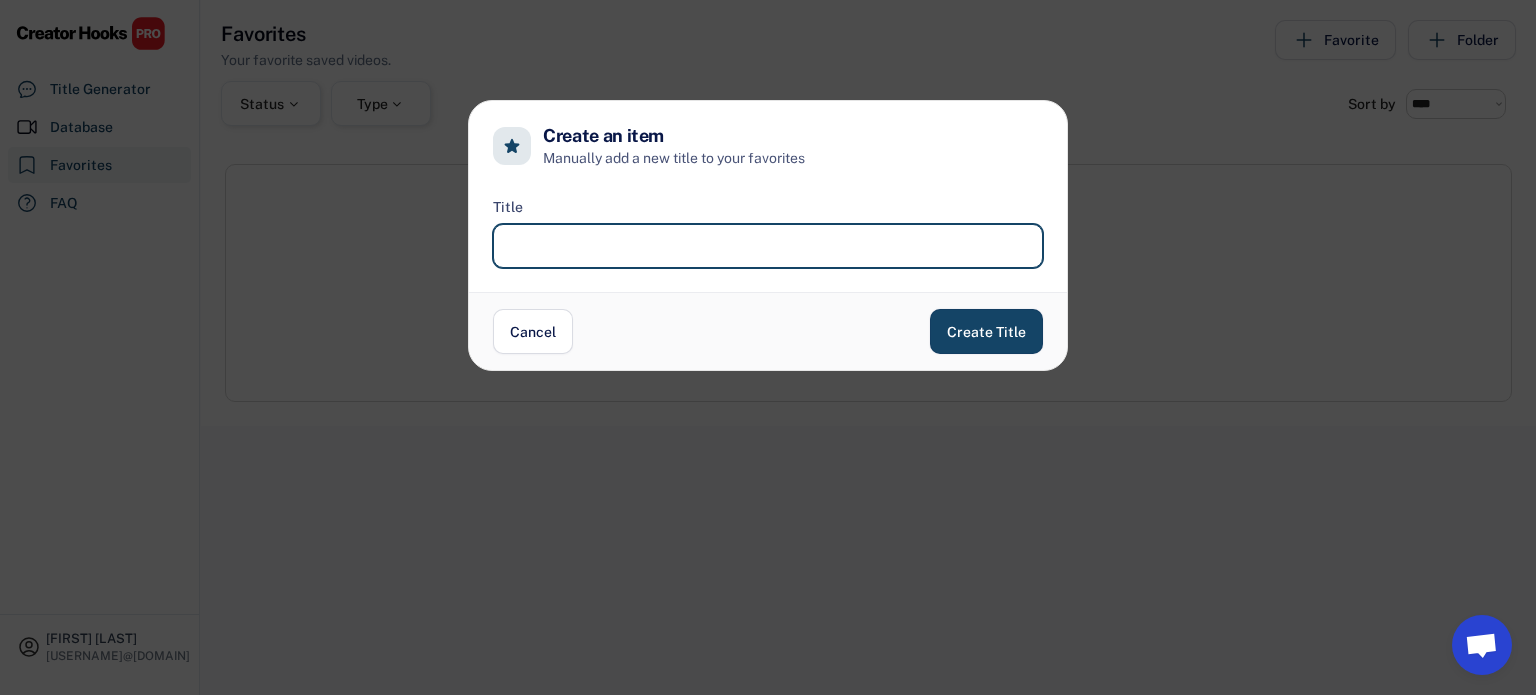 click at bounding box center [768, 246] 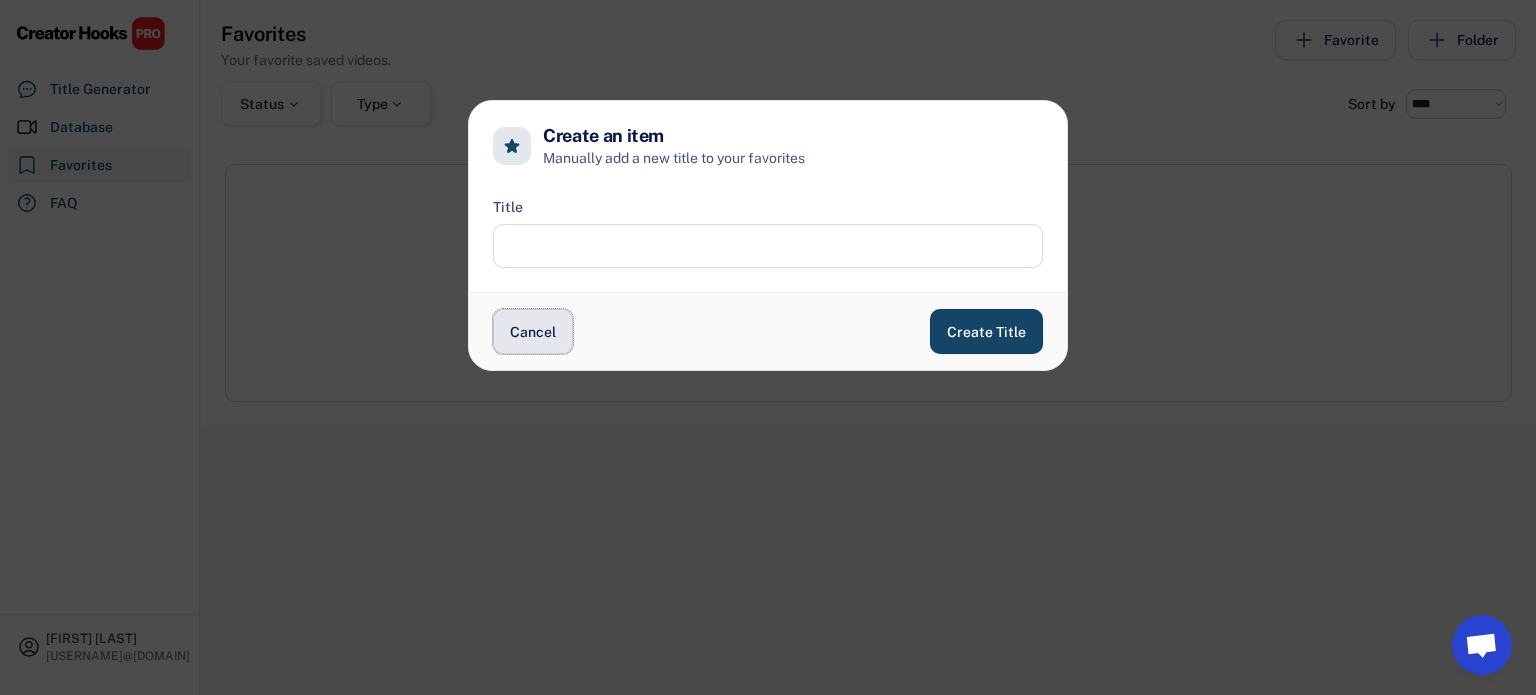 click on "Cancel" at bounding box center [533, 331] 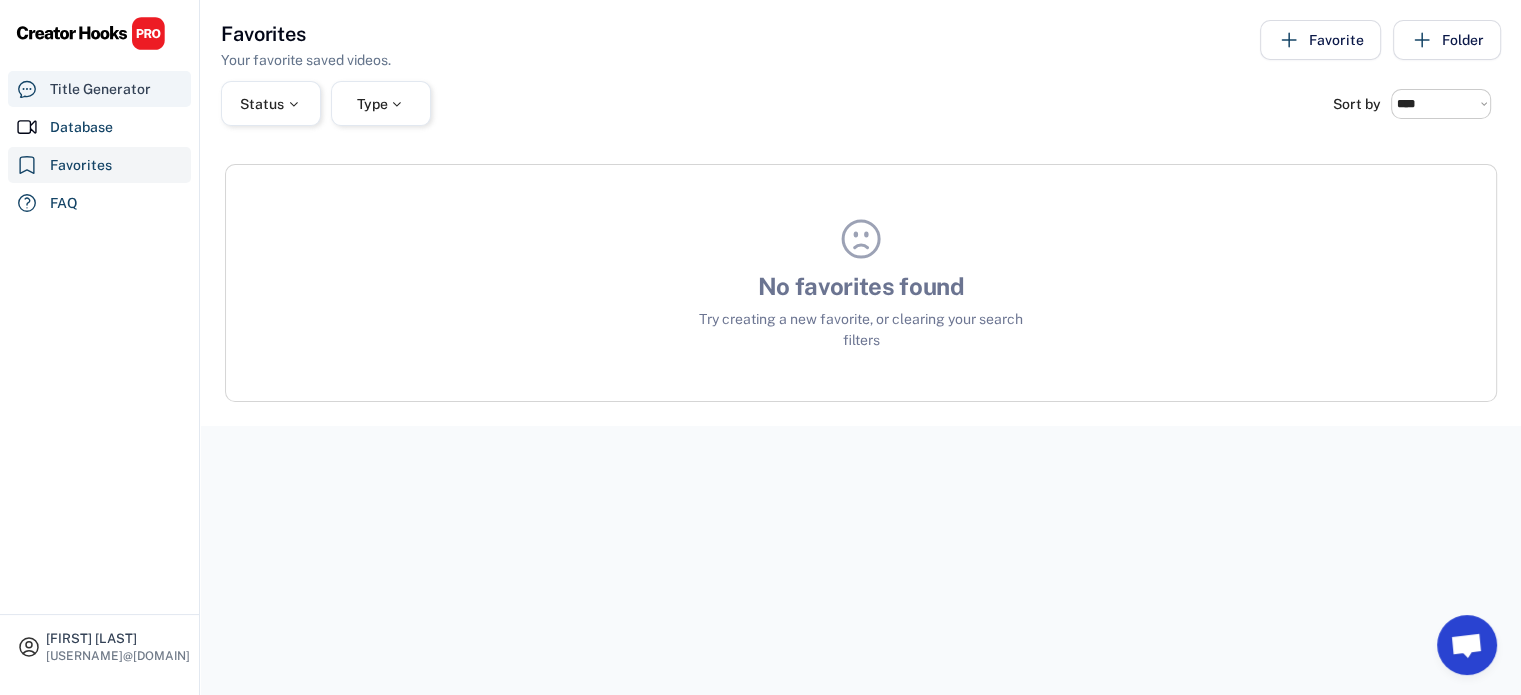 click on "Title Generator" at bounding box center [100, 89] 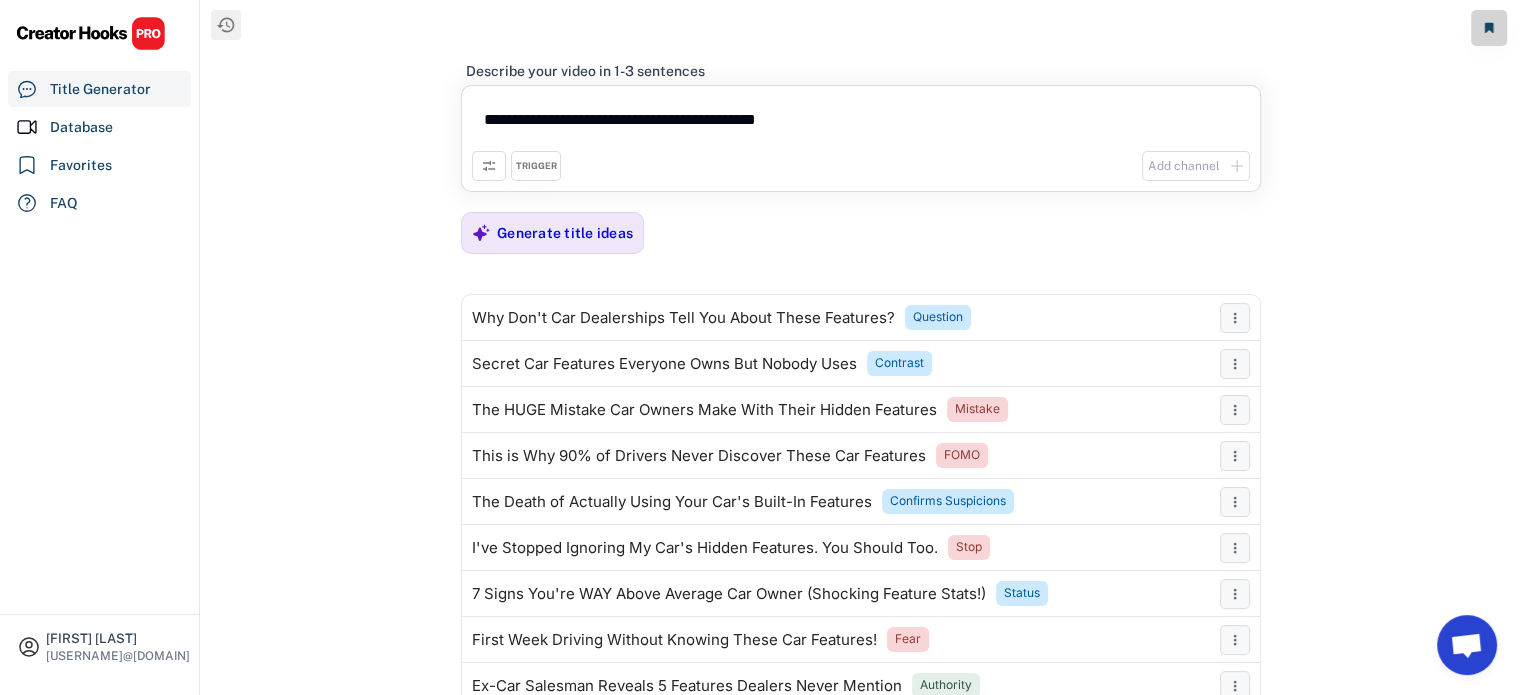 click on "**********" at bounding box center [861, 123] 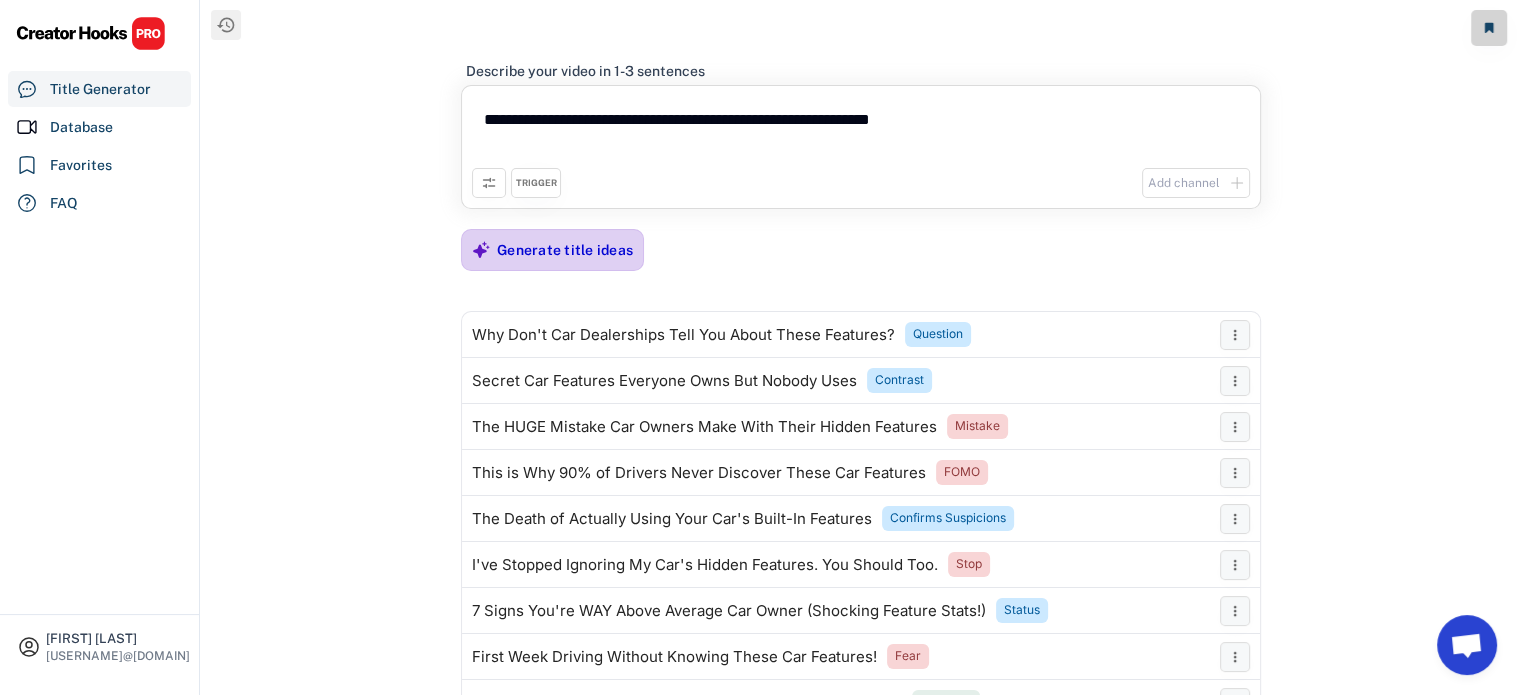type on "**********" 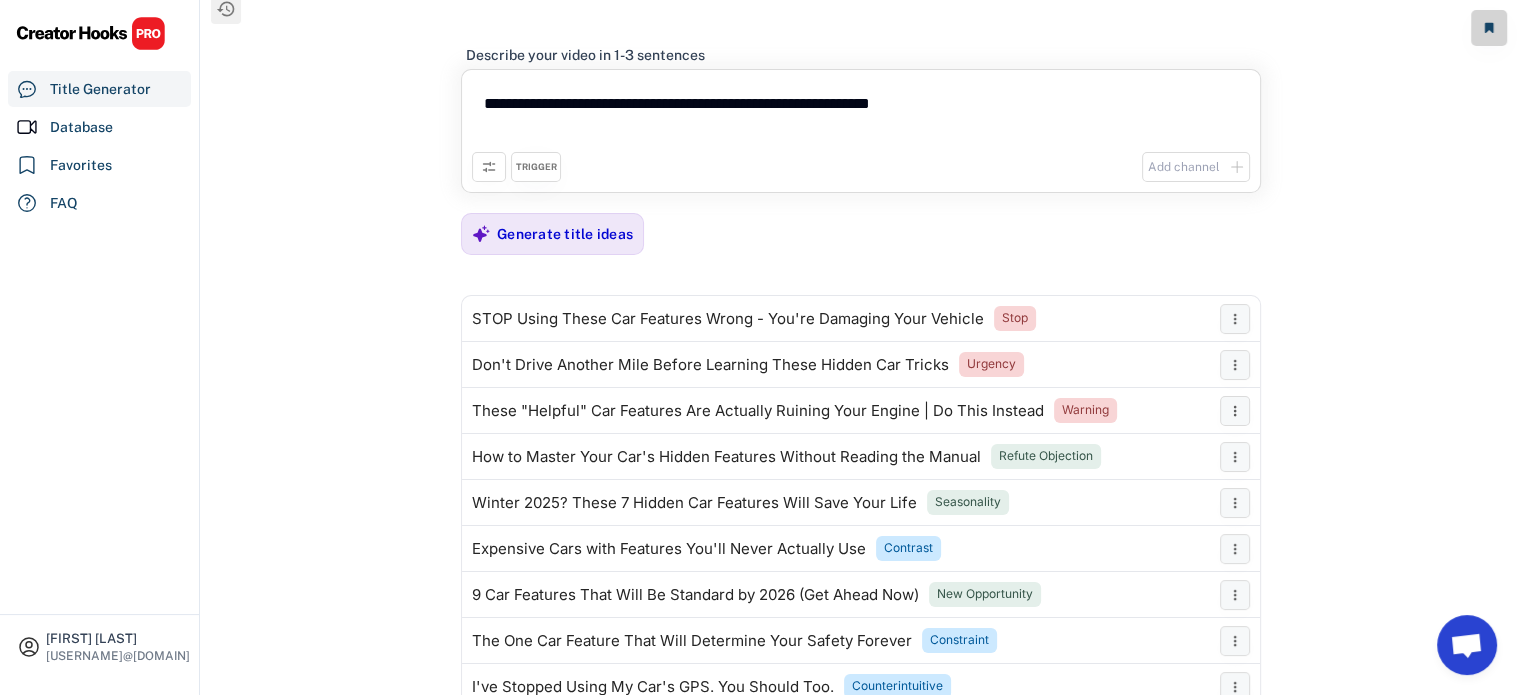 scroll, scrollTop: 20, scrollLeft: 0, axis: vertical 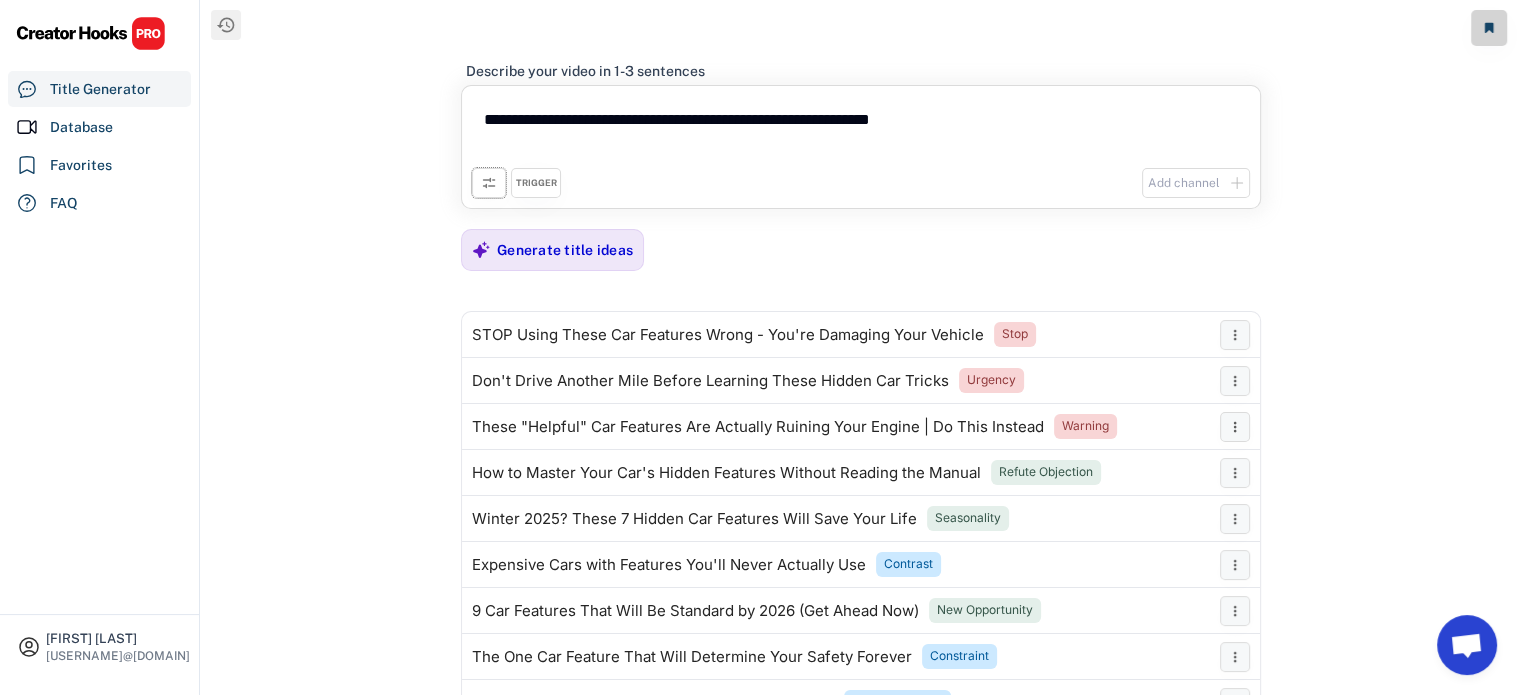 click 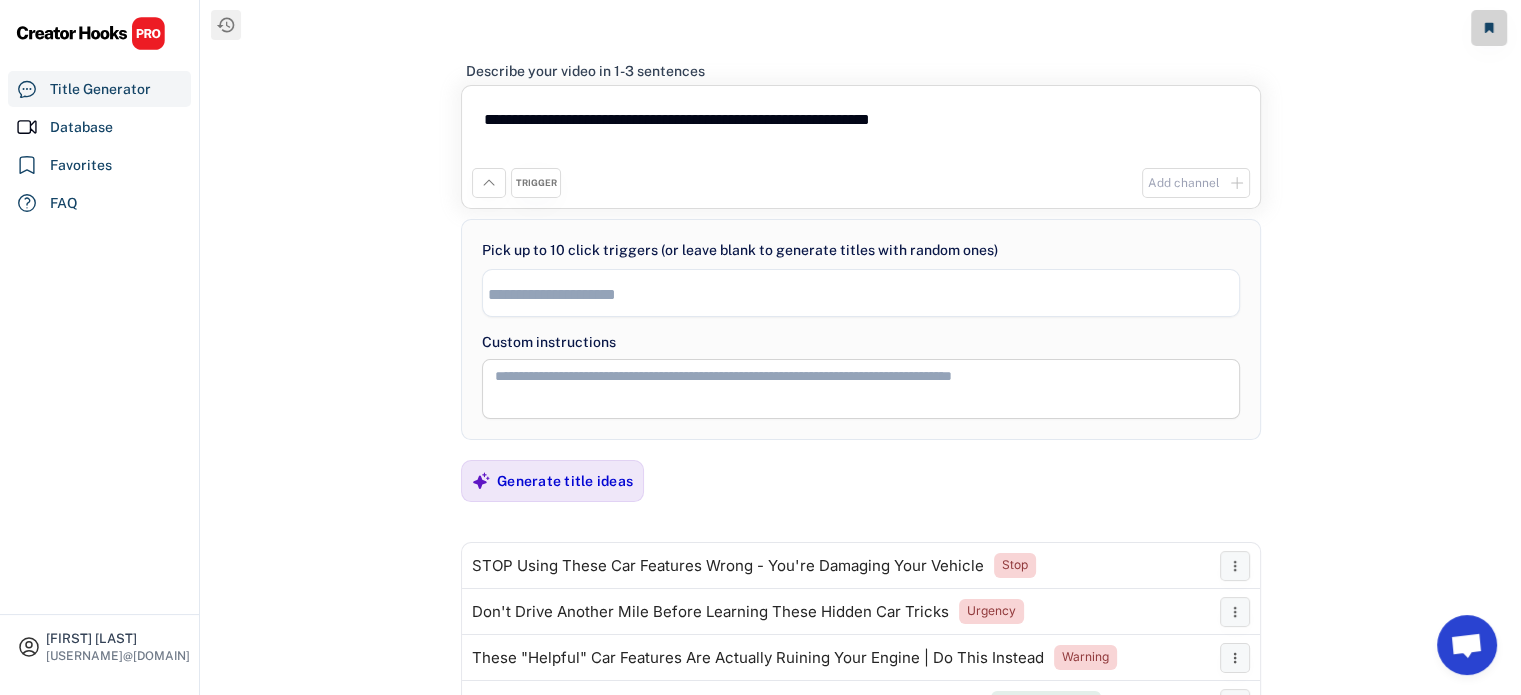 click at bounding box center (866, 294) 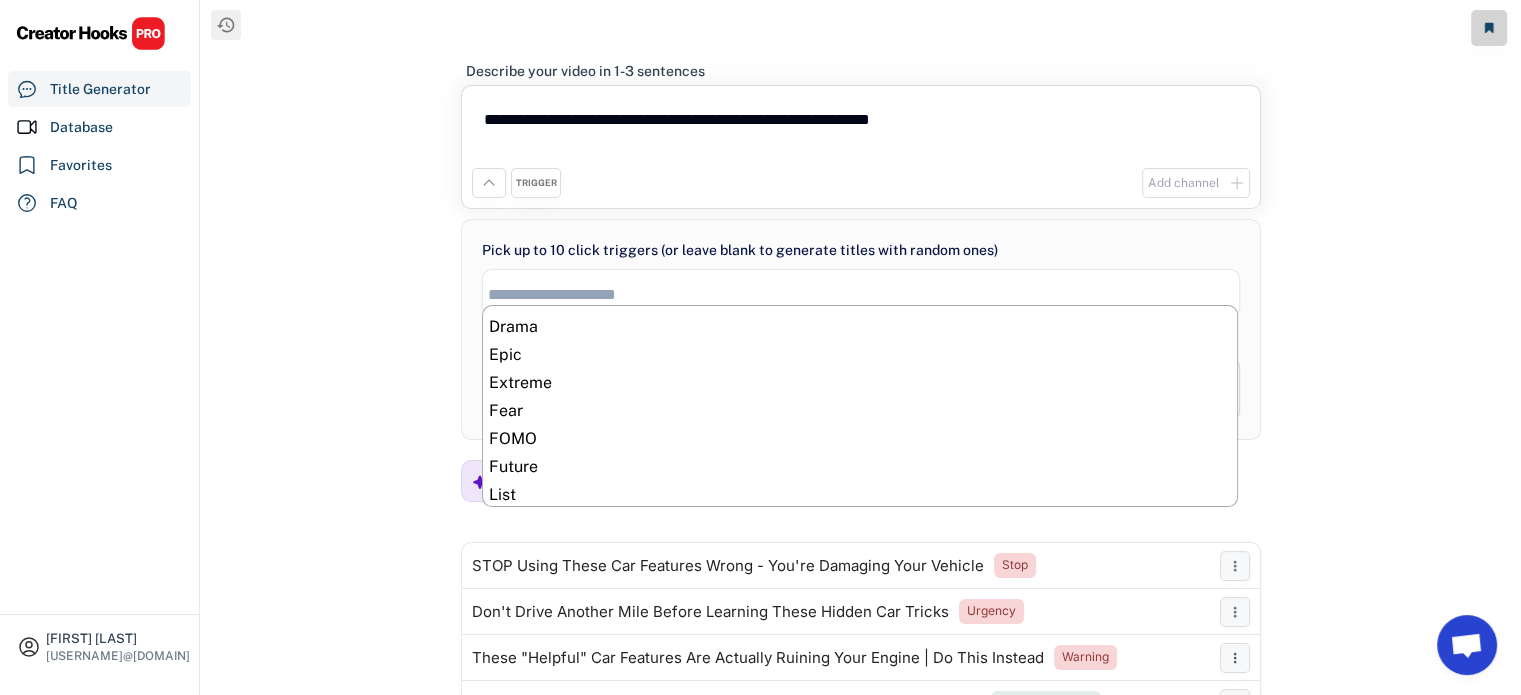 scroll, scrollTop: 364, scrollLeft: 0, axis: vertical 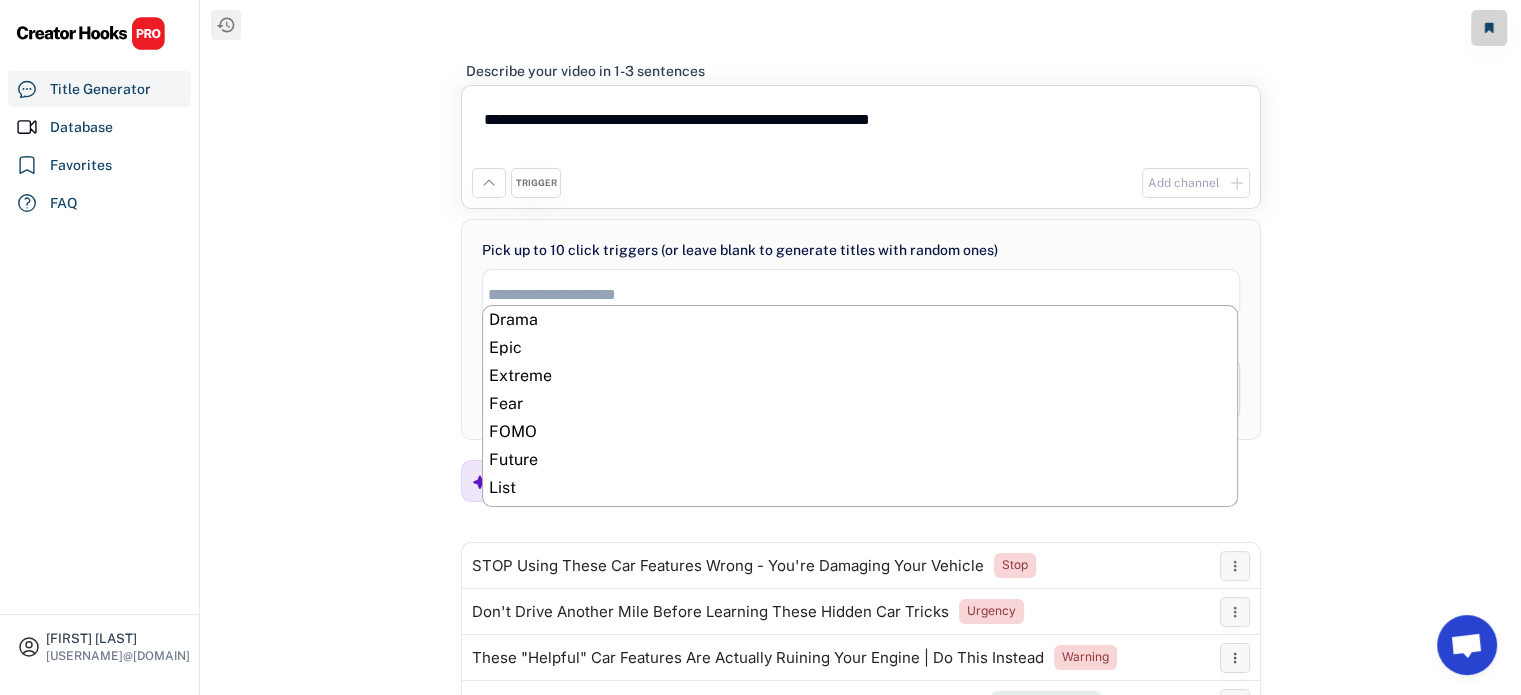 click on "**********" at bounding box center (861, 383) 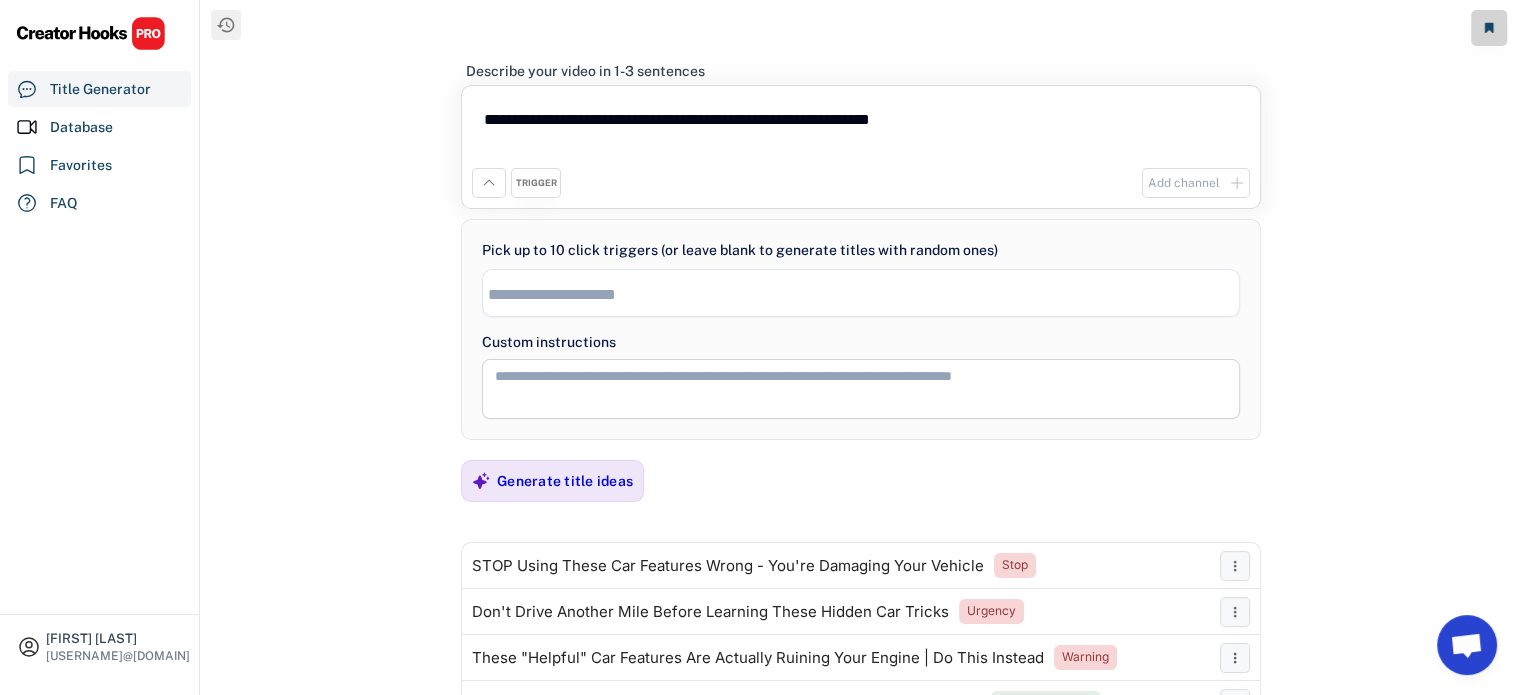 click at bounding box center [861, 389] 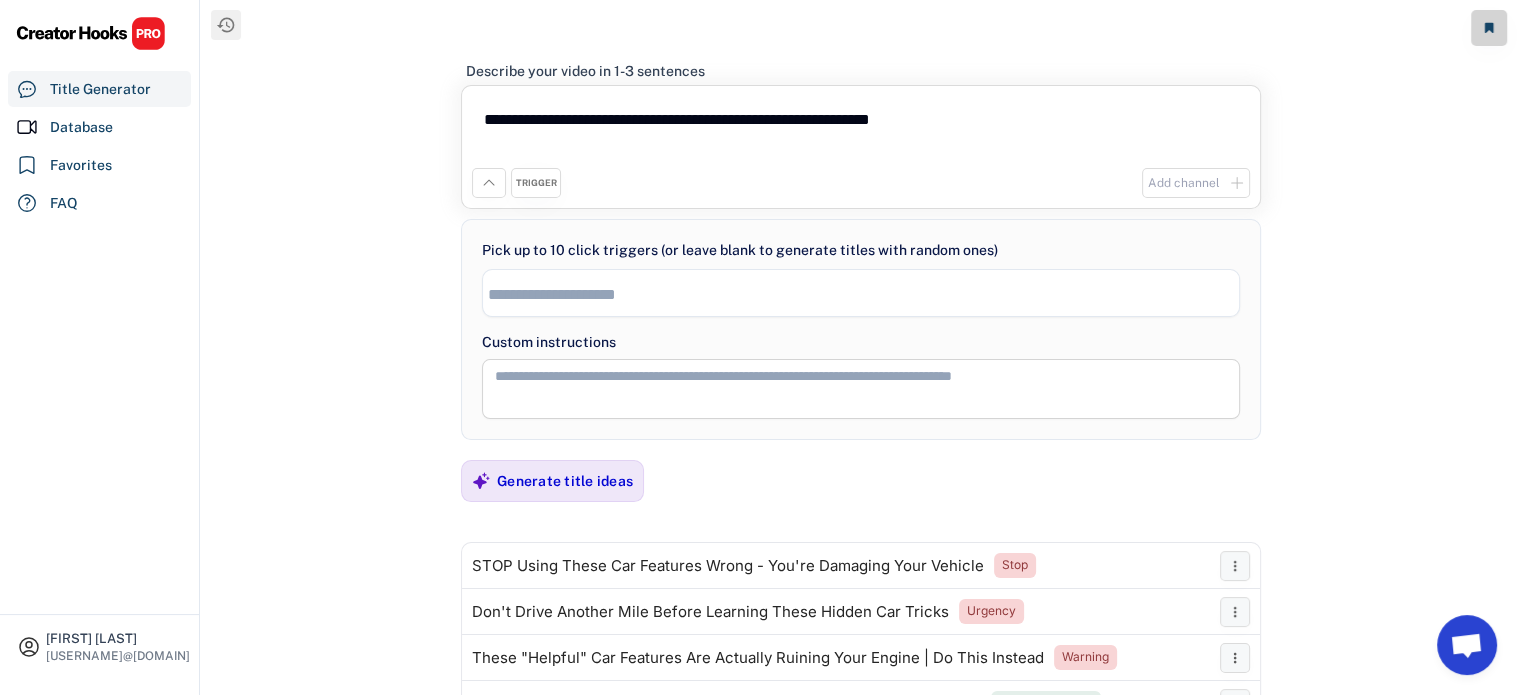click at bounding box center [866, 294] 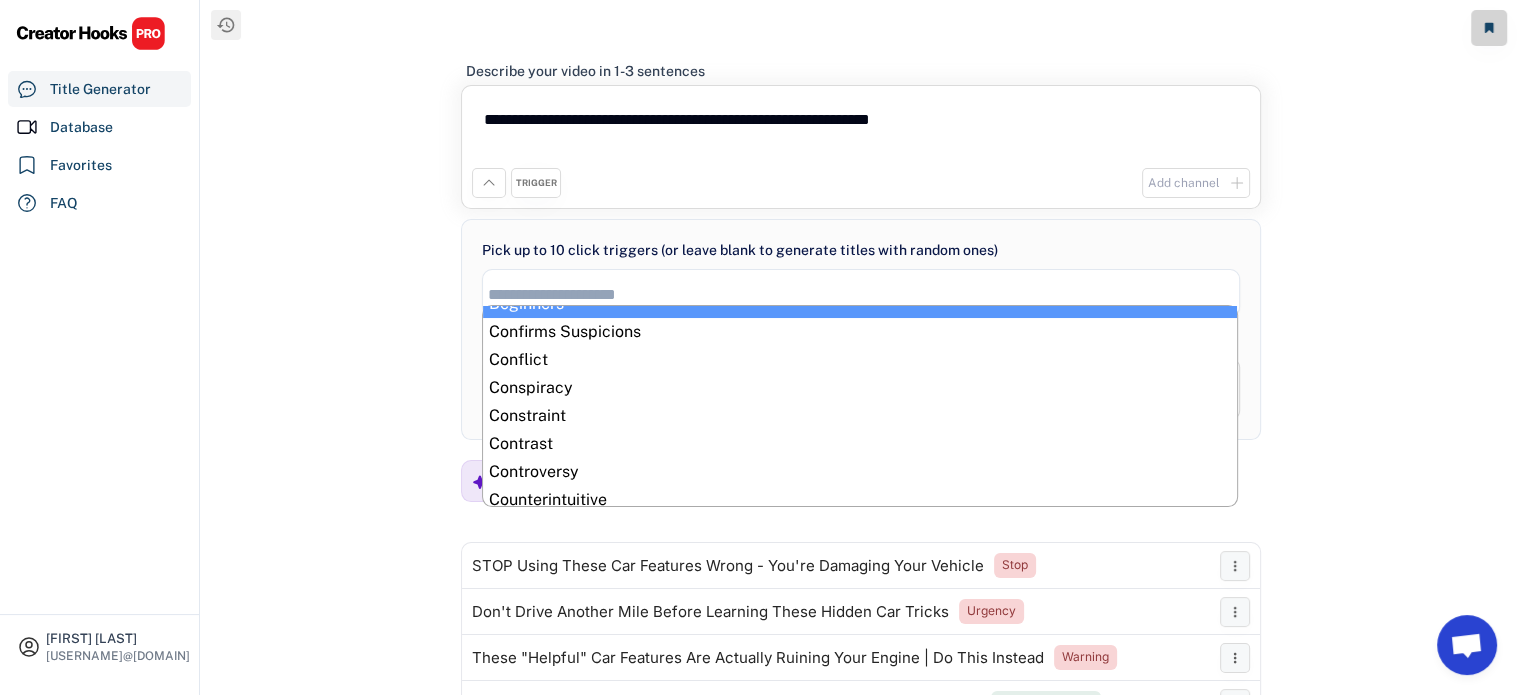 scroll, scrollTop: 56, scrollLeft: 0, axis: vertical 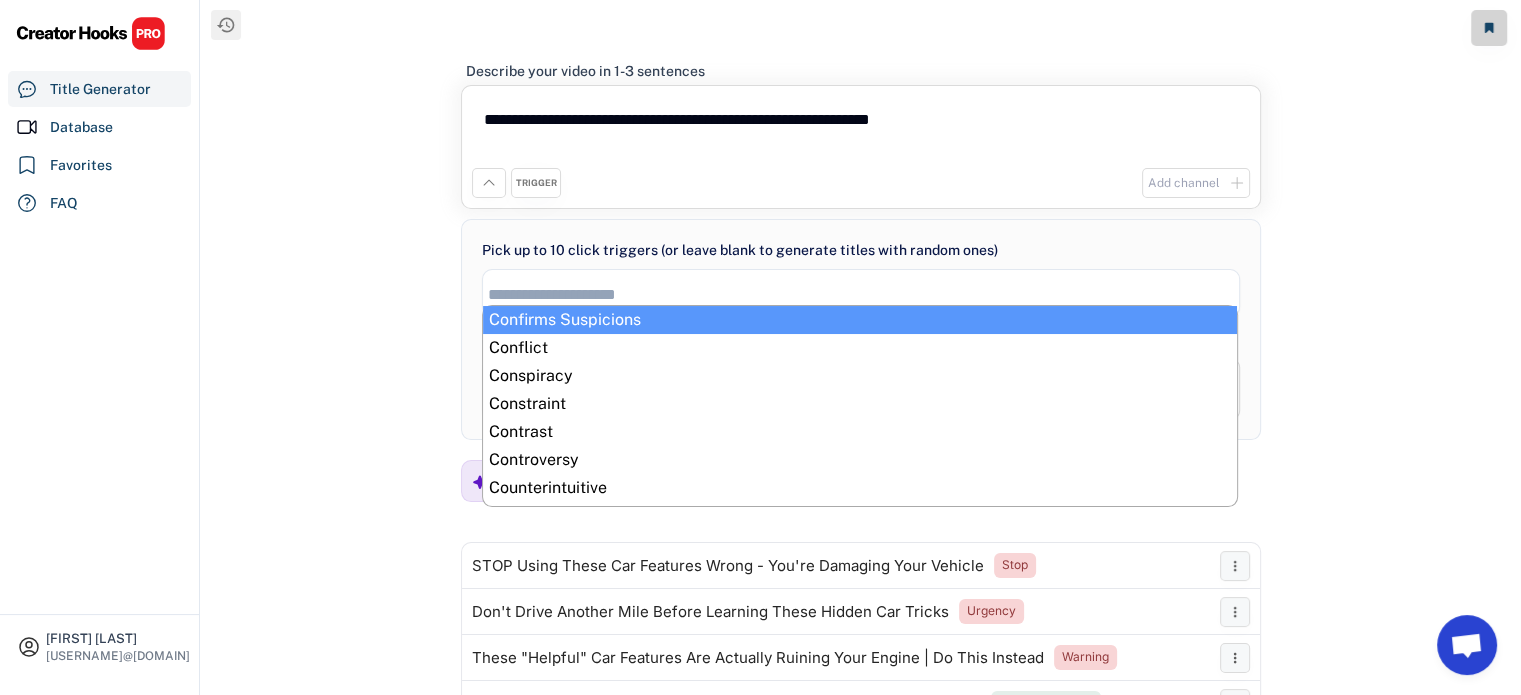 click on "**********" at bounding box center (861, 132) 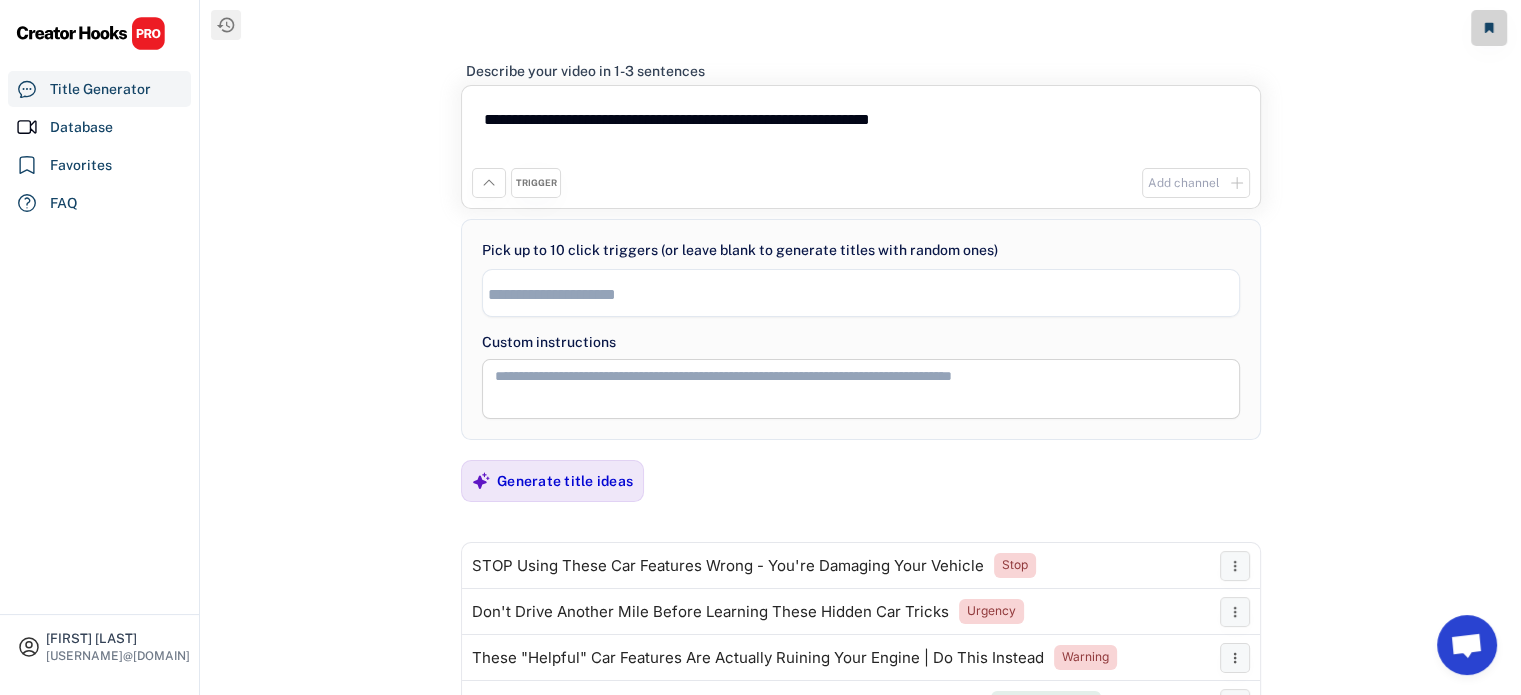click on "**********" at bounding box center [861, 132] 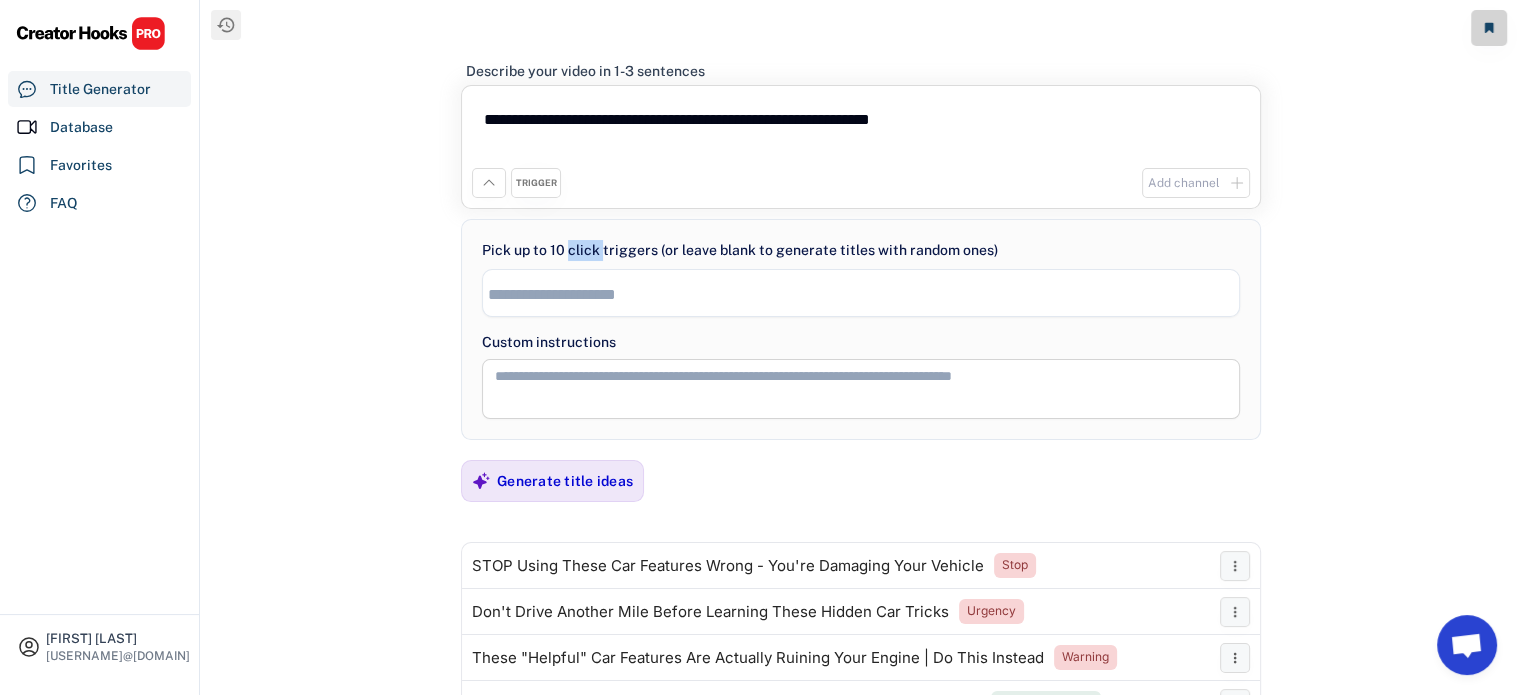 click on "Pick up to 10 click triggers (or leave blank to generate titles with random ones)" at bounding box center (740, 250) 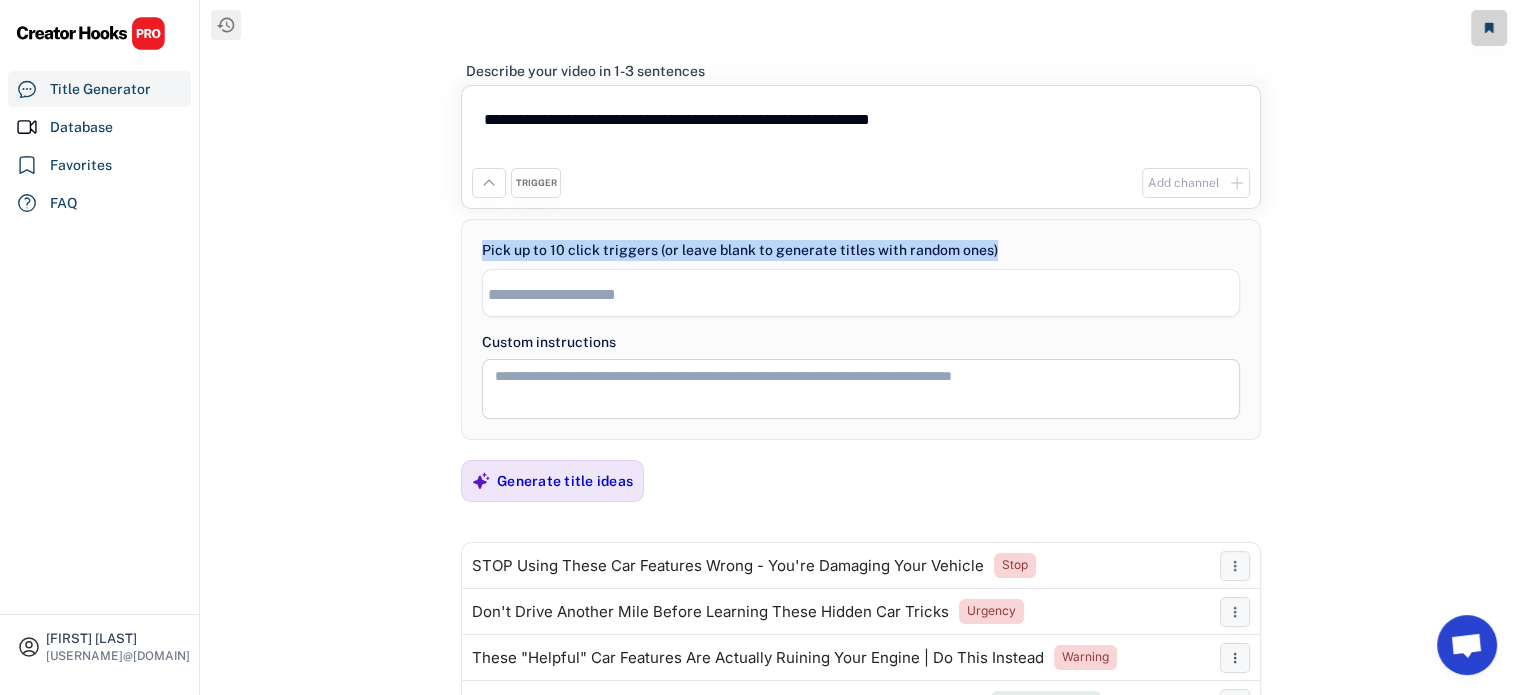 click on "Pick up to 10 click triggers (or leave blank to generate titles with random ones)" at bounding box center [740, 250] 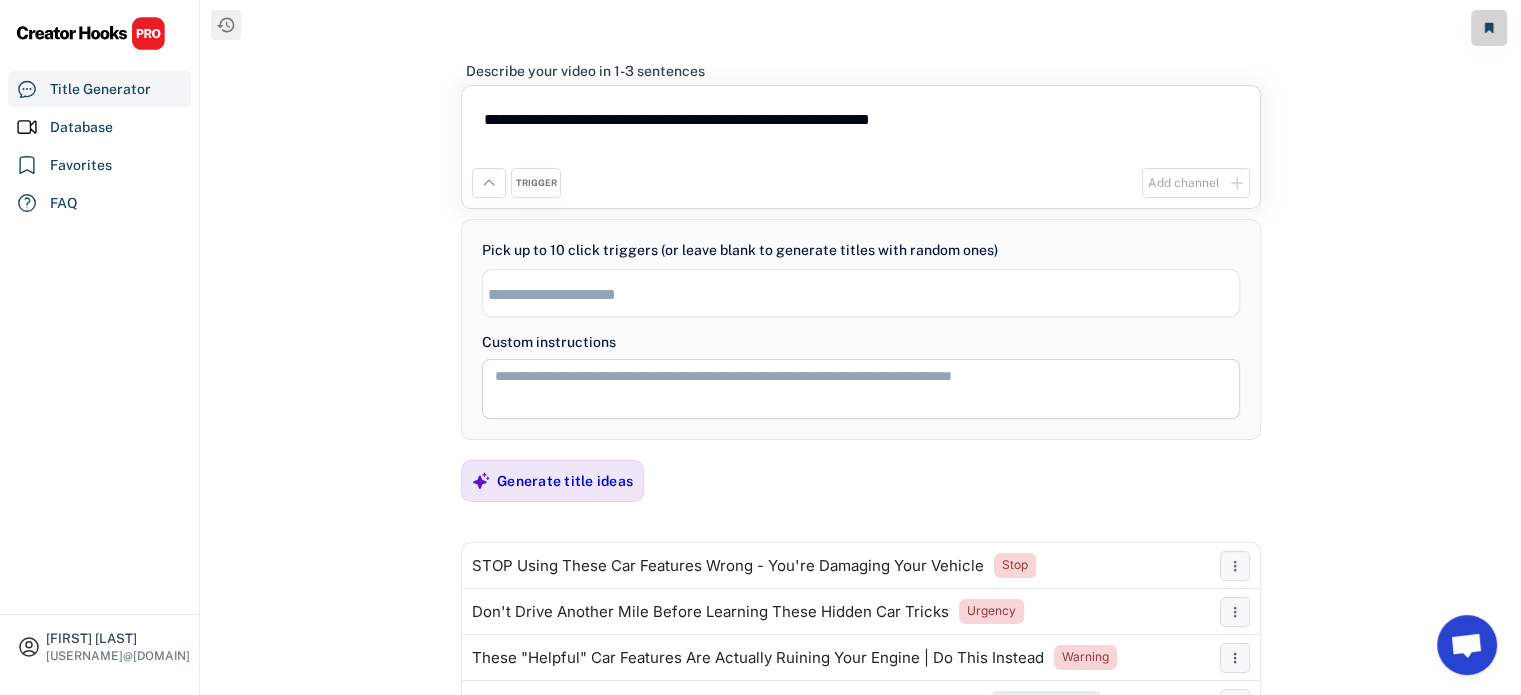 click at bounding box center (866, 294) 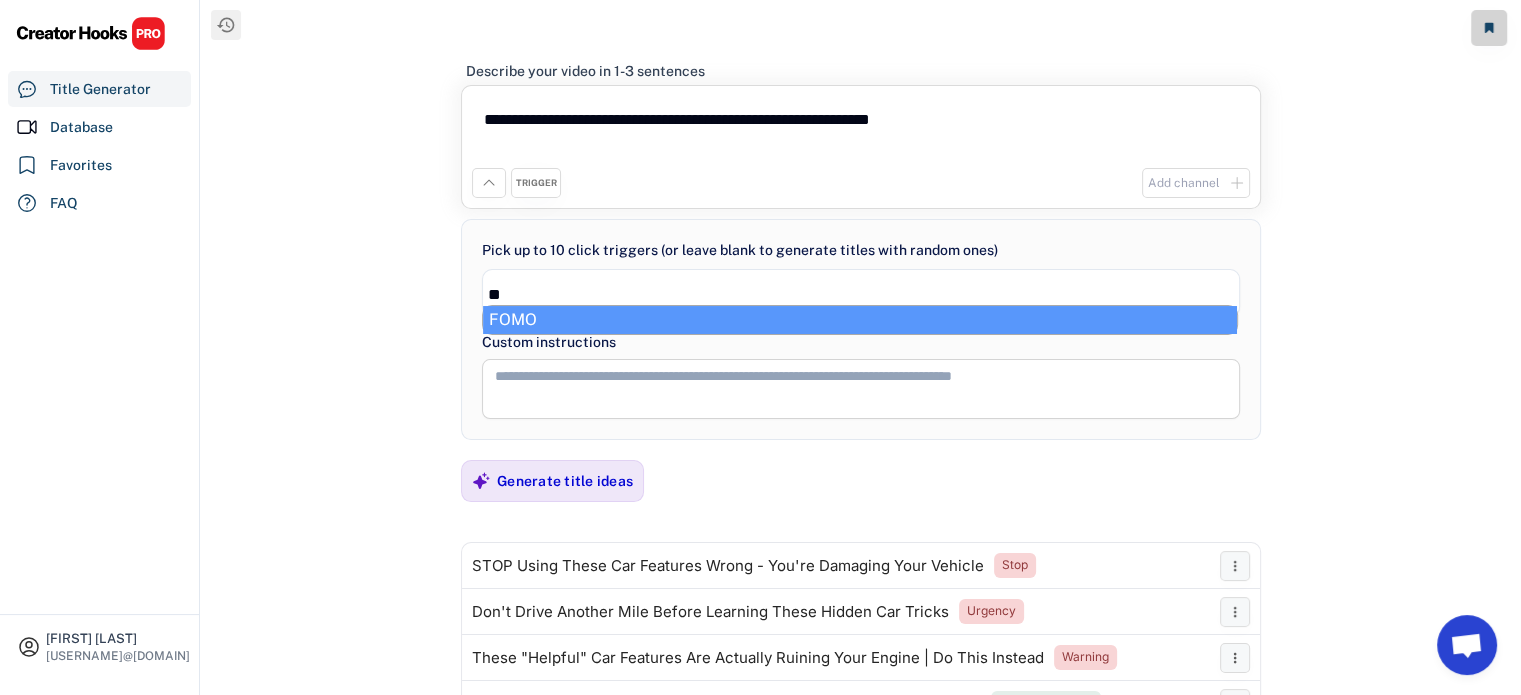 type on "**" 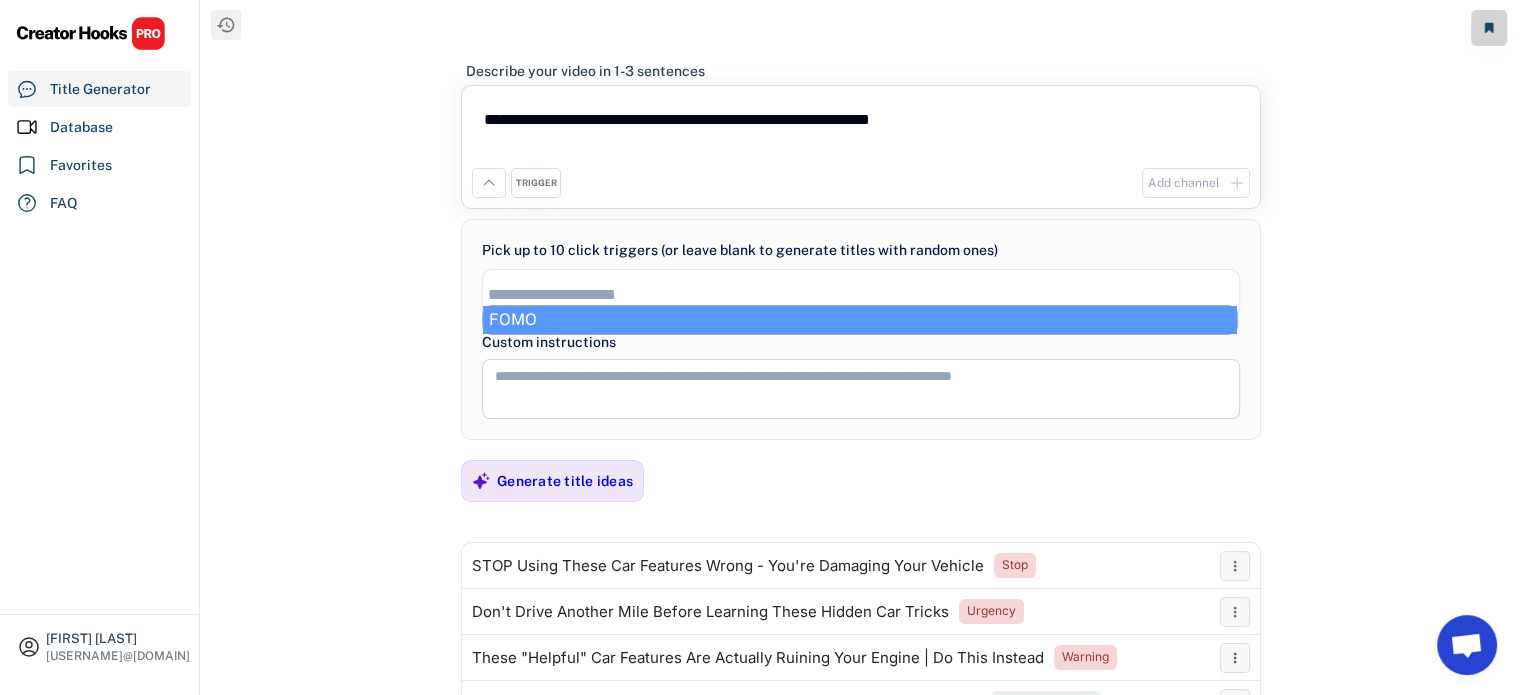 scroll, scrollTop: 288, scrollLeft: 0, axis: vertical 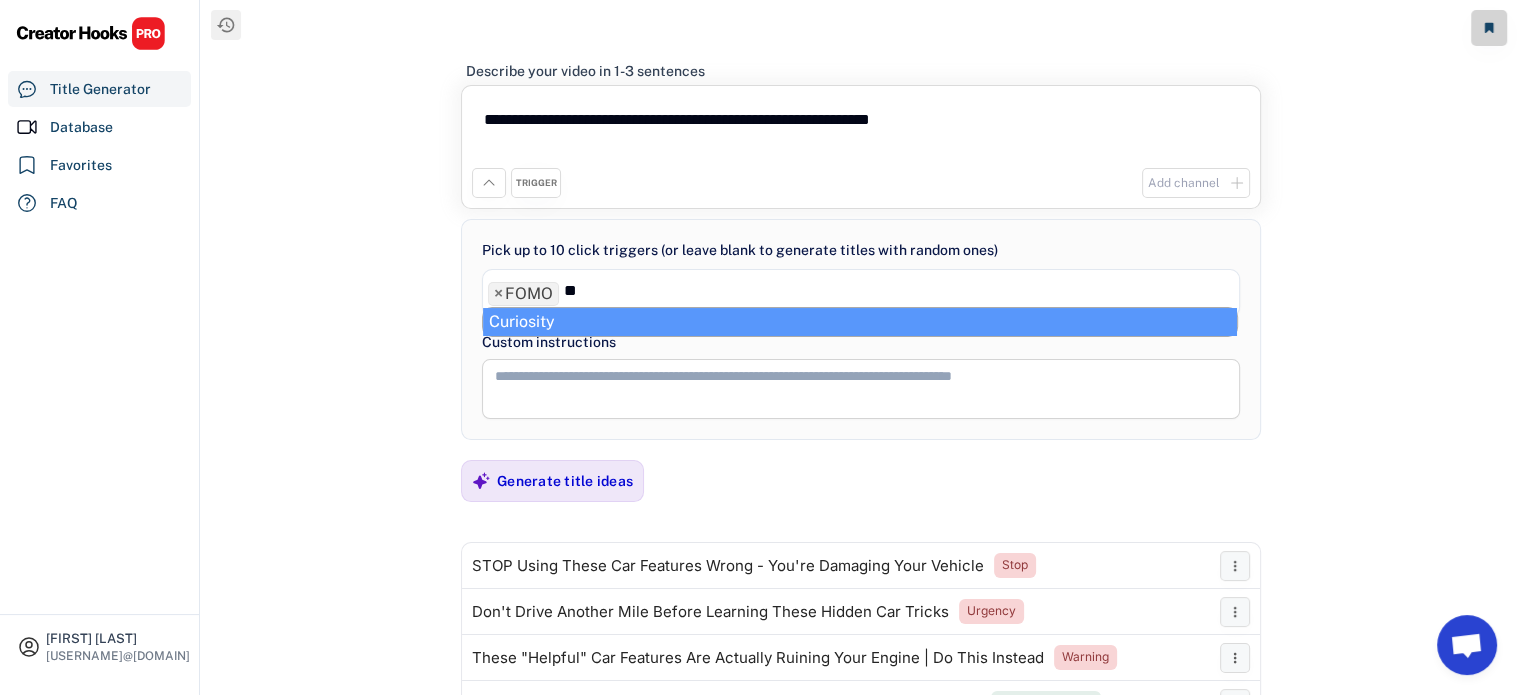 type on "**" 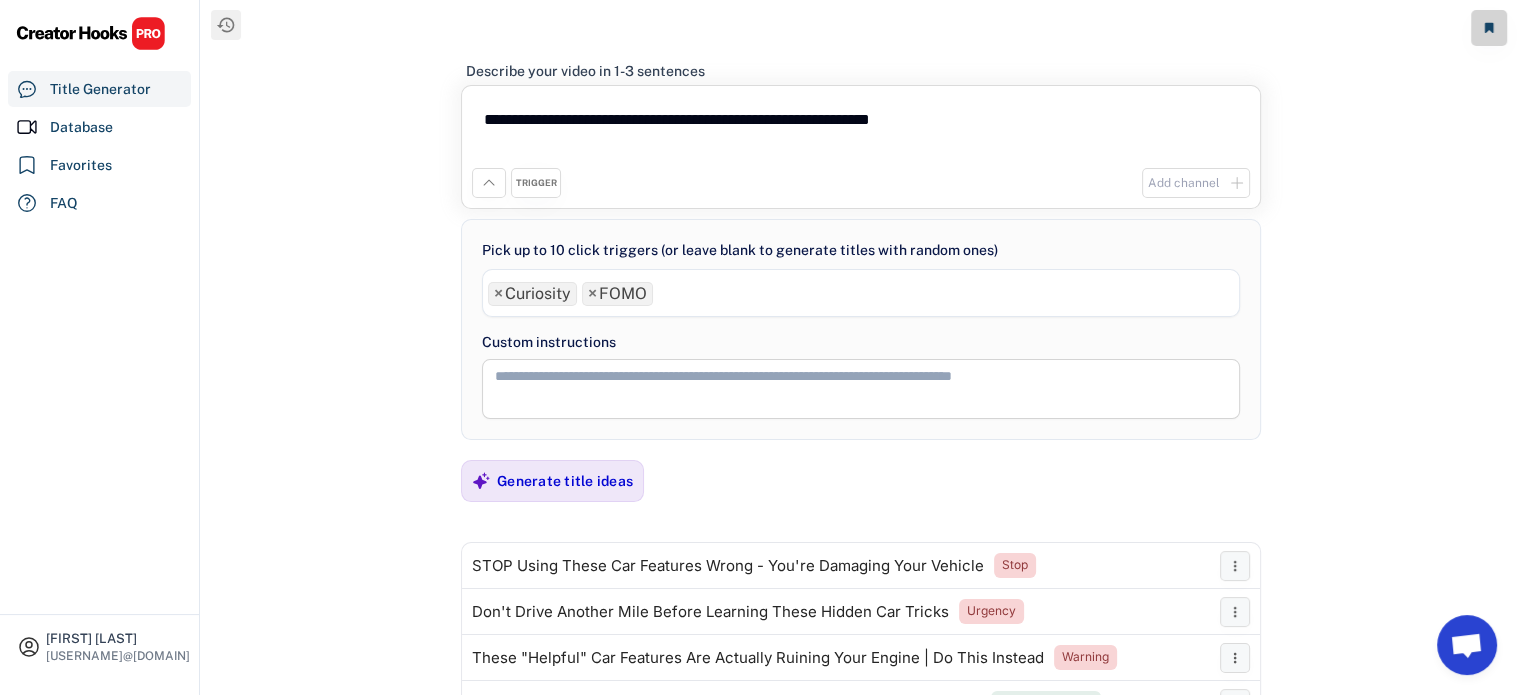 paste on "**********" 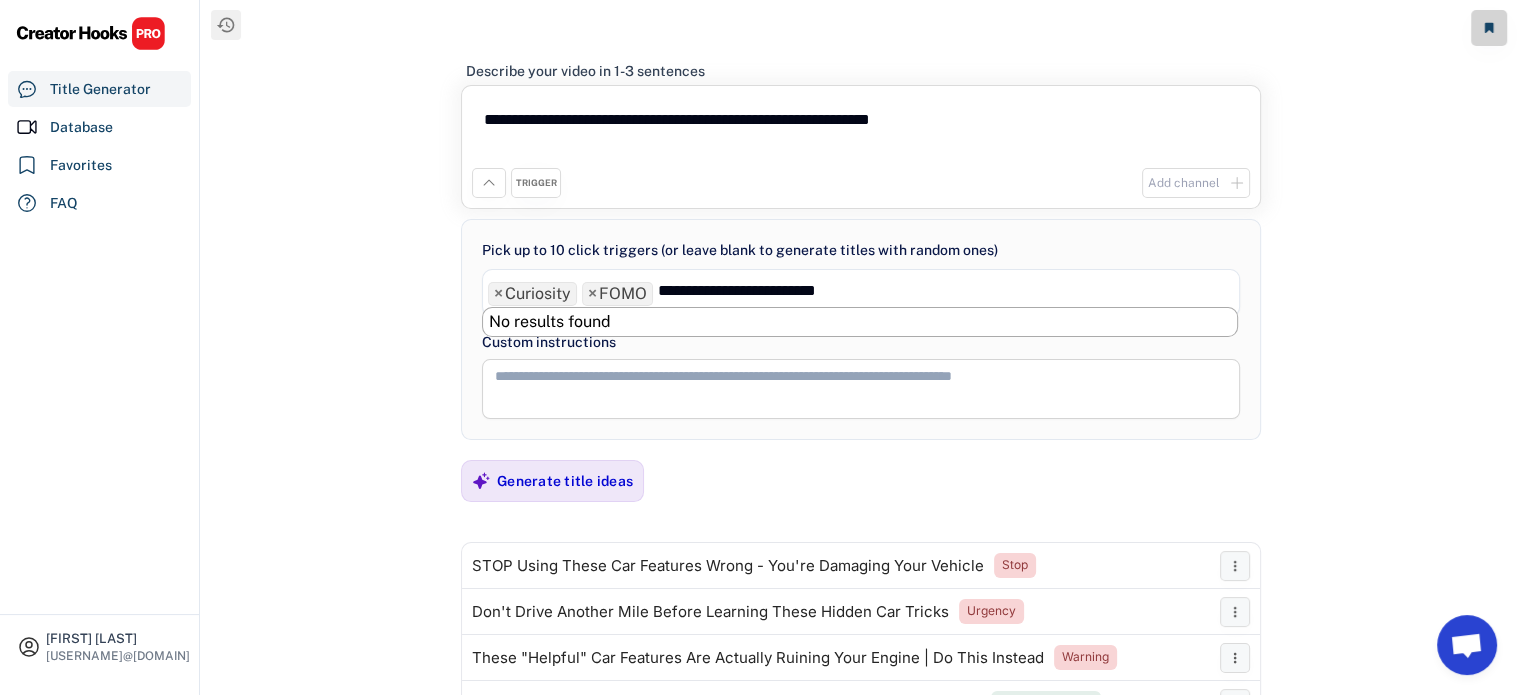 drag, startPoint x: 772, startPoint y: 291, endPoint x: 885, endPoint y: 289, distance: 113.0177 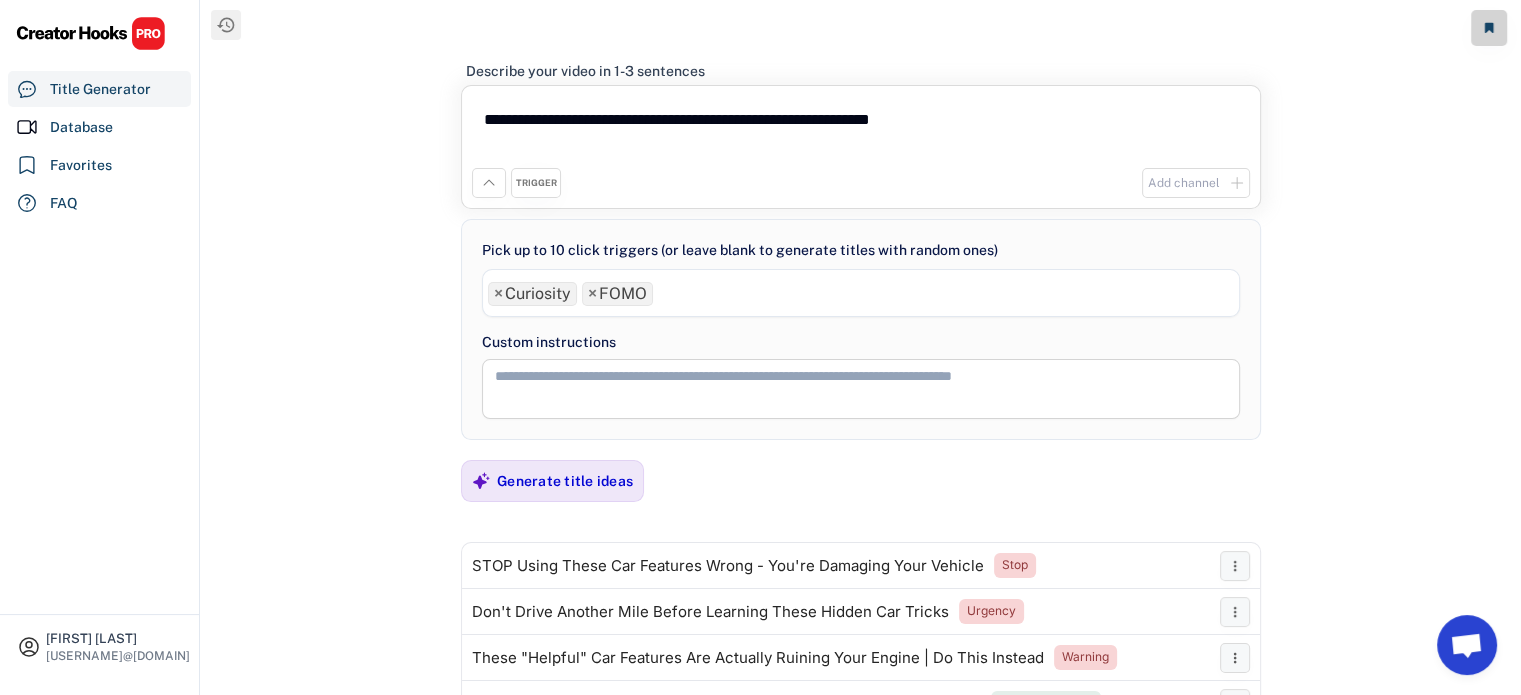 type on "****" 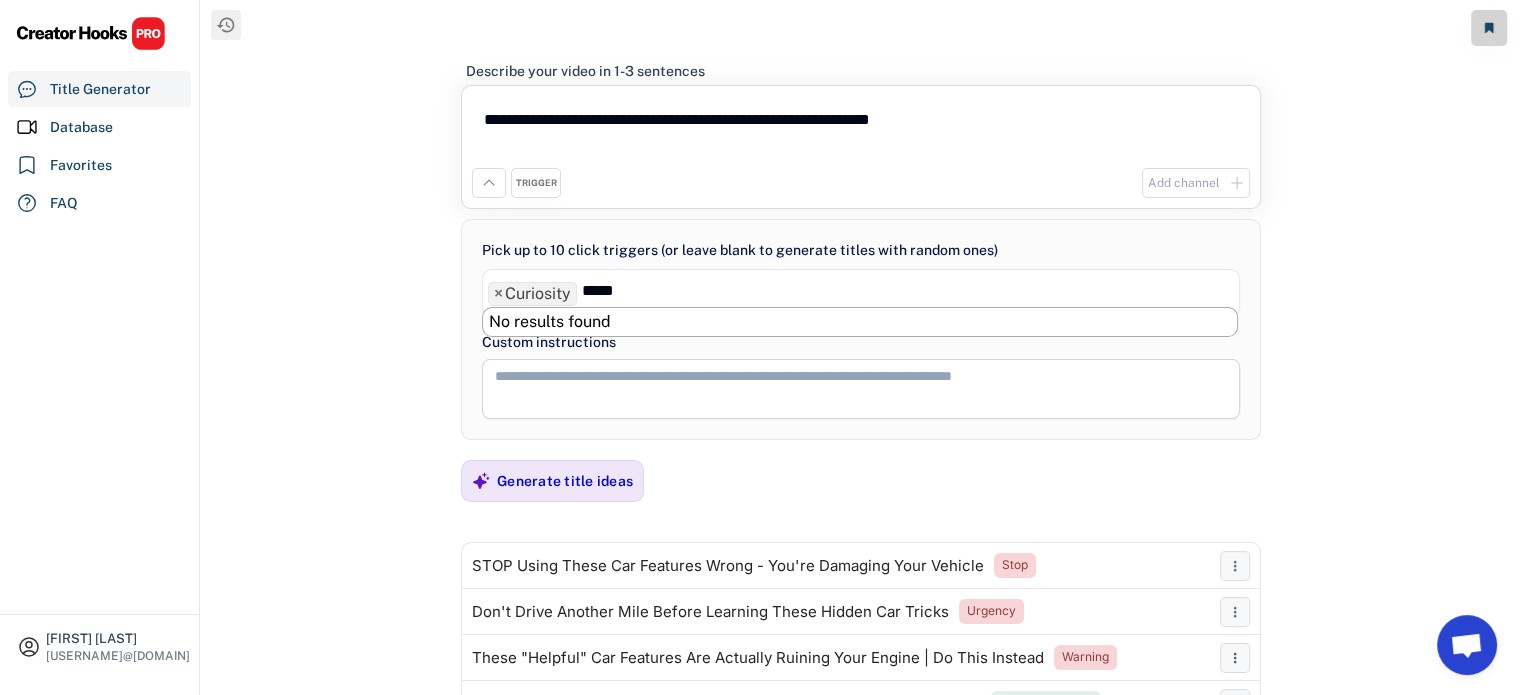 type on "****" 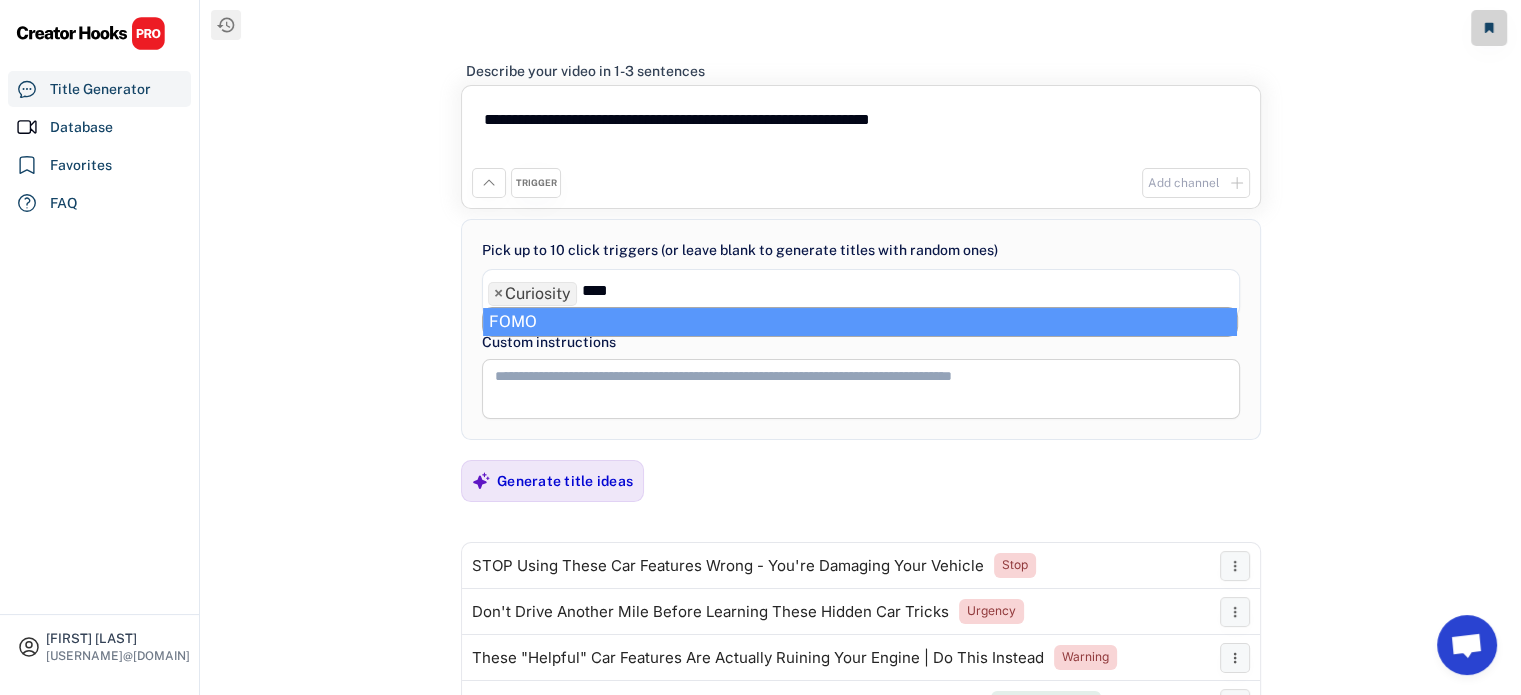 type 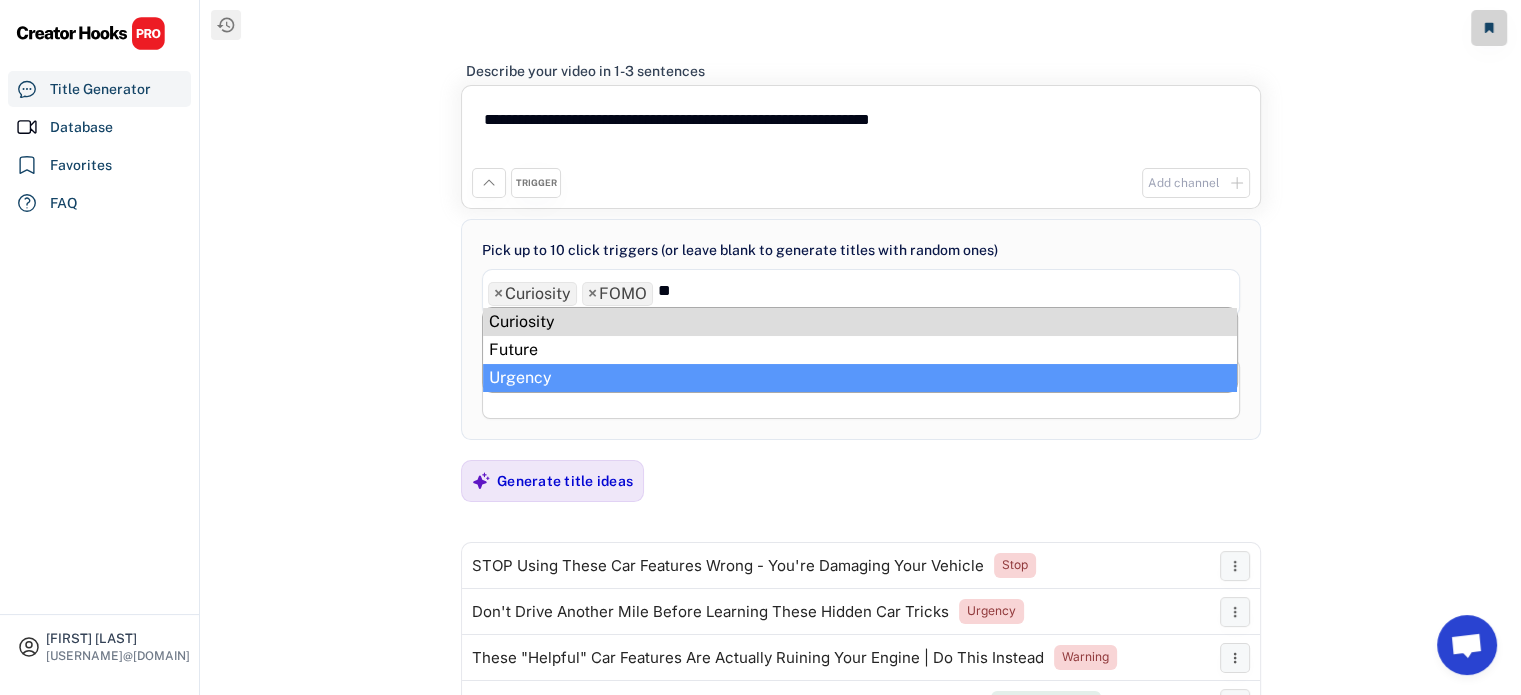 type on "**" 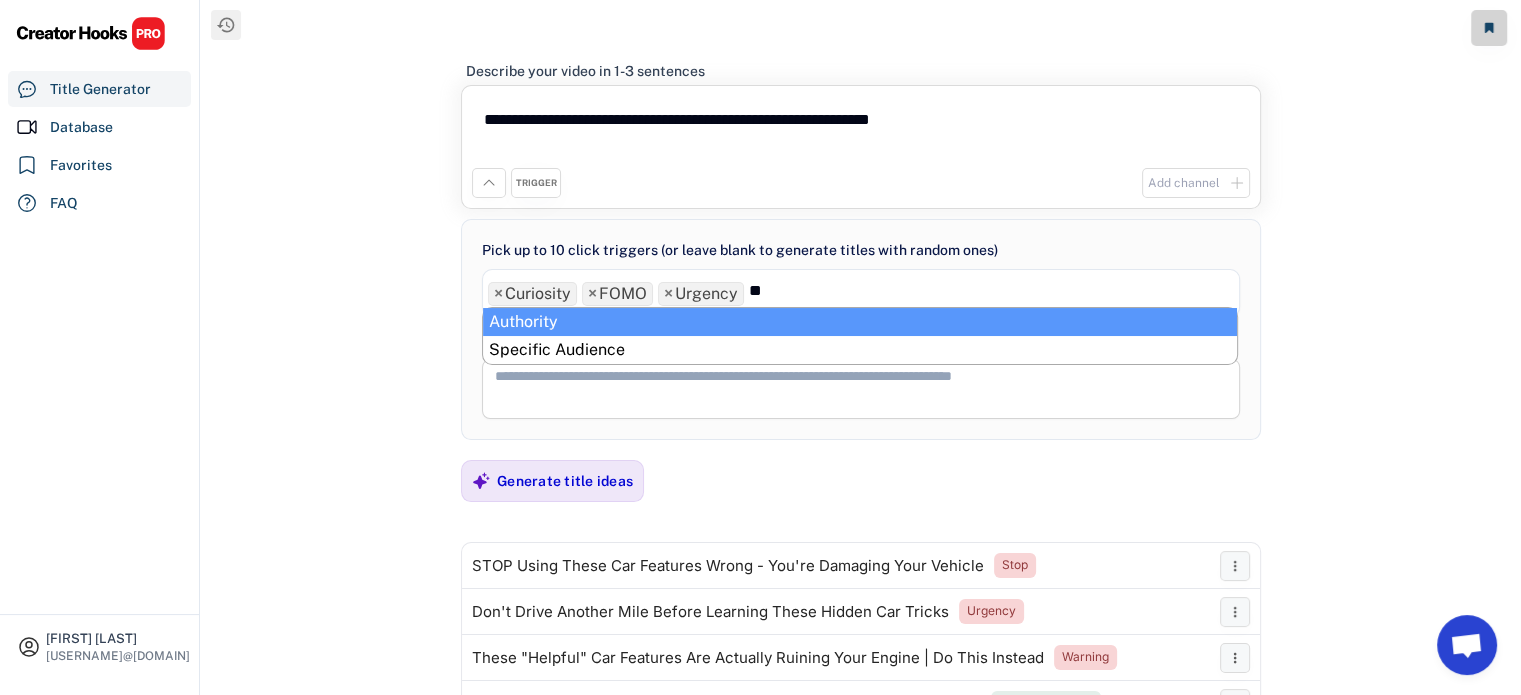 type on "**" 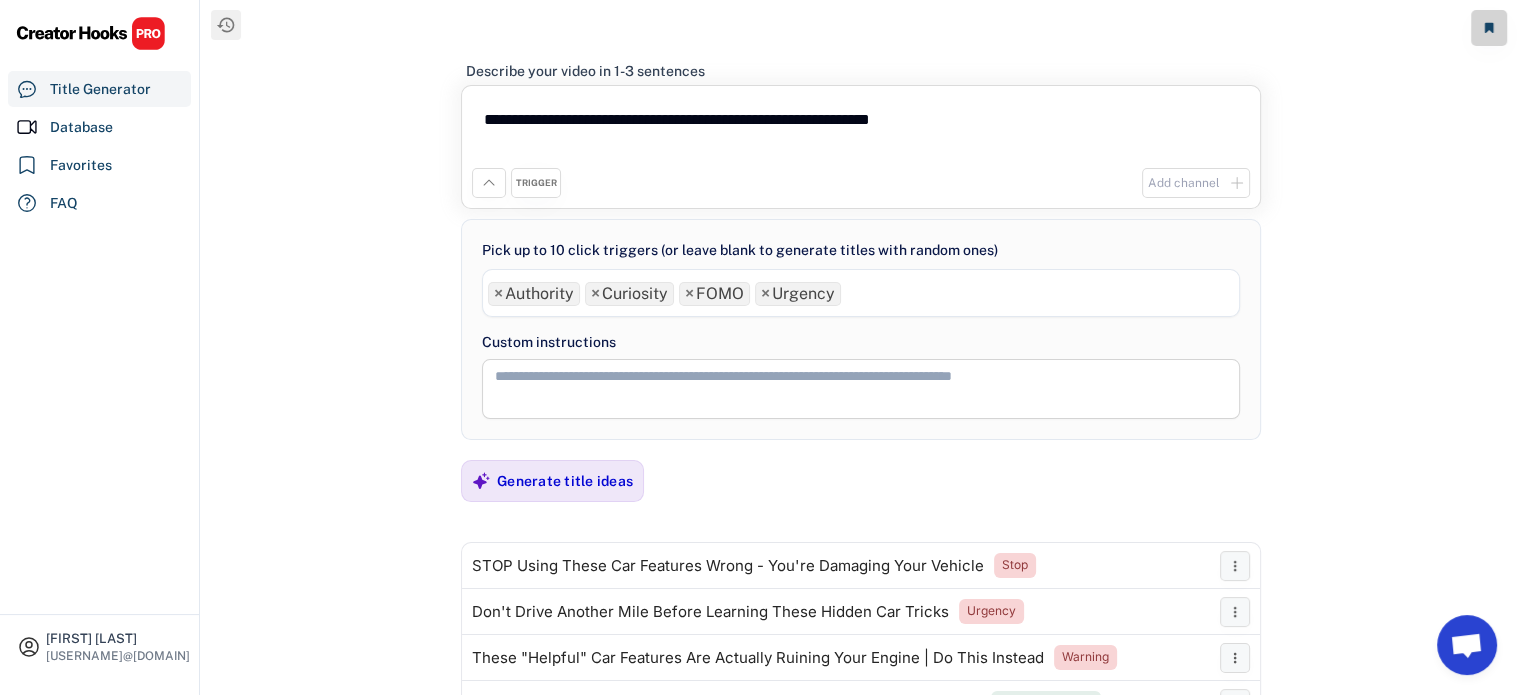 paste on "**********" 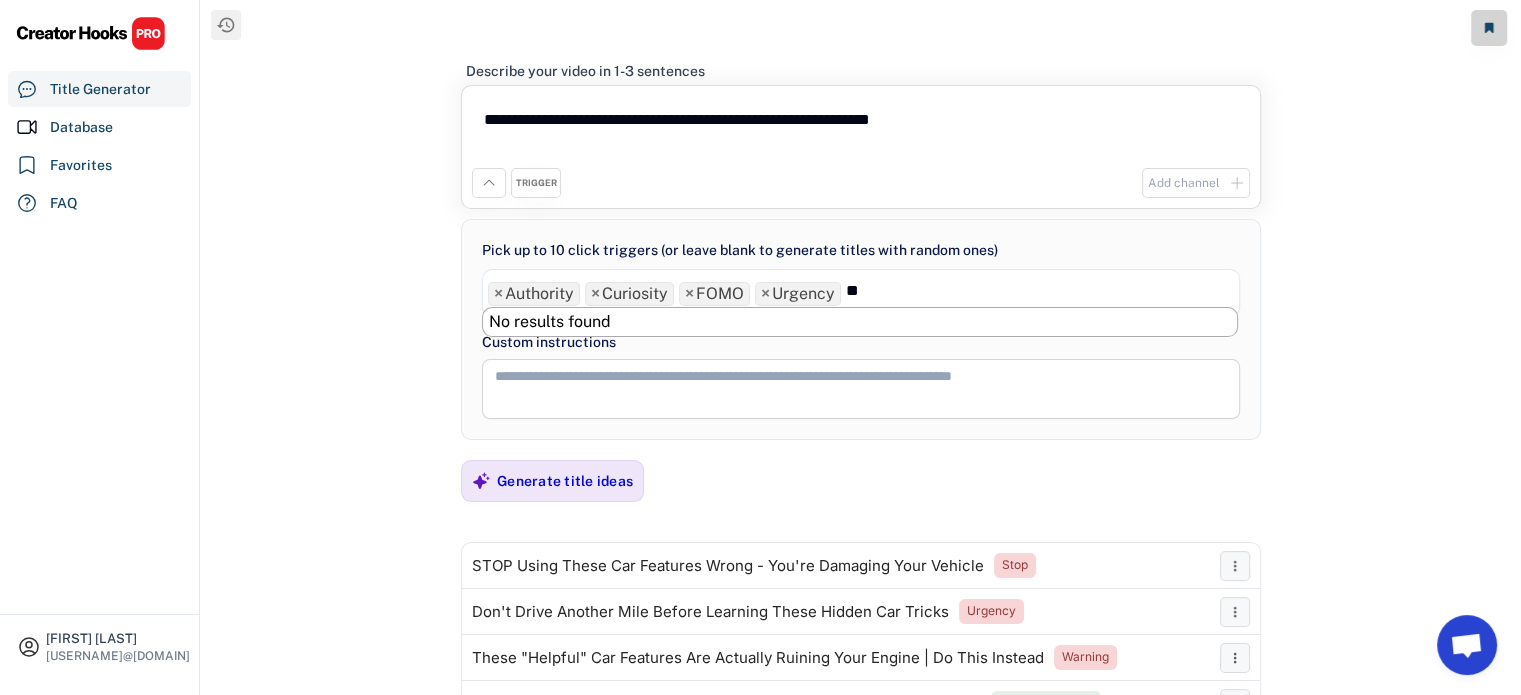 type on "*" 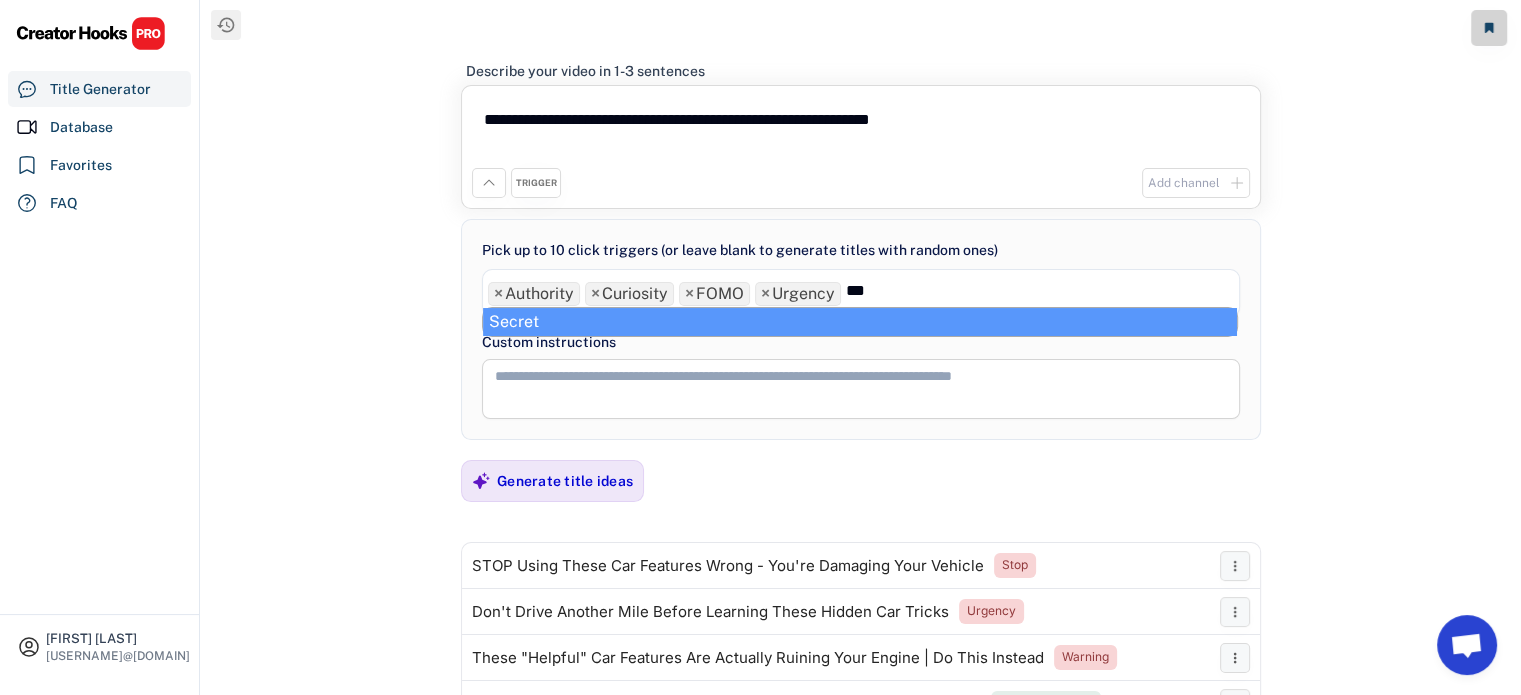 type on "***" 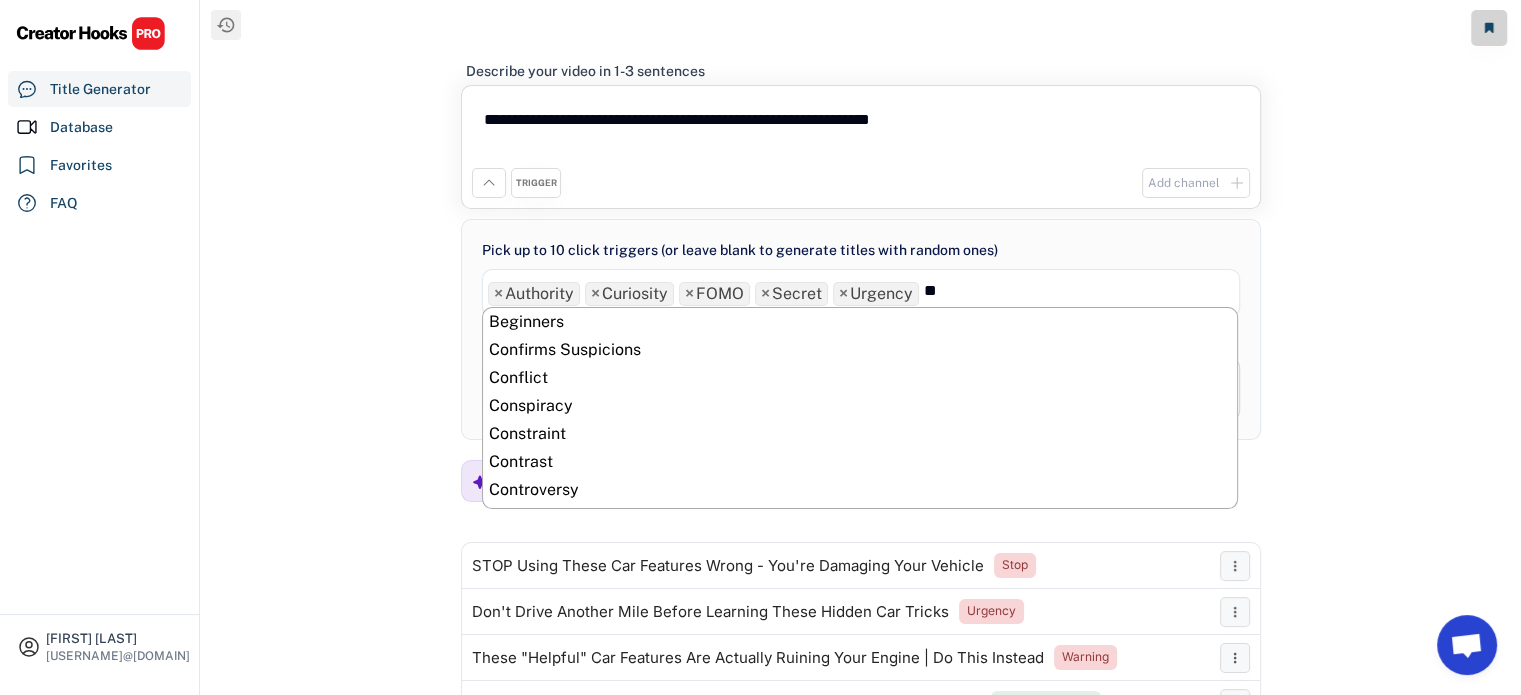 scroll, scrollTop: 0, scrollLeft: 0, axis: both 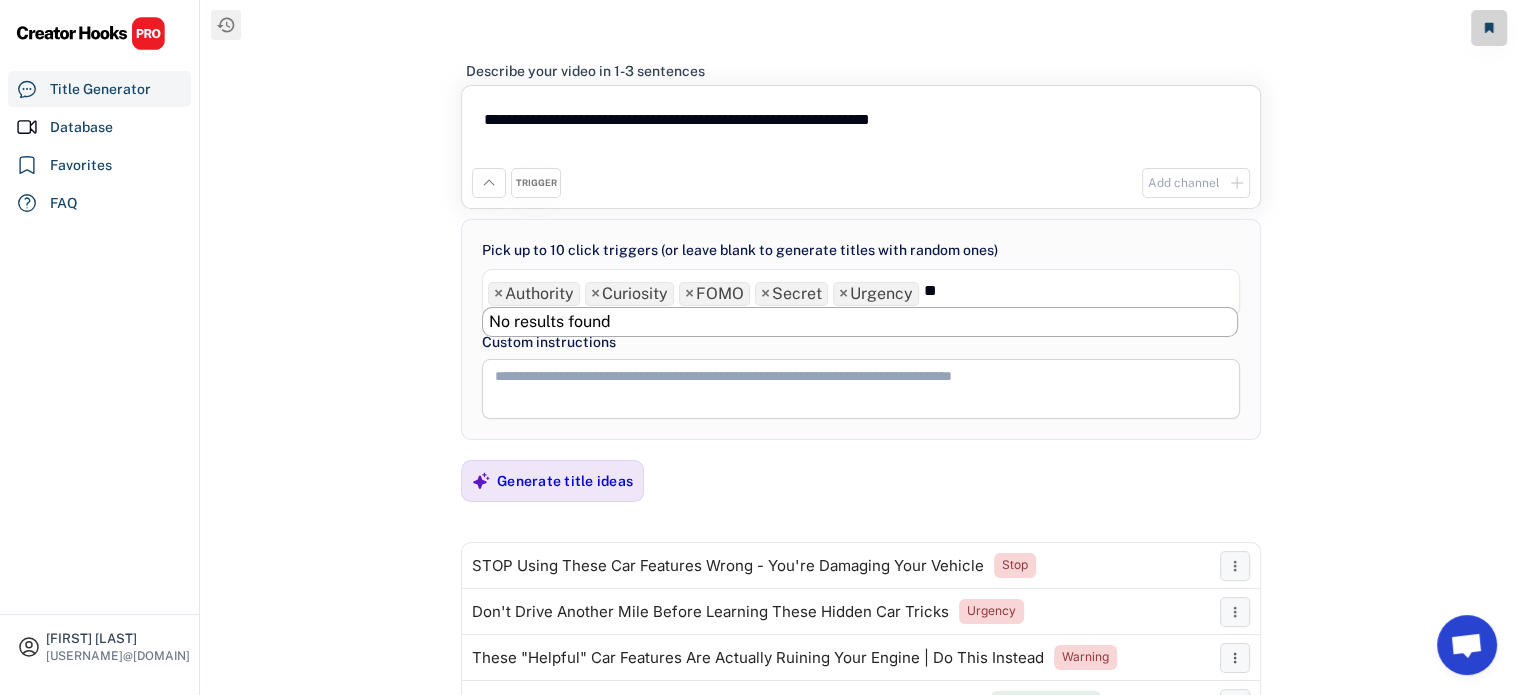 type on "*" 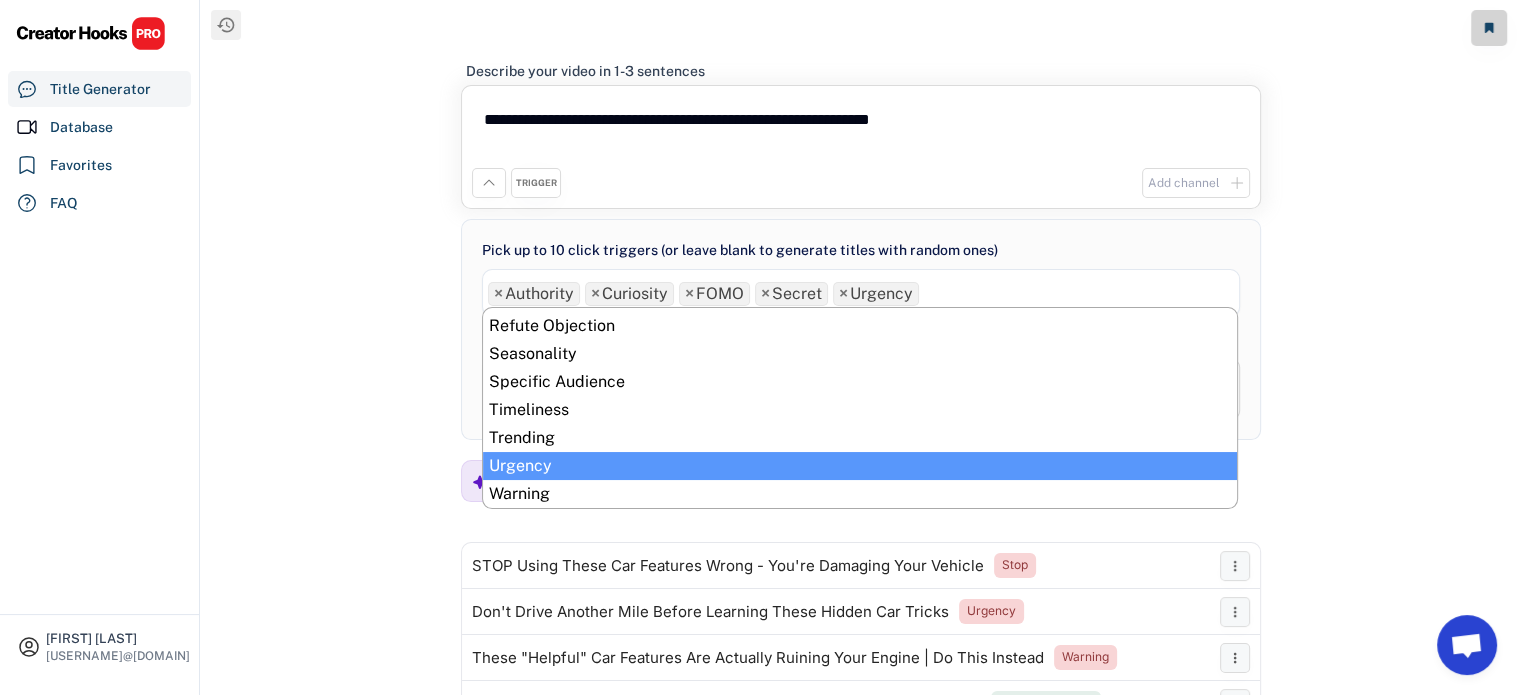 scroll, scrollTop: 0, scrollLeft: 0, axis: both 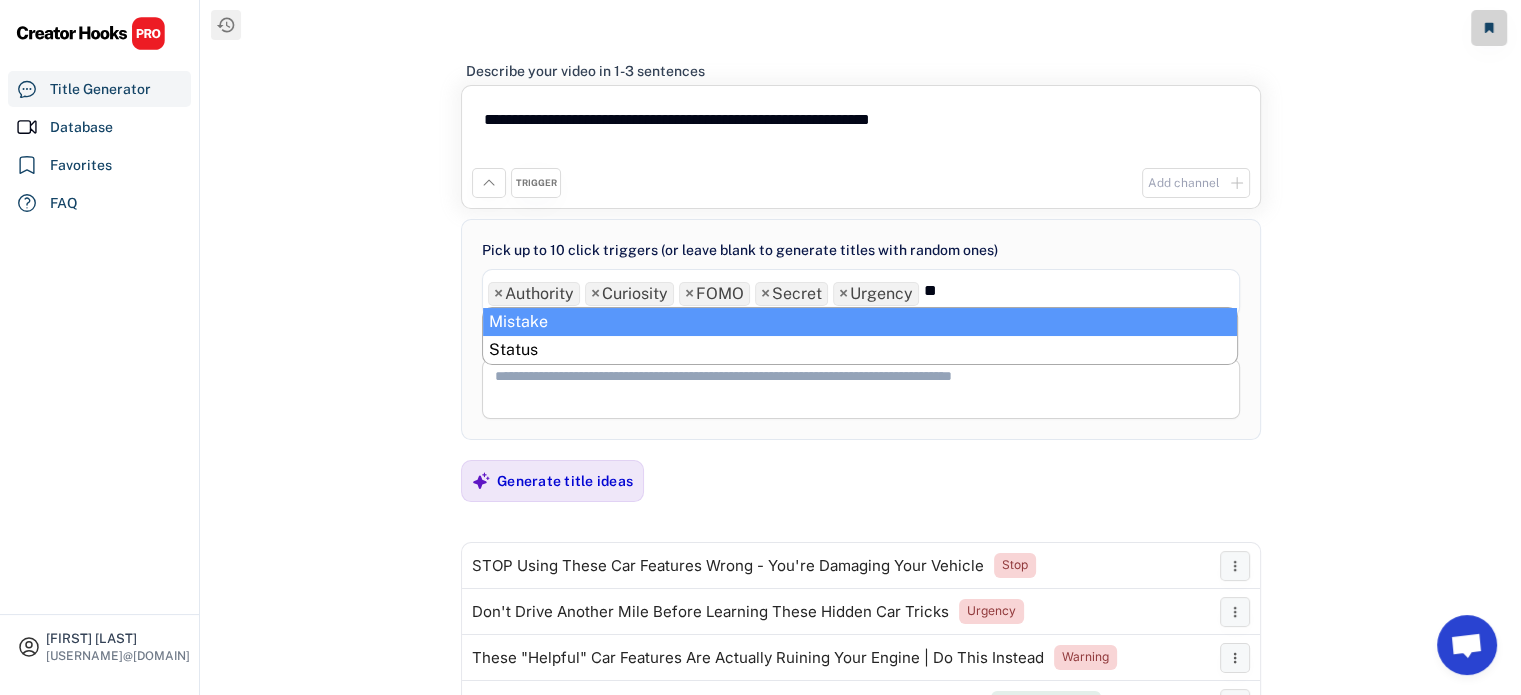 type on "*" 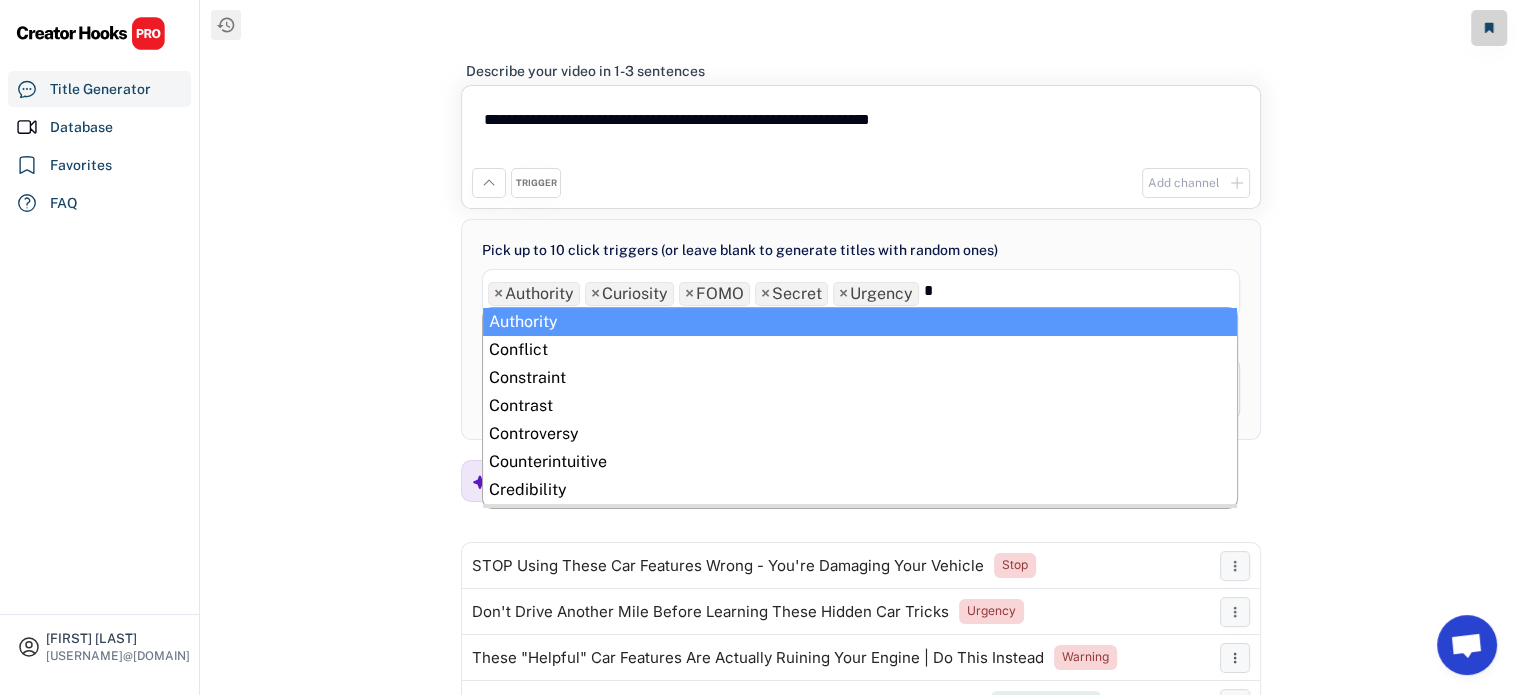 type 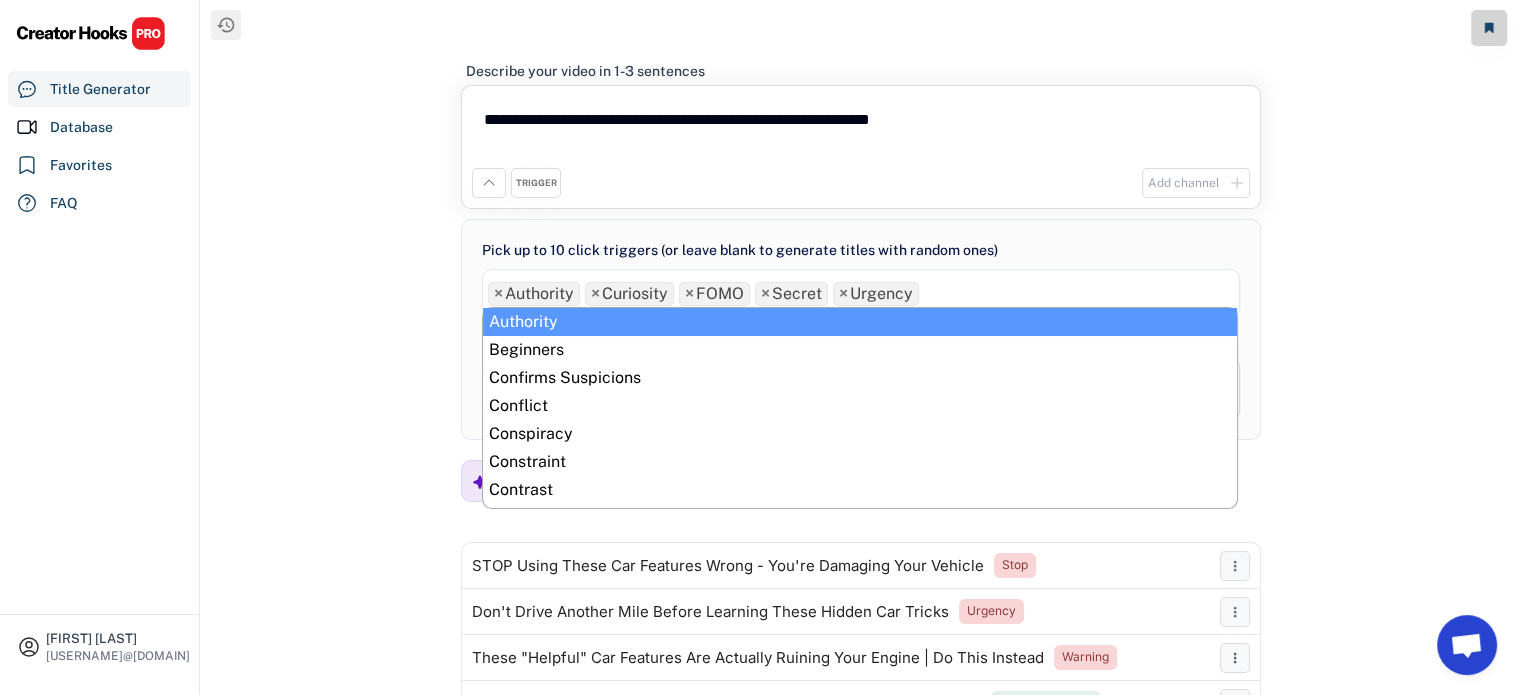 click on "**********" at bounding box center [861, 383] 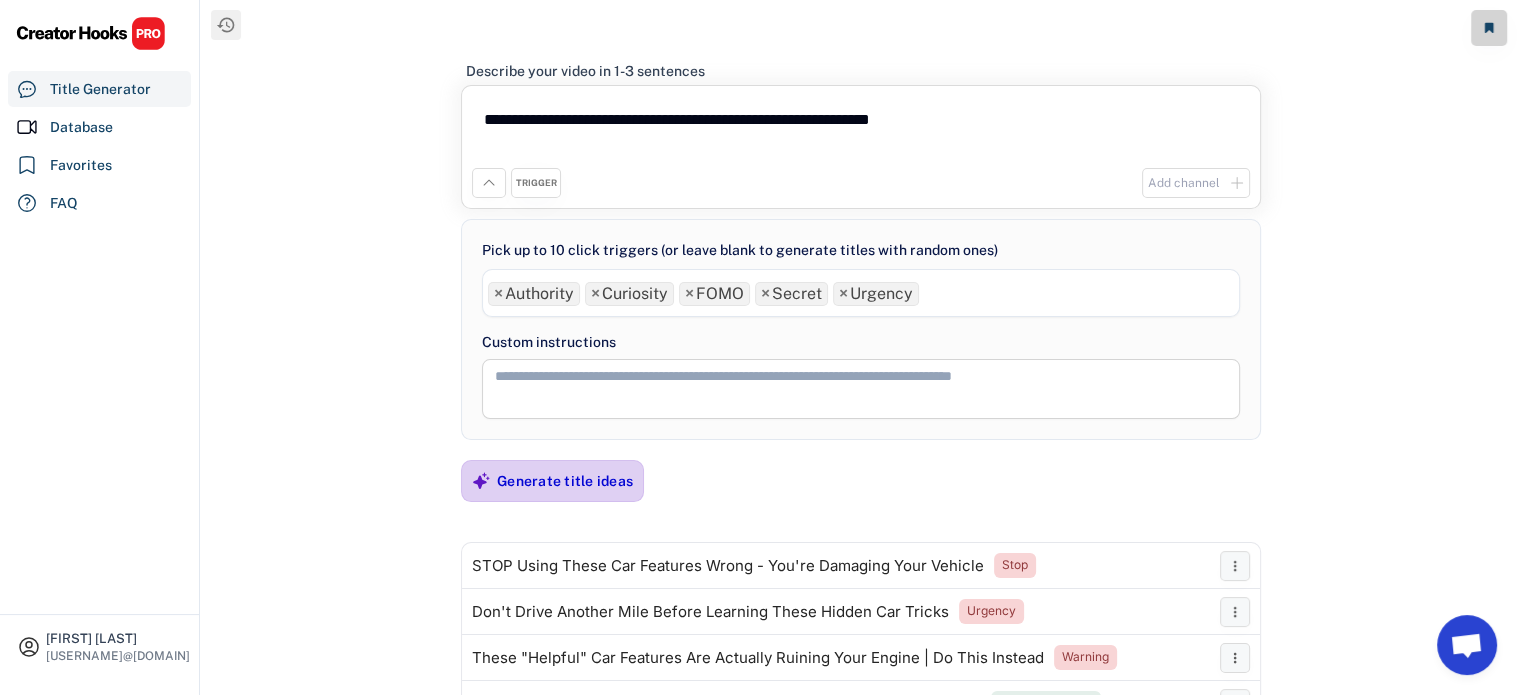 click on "Generate title ideas" at bounding box center [565, 481] 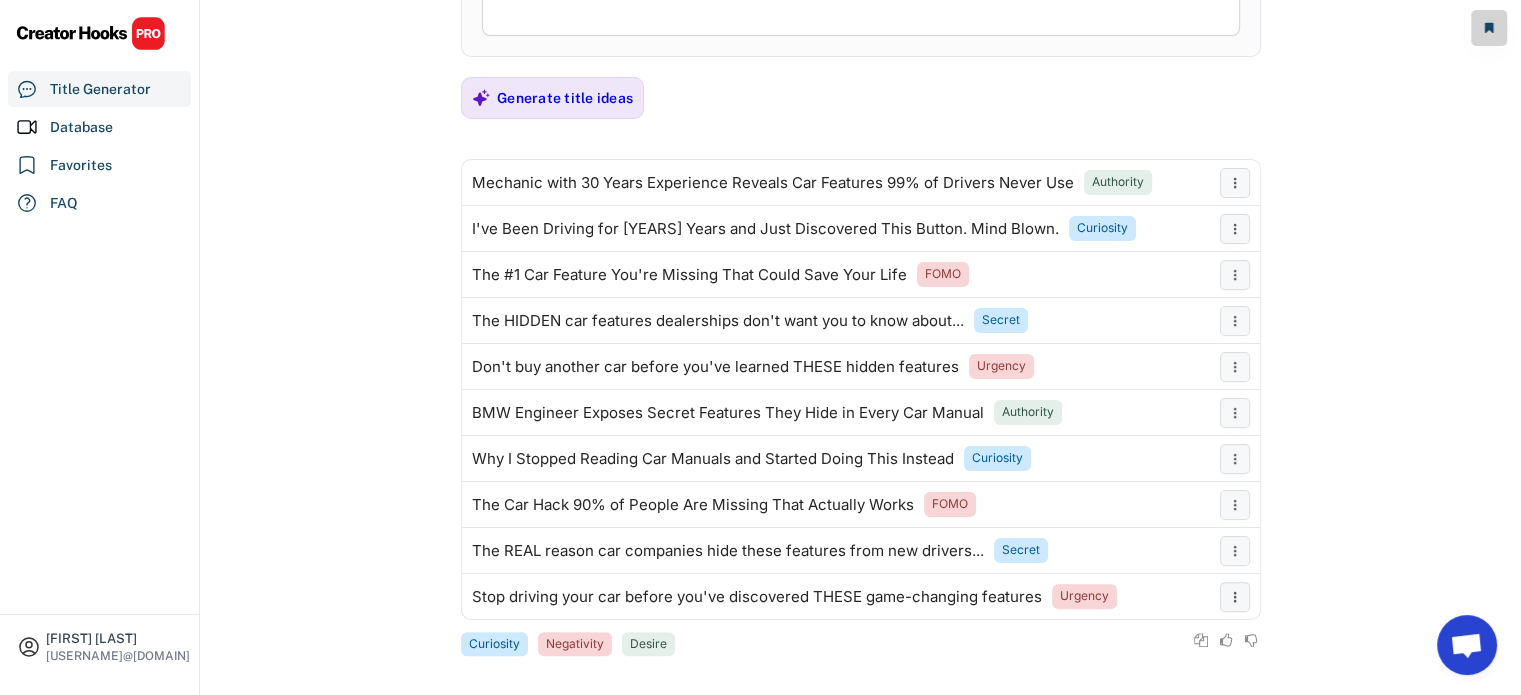 scroll, scrollTop: 394, scrollLeft: 0, axis: vertical 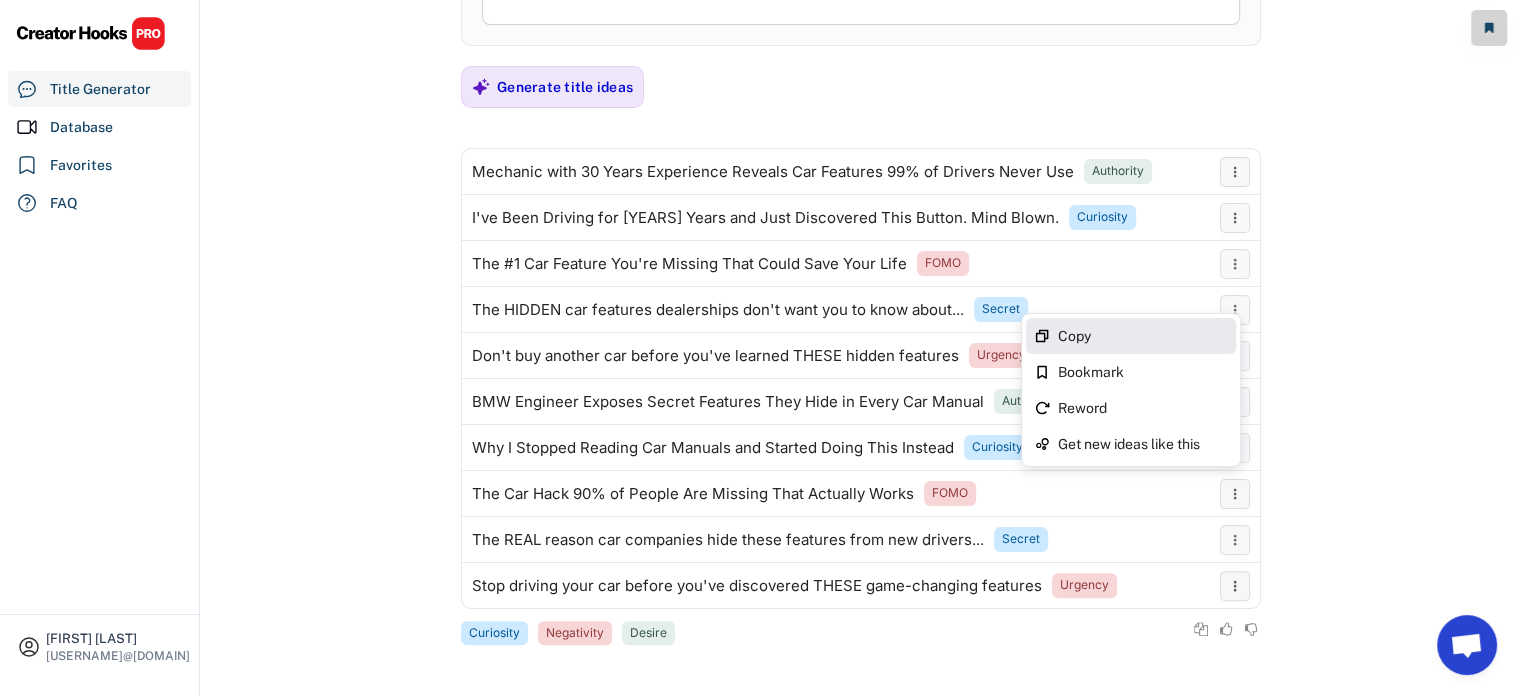 click on "Copy" at bounding box center (1143, 336) 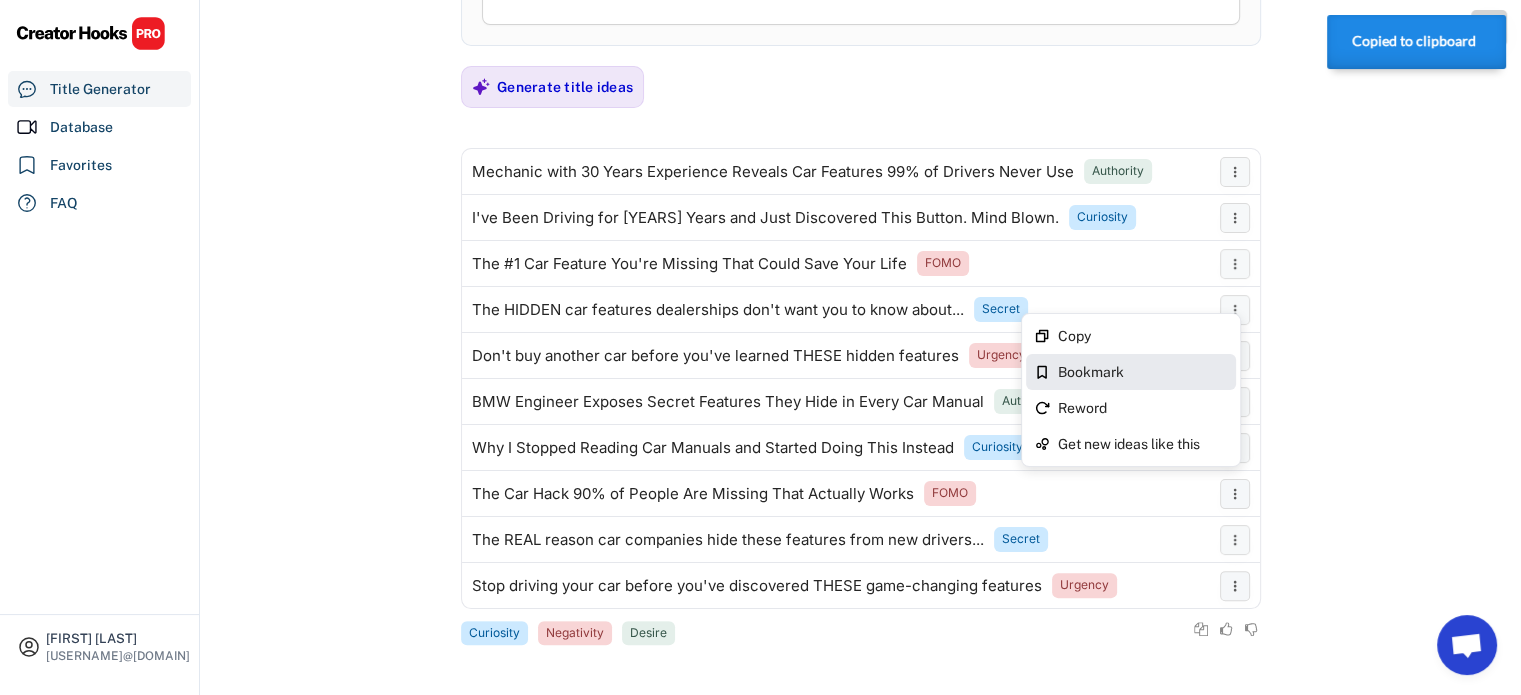 click on "Bookmark" at bounding box center [1143, 372] 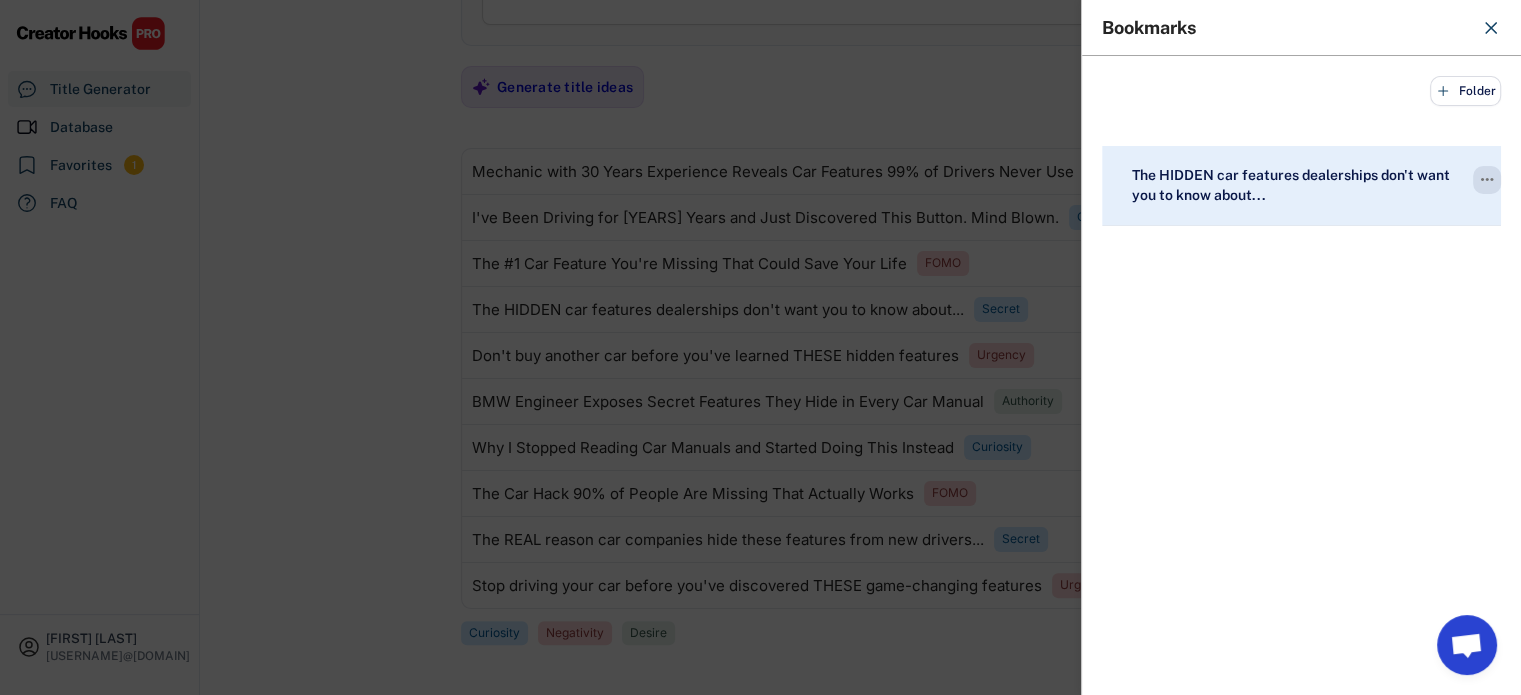 click on "" at bounding box center (1487, 180) 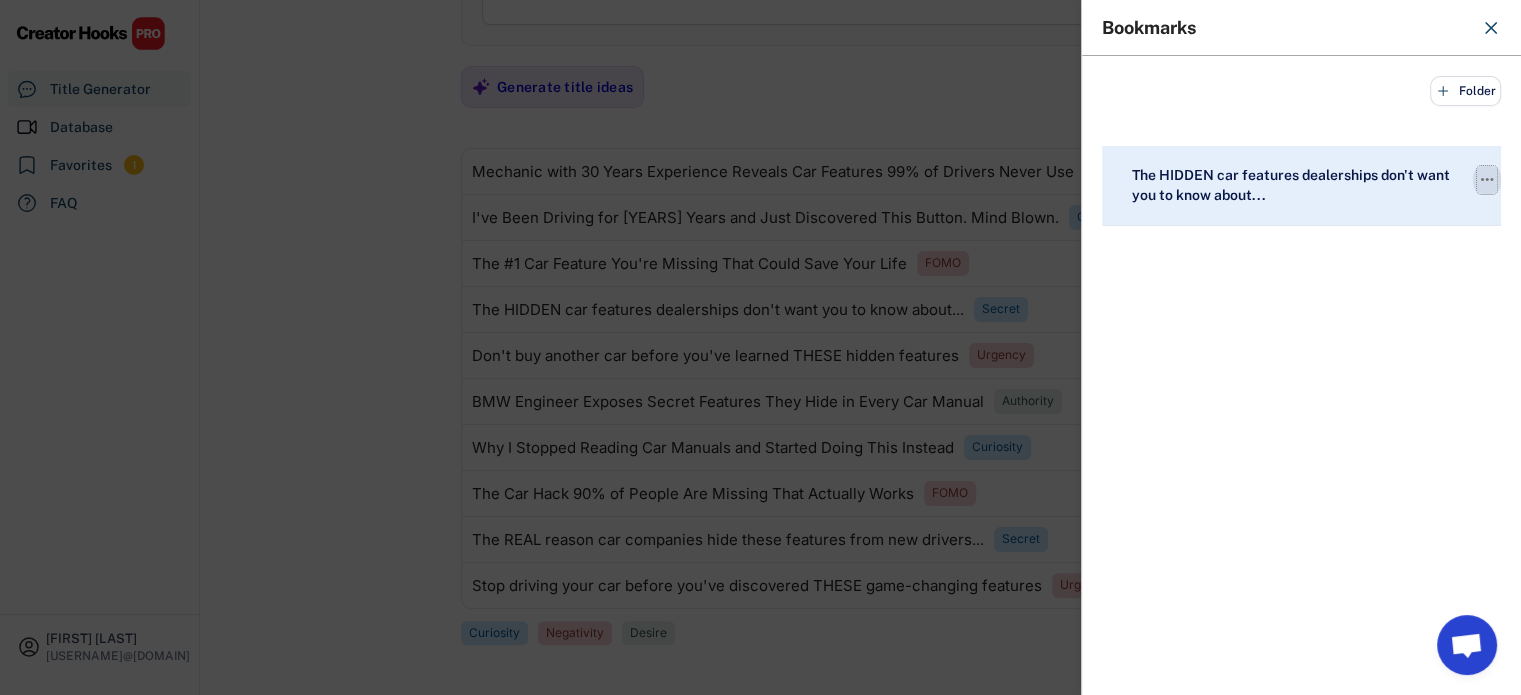 click on "" 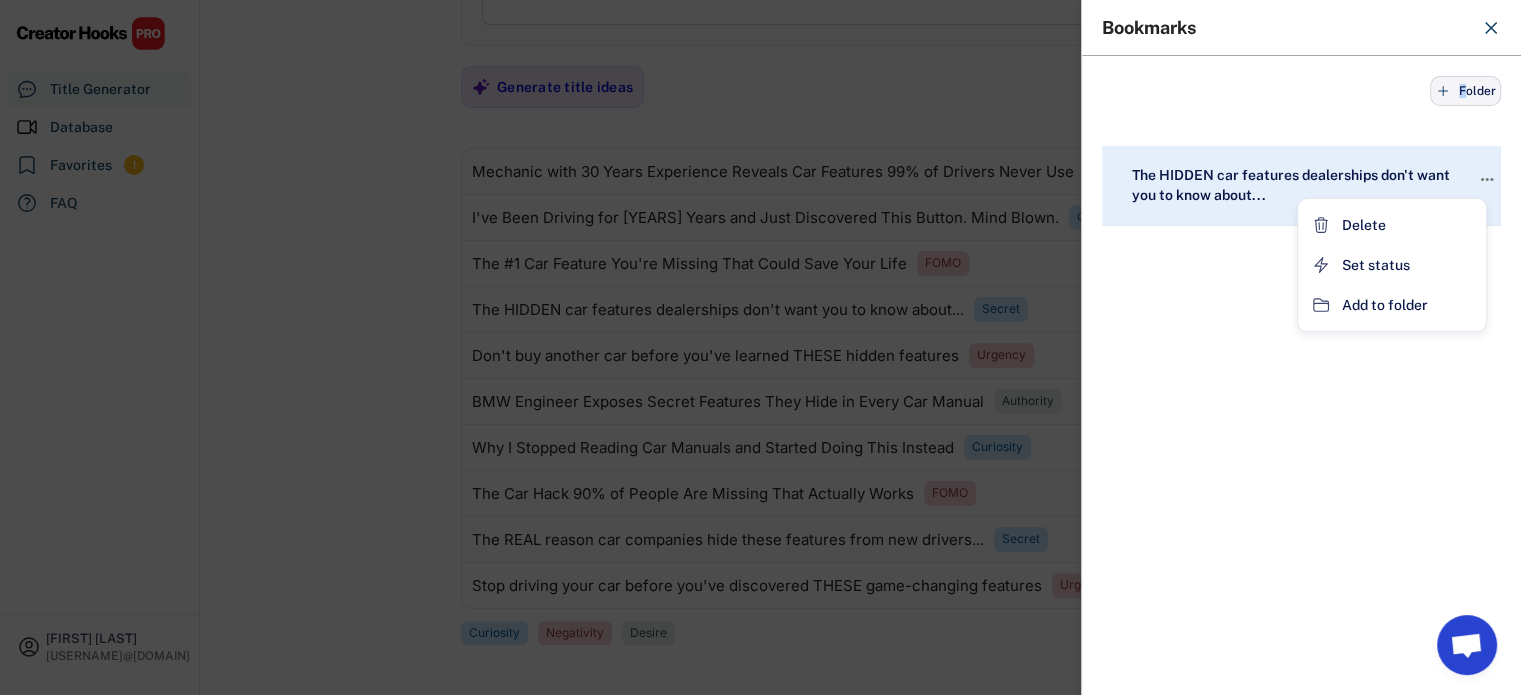 drag, startPoint x: 1399, startPoint y: 78, endPoint x: 1469, endPoint y: 92, distance: 71.38628 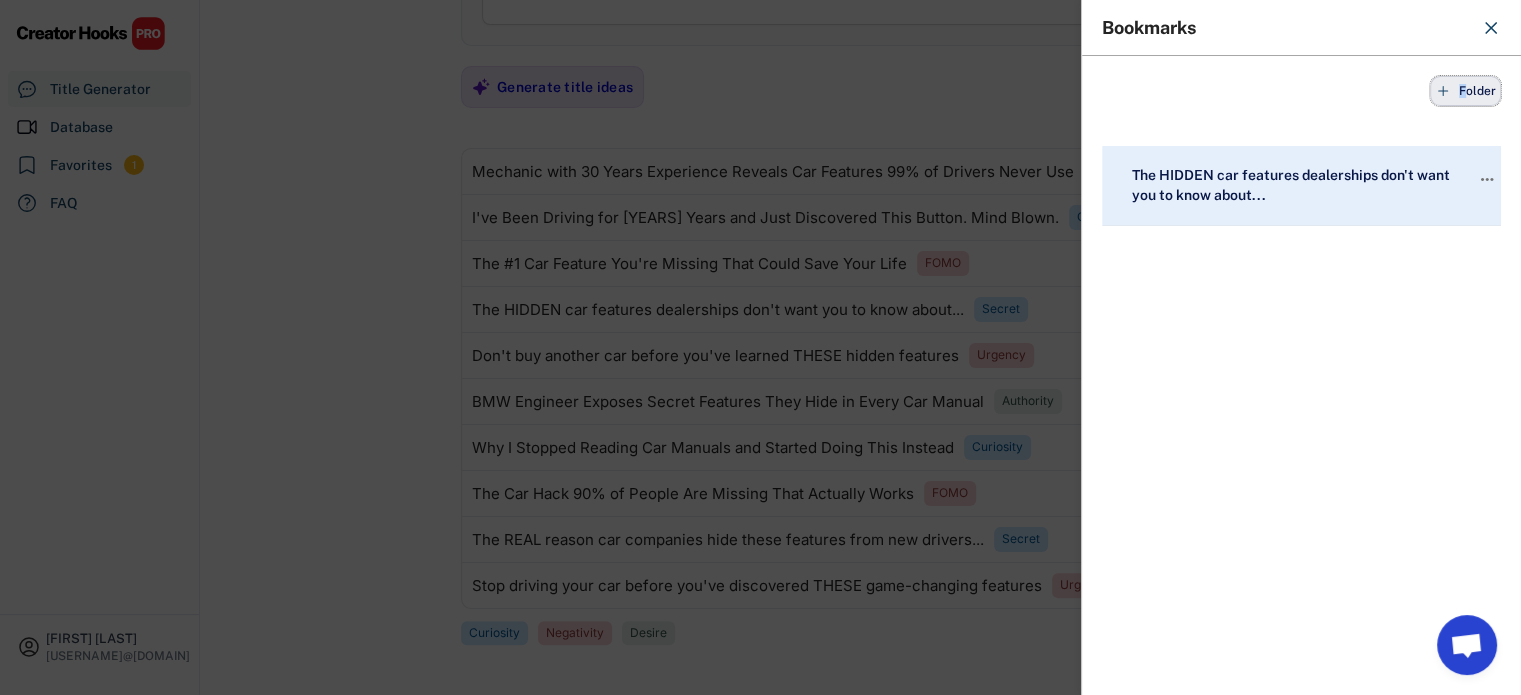 click on "Folder" at bounding box center [1477, 91] 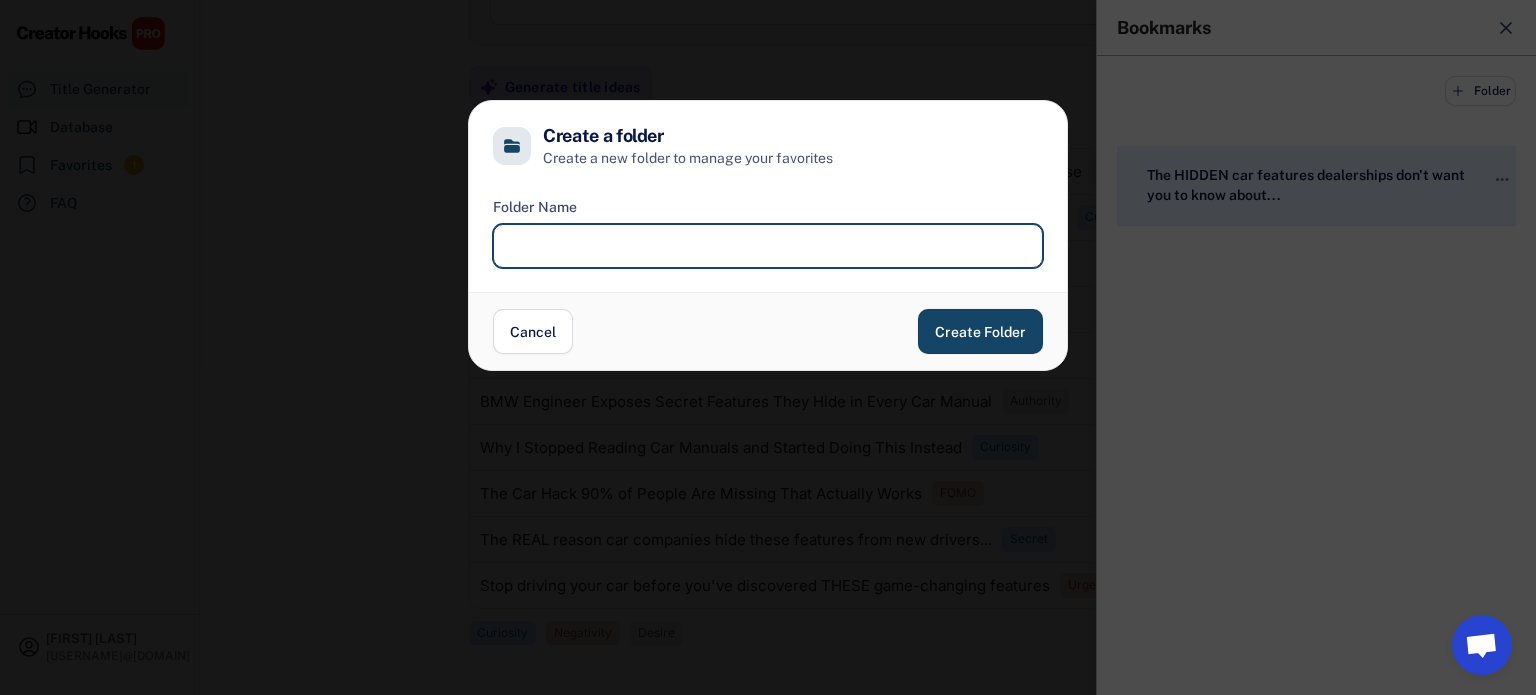 click at bounding box center [768, 246] 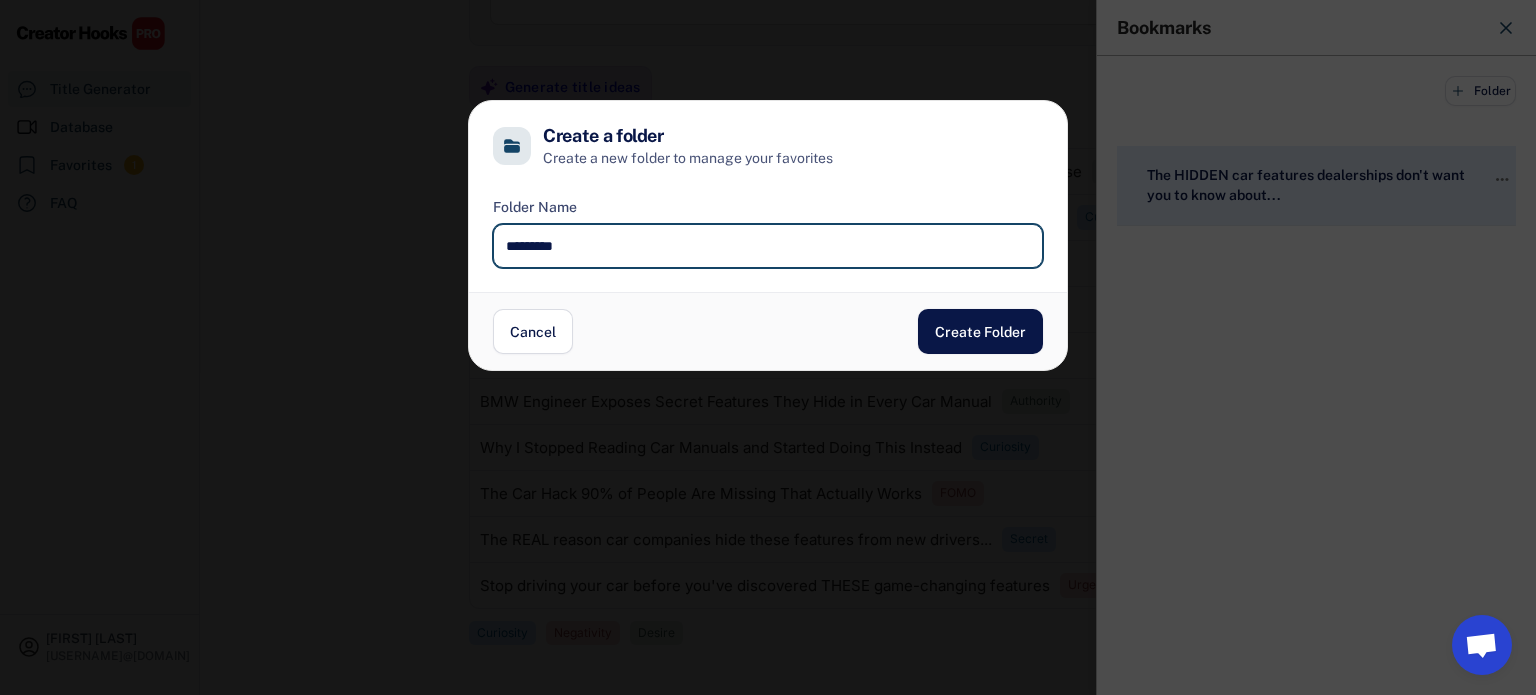 type on "*********" 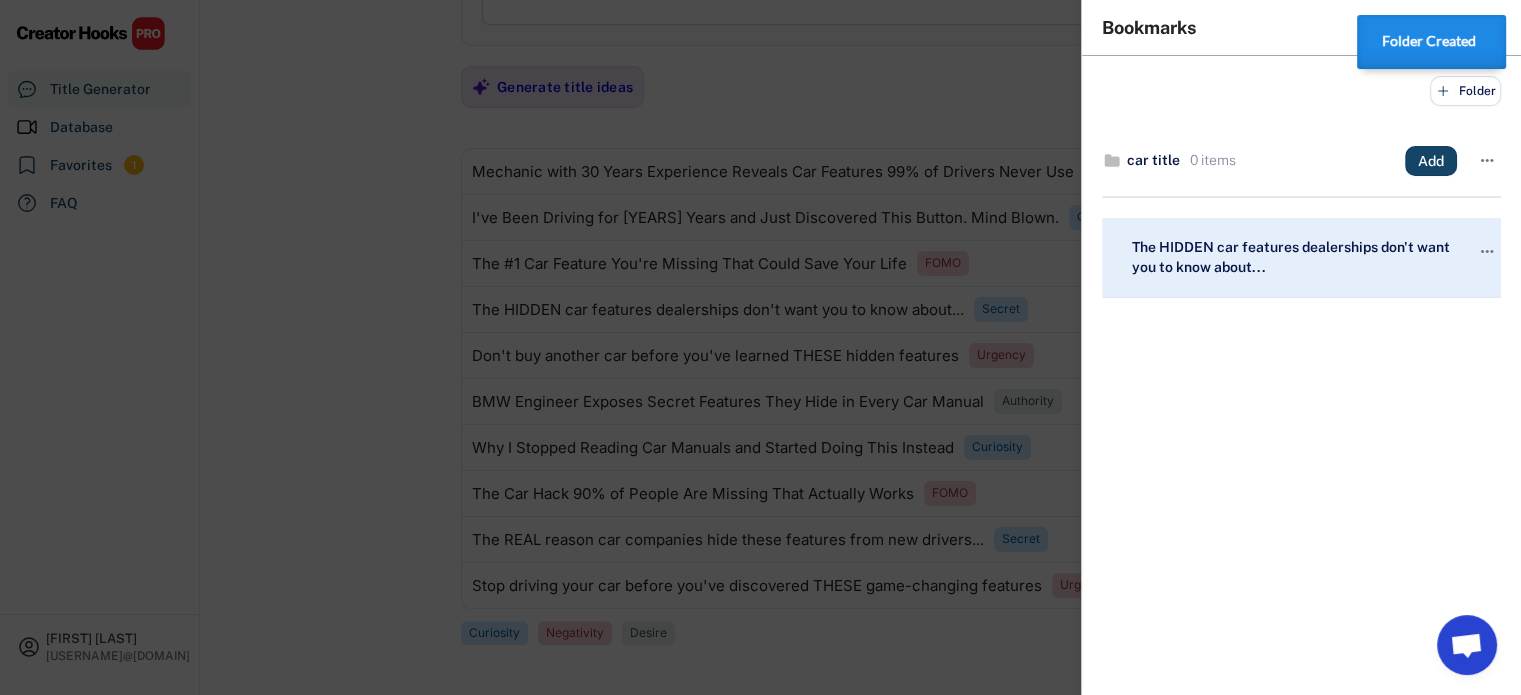 click at bounding box center (760, 347) 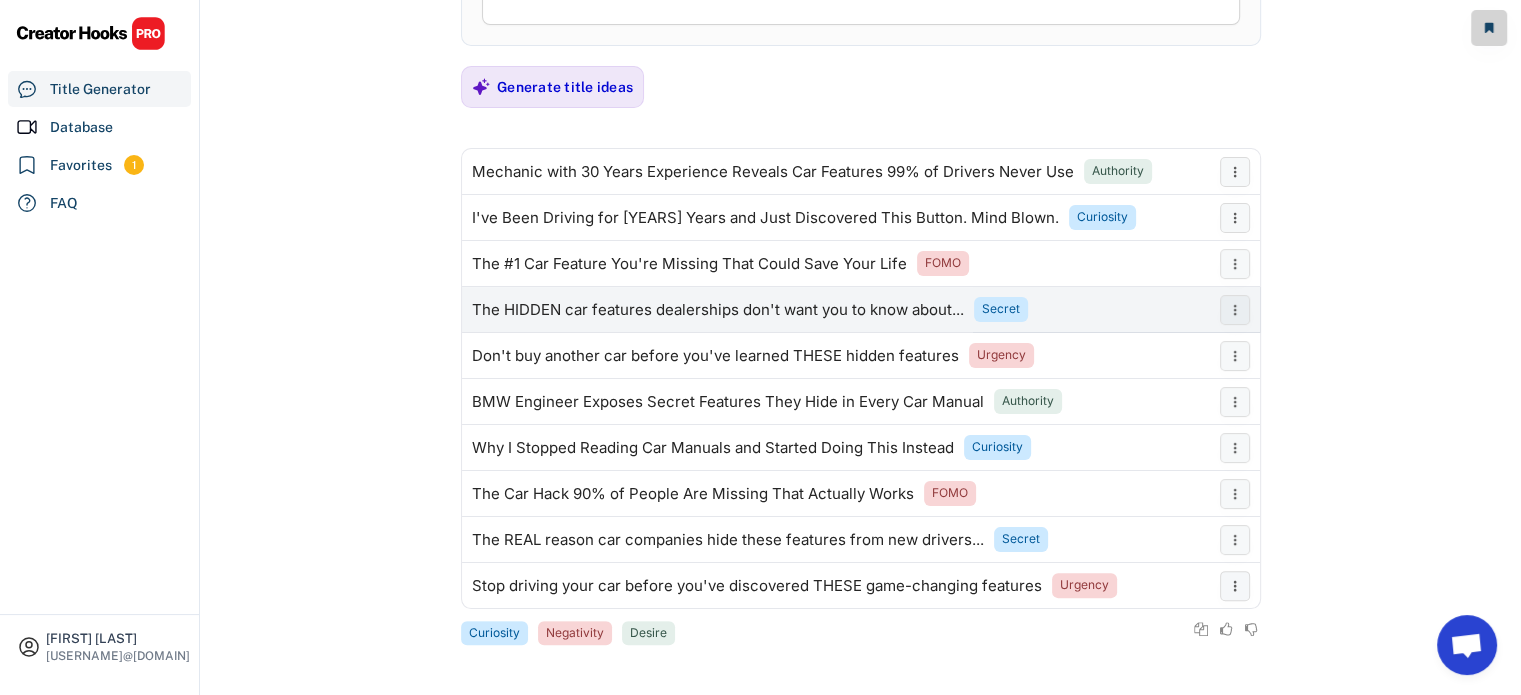 click on "The HIDDEN car features dealerships don't want you to know about..." at bounding box center (718, 310) 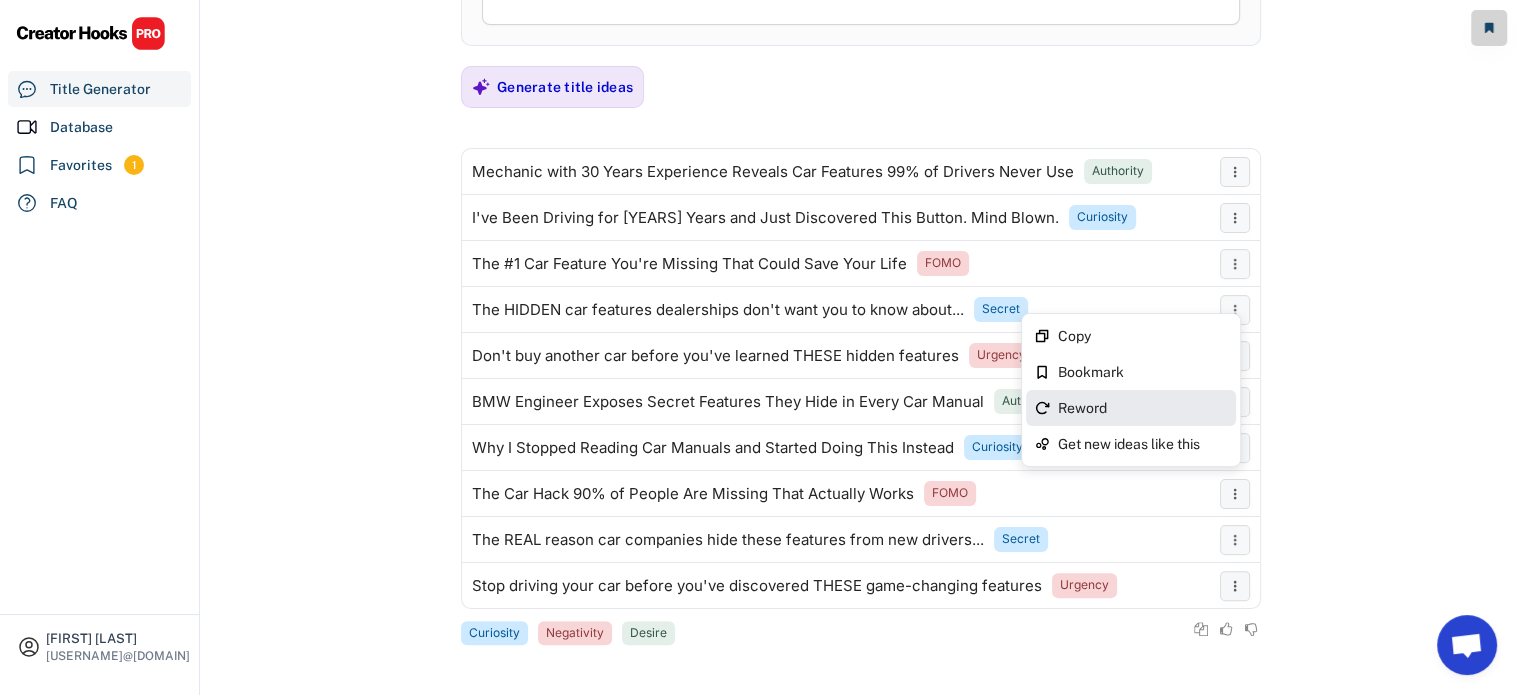 click on "Reword" at bounding box center [1143, 408] 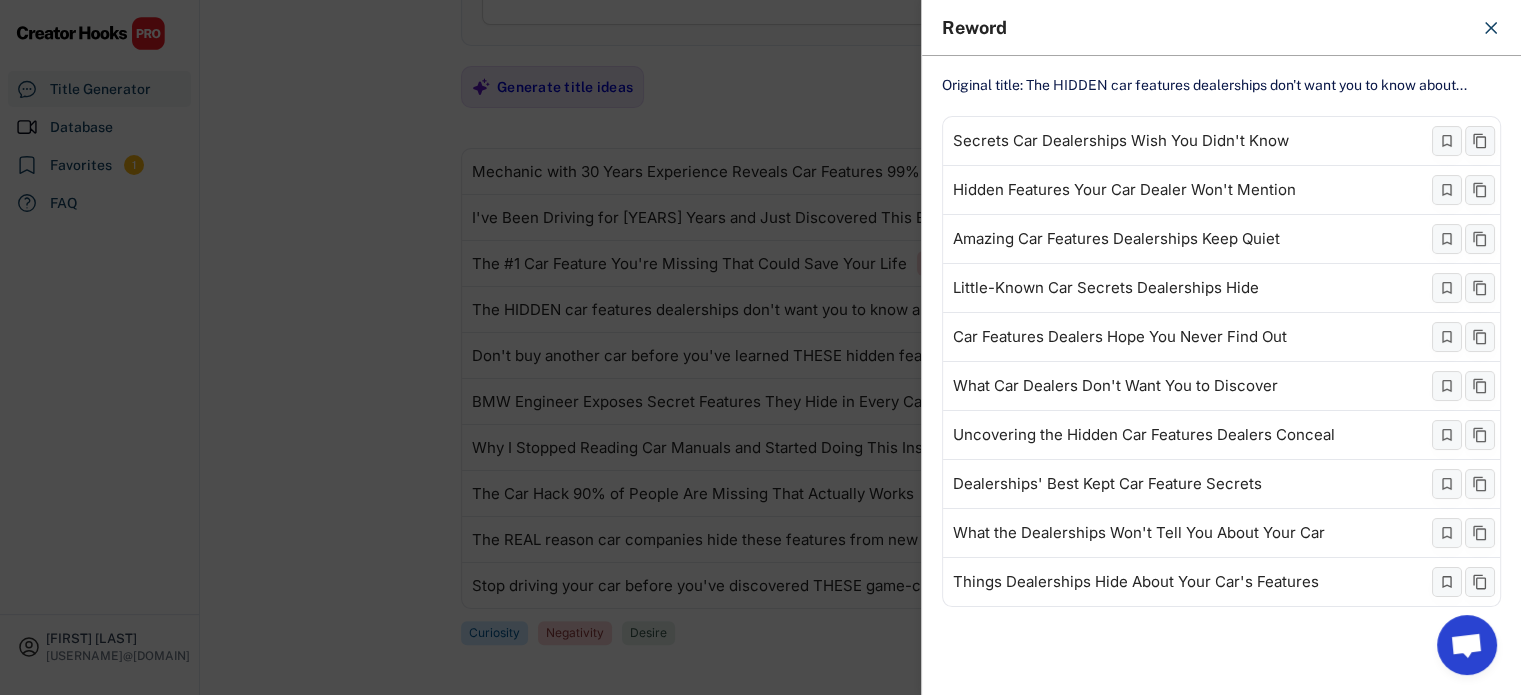 click at bounding box center (760, 347) 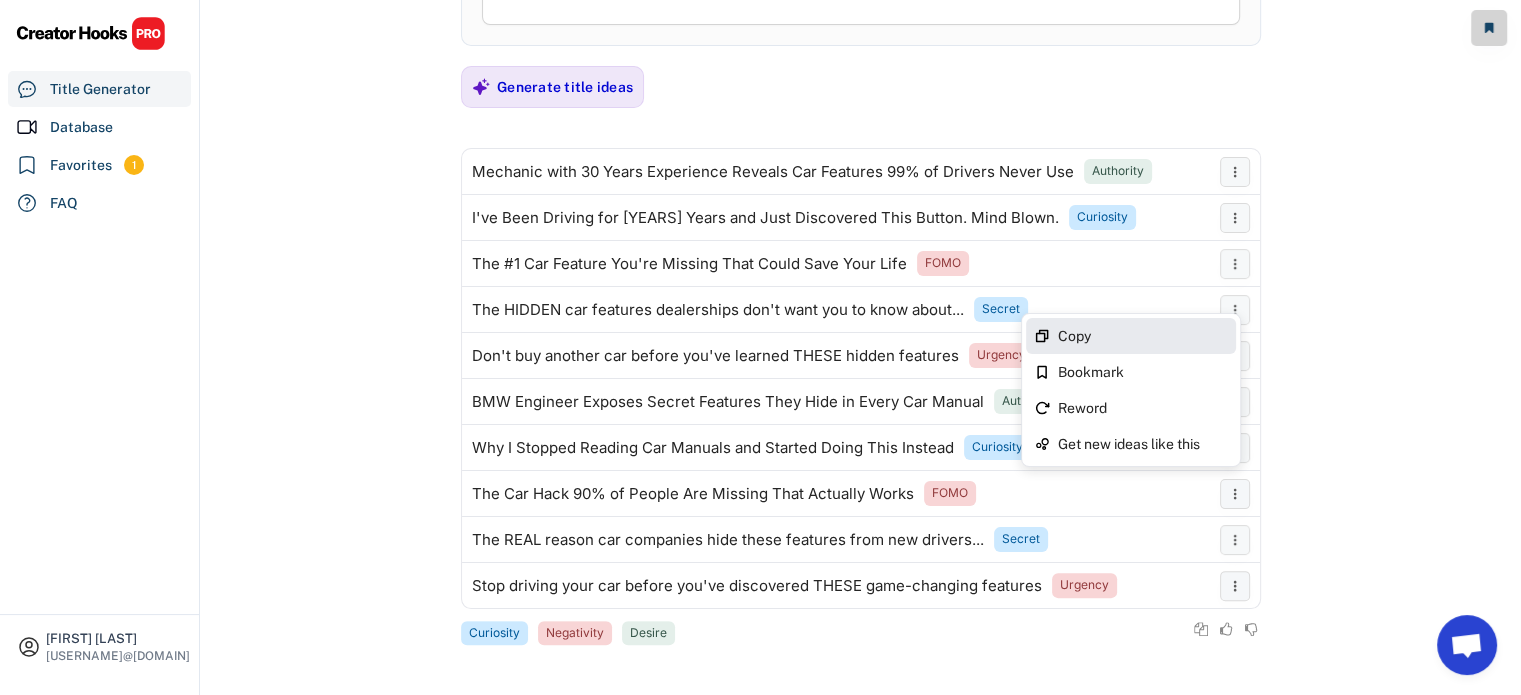 click on "Copy" at bounding box center (1131, 336) 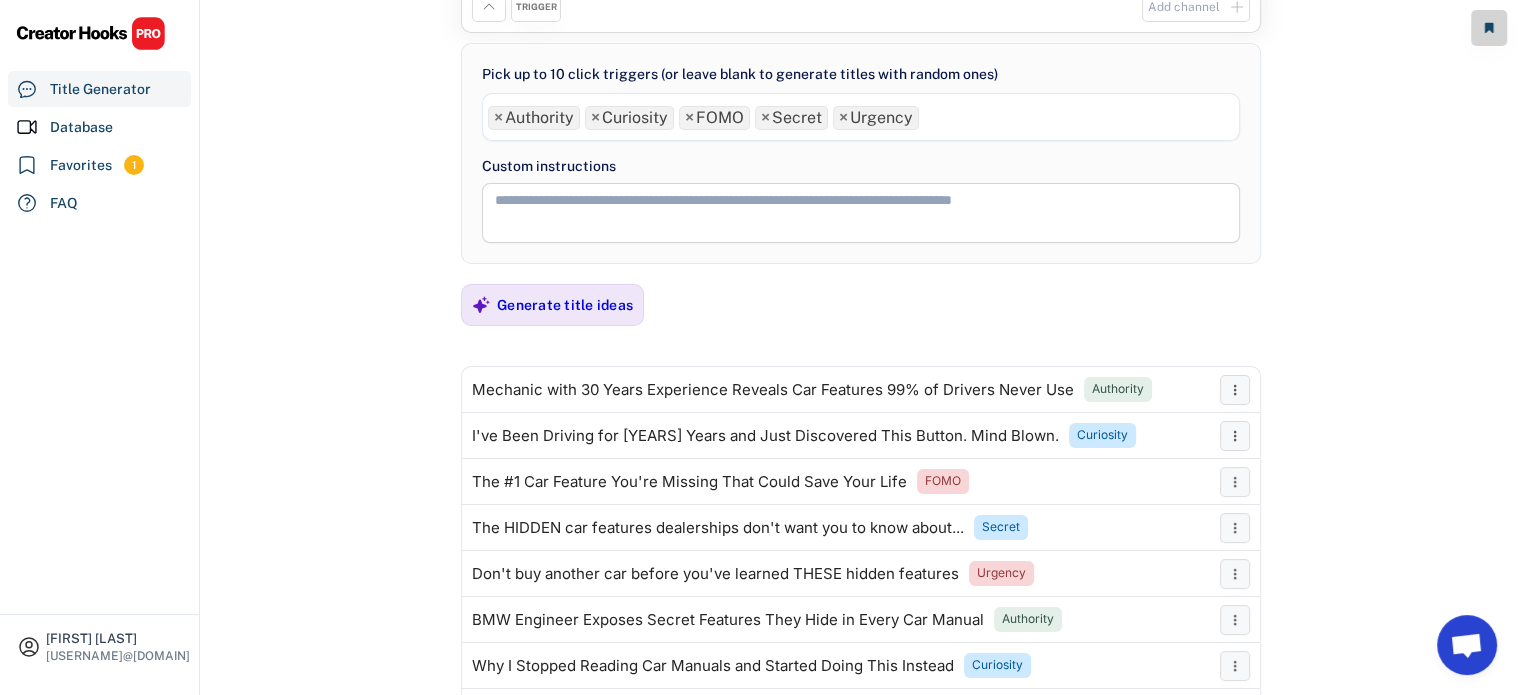 scroll, scrollTop: 0, scrollLeft: 0, axis: both 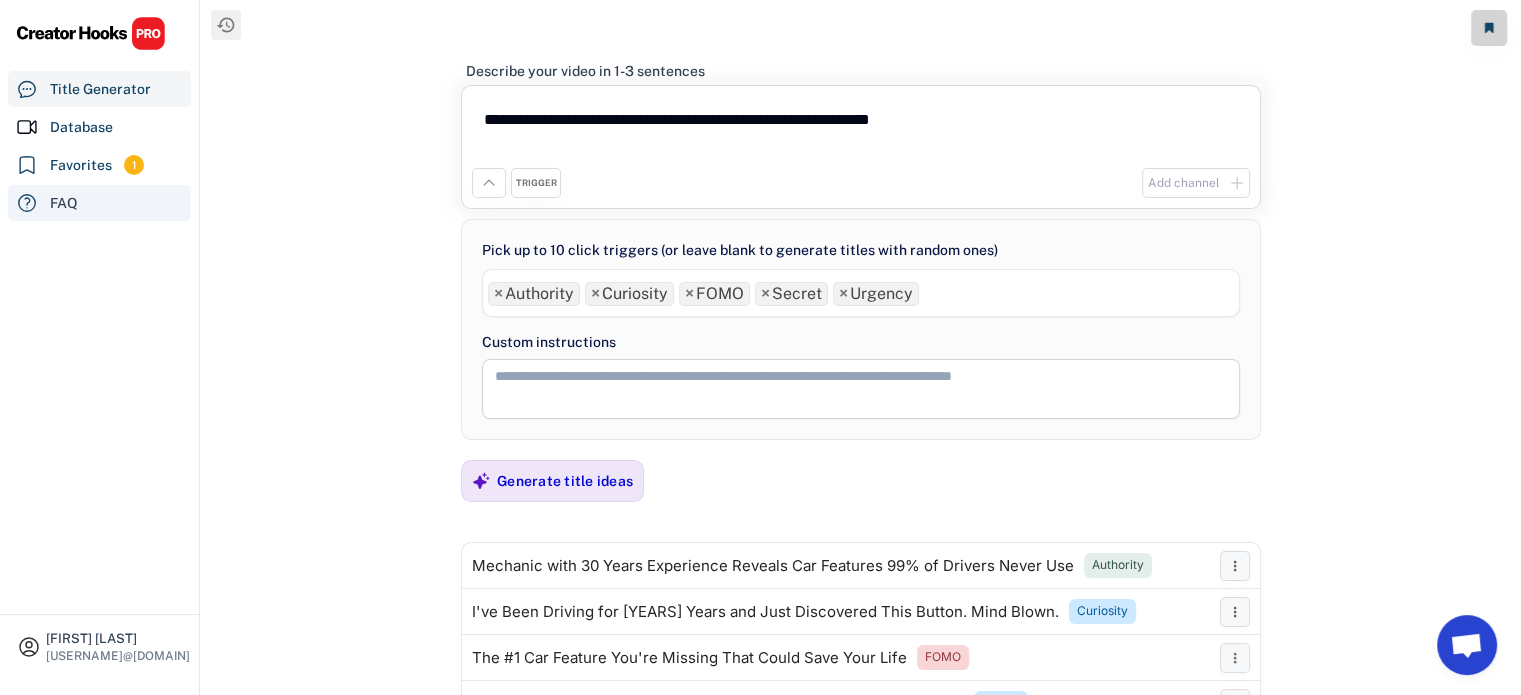 click on "FAQ" at bounding box center [99, 203] 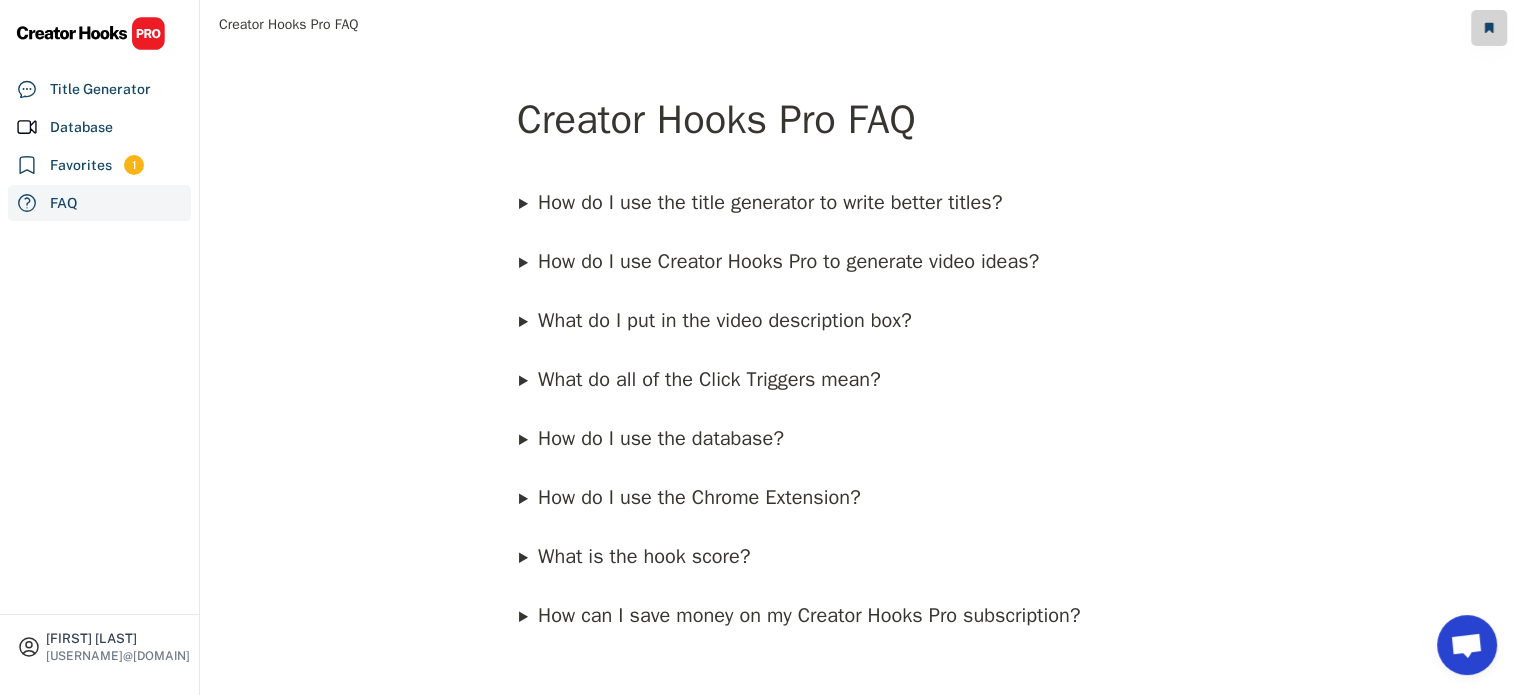 click on "How do I use Creator Hooks Pro to generate video ideas?" at bounding box center (788, 261) 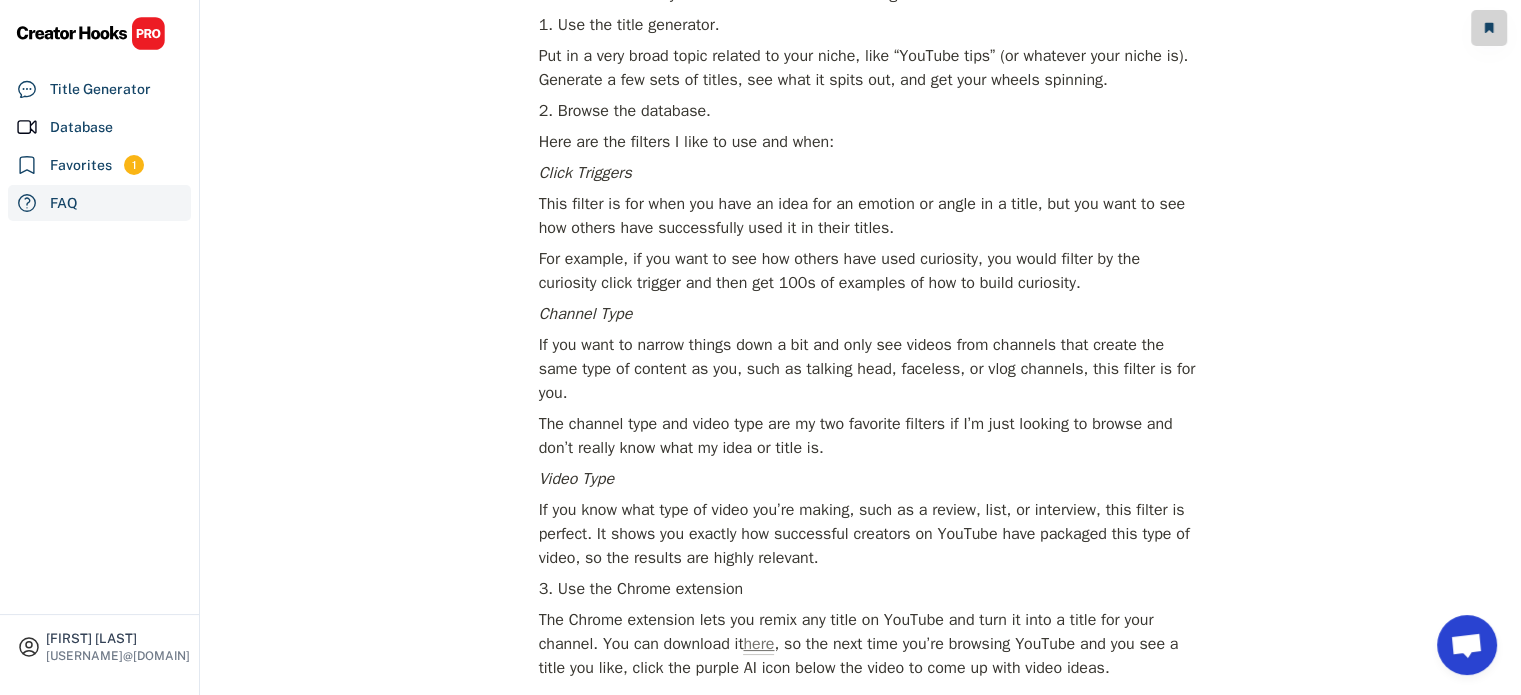 scroll, scrollTop: 803, scrollLeft: 0, axis: vertical 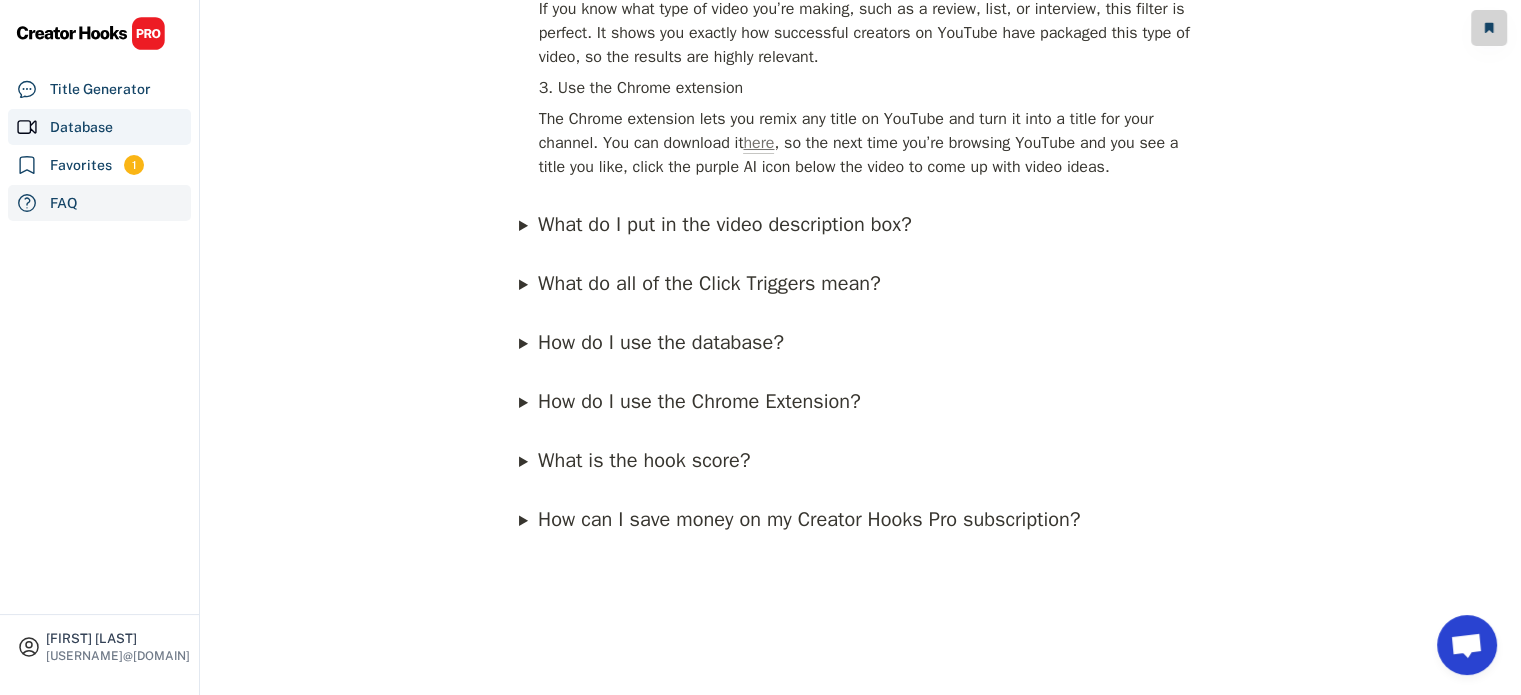 click on "Database" at bounding box center (99, 127) 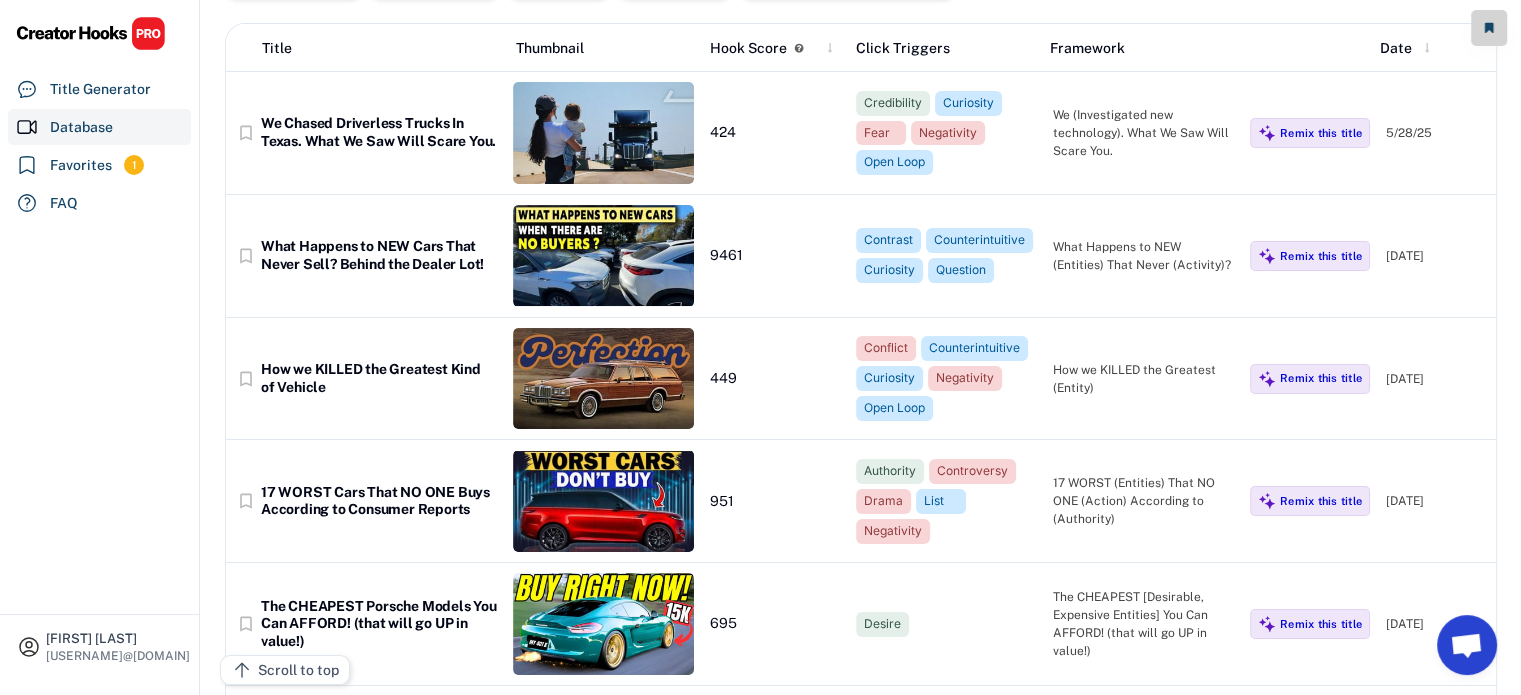 scroll, scrollTop: 0, scrollLeft: 0, axis: both 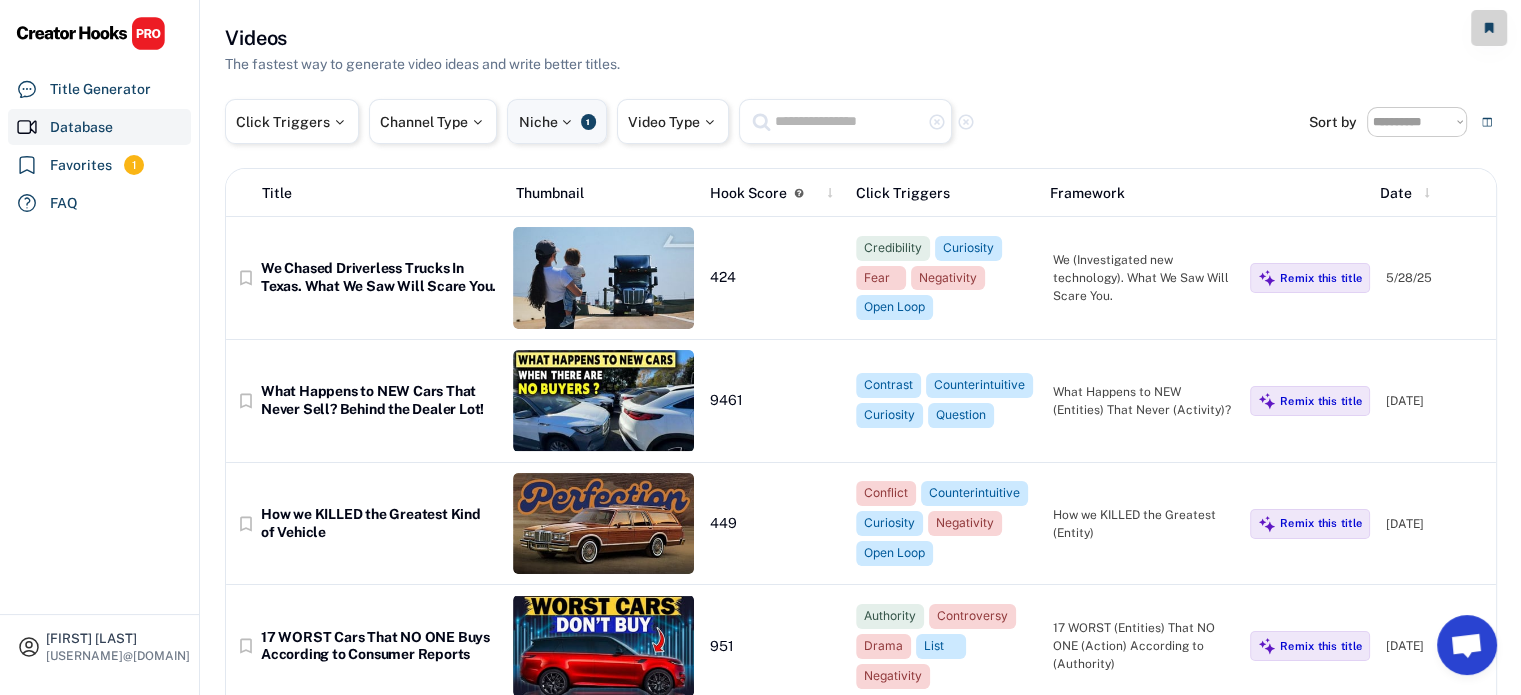 click on "Niche" at bounding box center [547, 122] 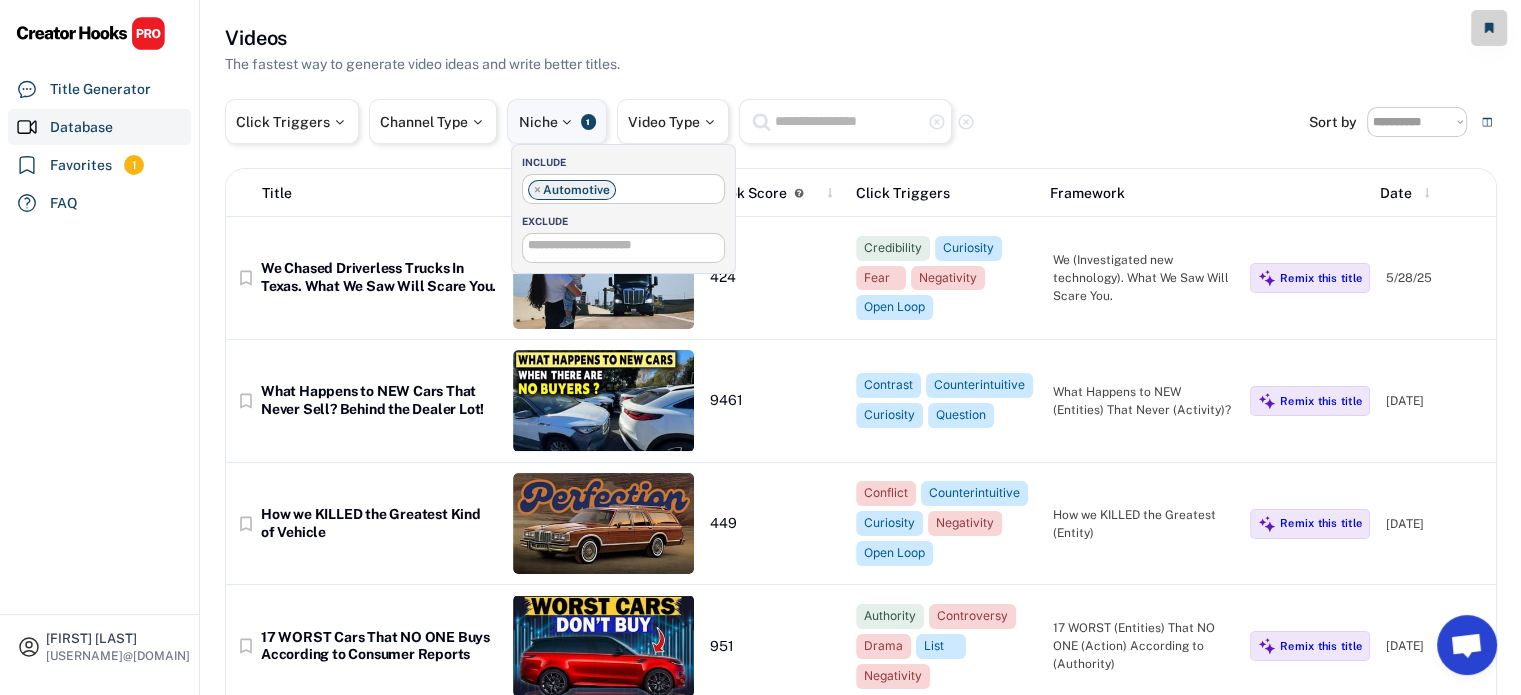 click on "Niche  1" at bounding box center (557, 121) 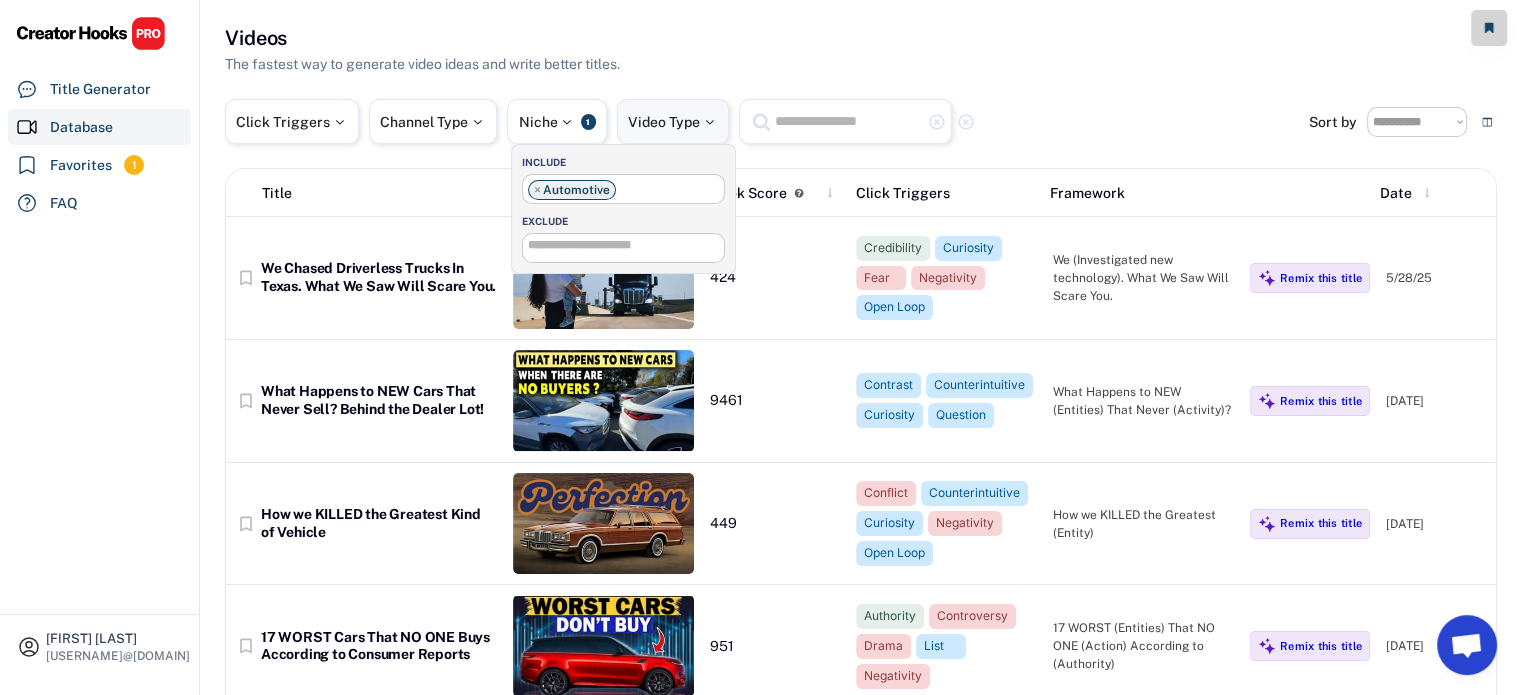 click at bounding box center (709, 122) 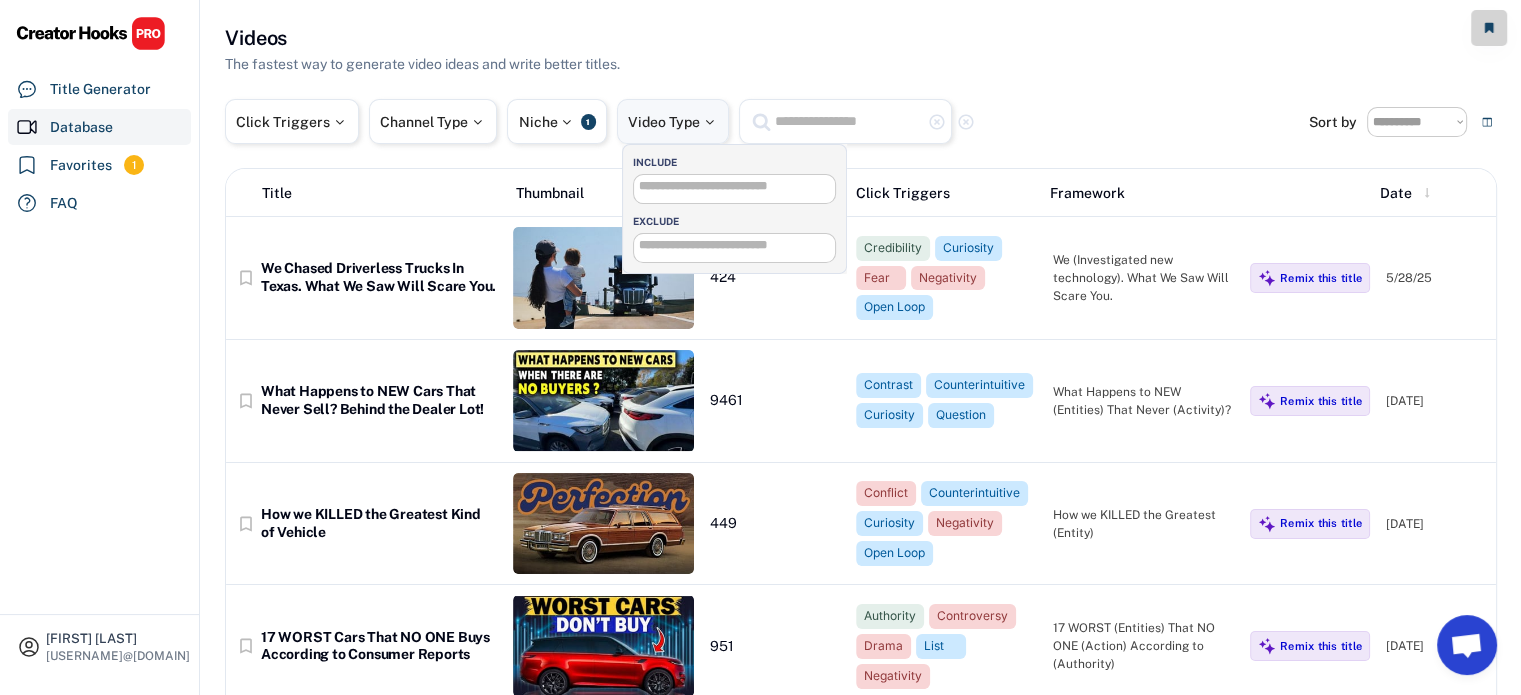 click at bounding box center [709, 122] 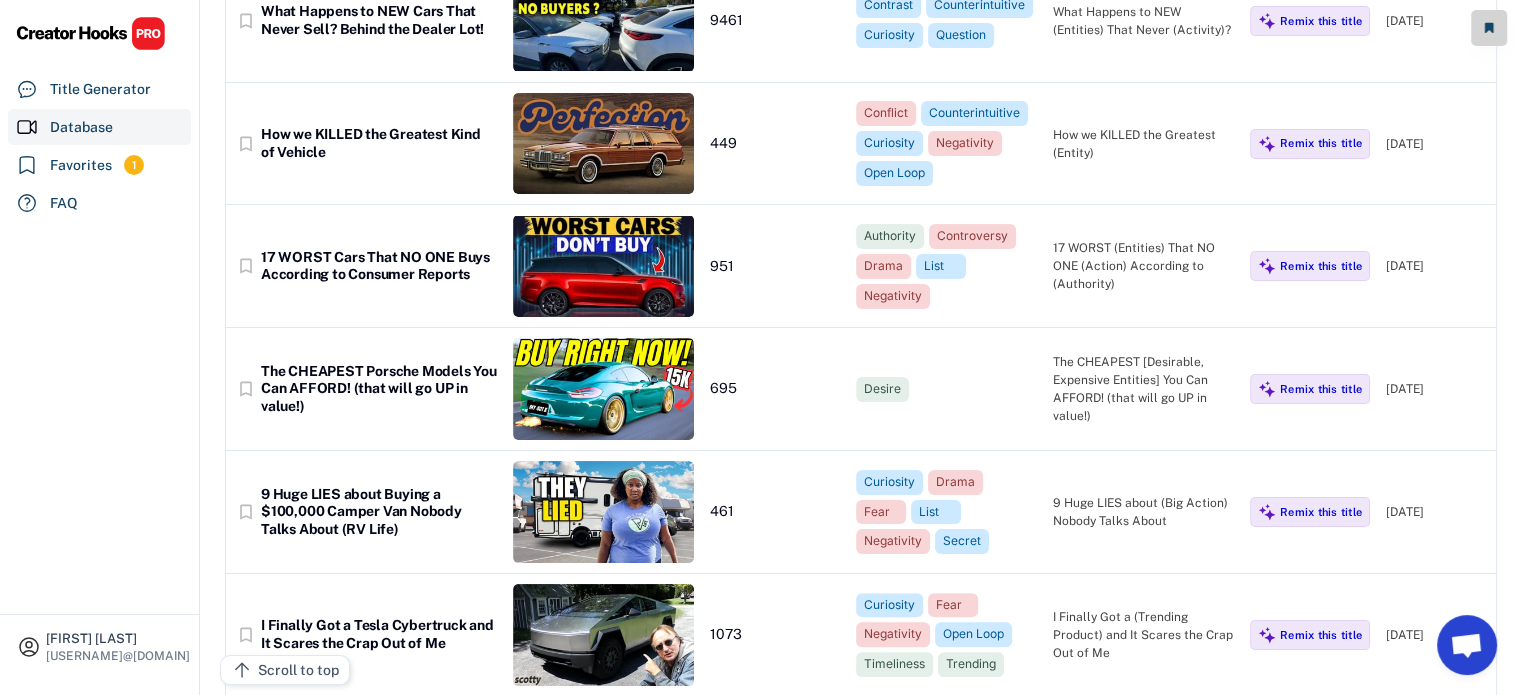 scroll, scrollTop: 393, scrollLeft: 0, axis: vertical 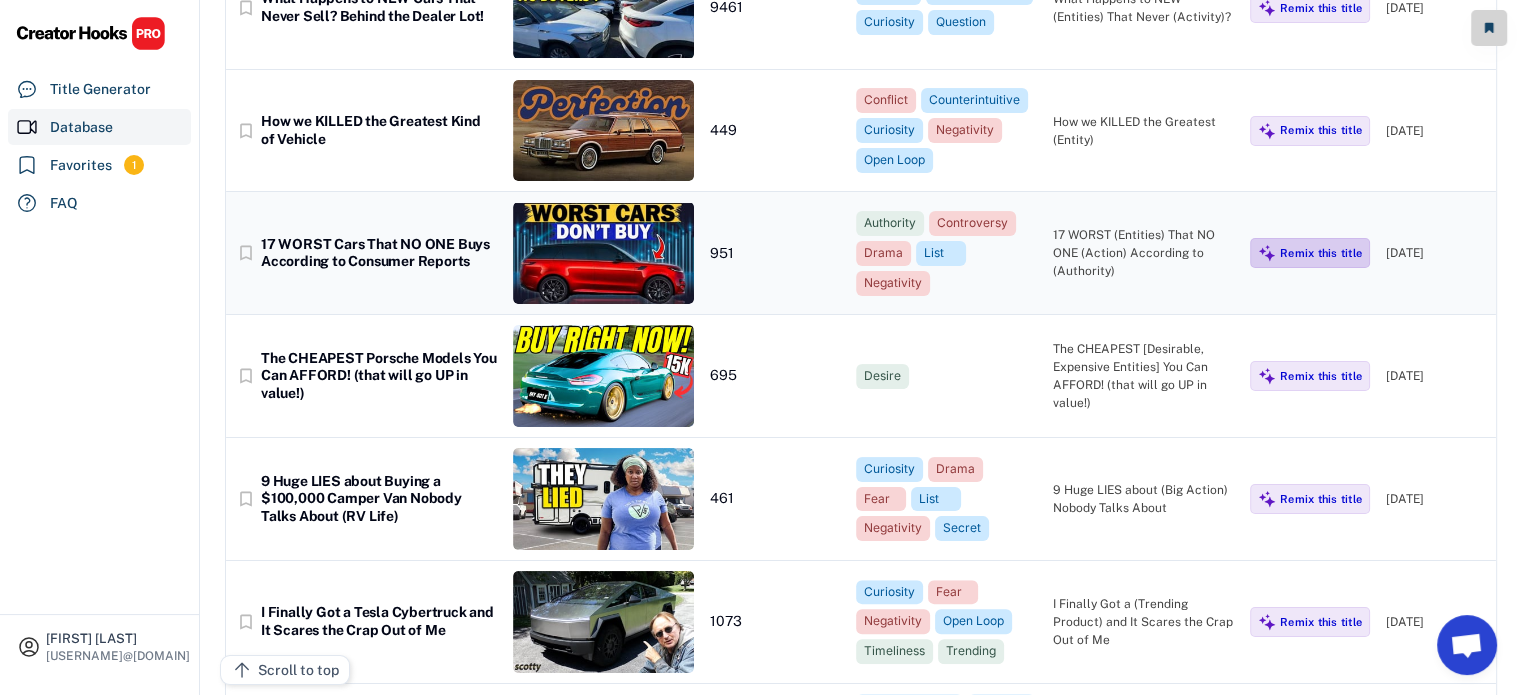 click on "Remix this title" at bounding box center [1321, 253] 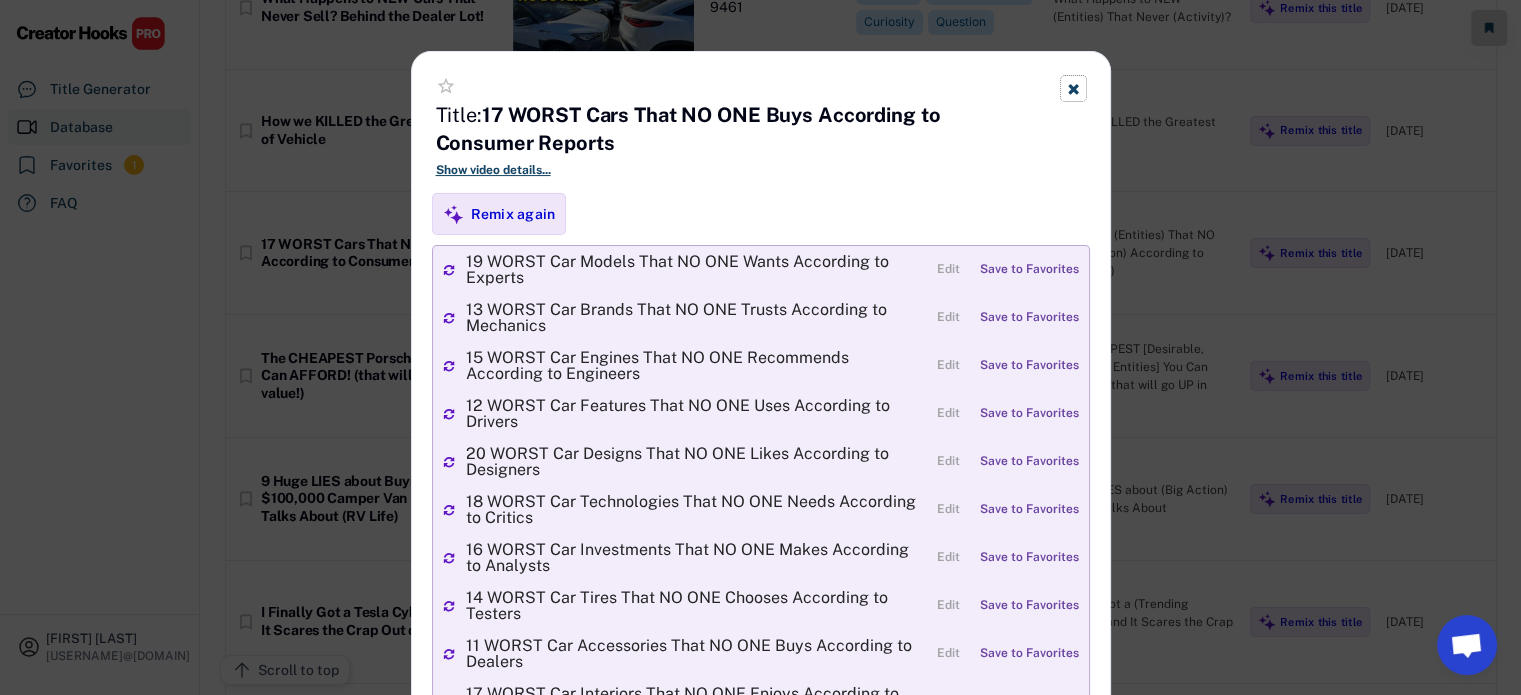 click 